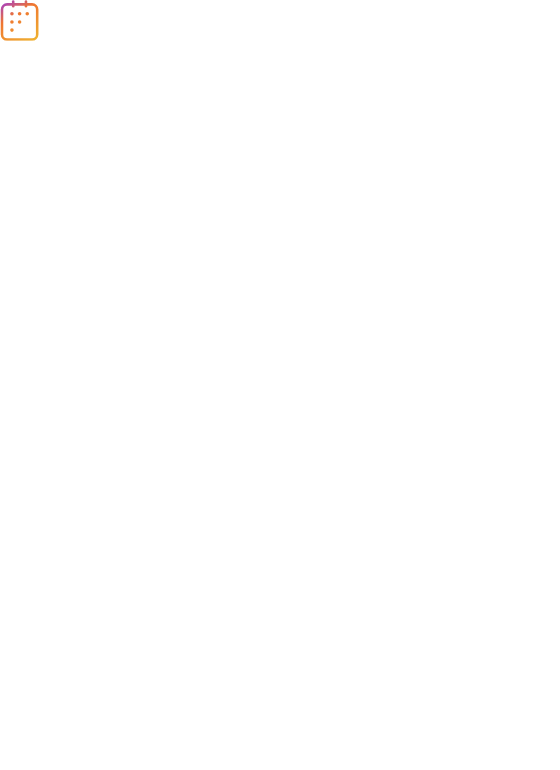 scroll, scrollTop: 0, scrollLeft: 0, axis: both 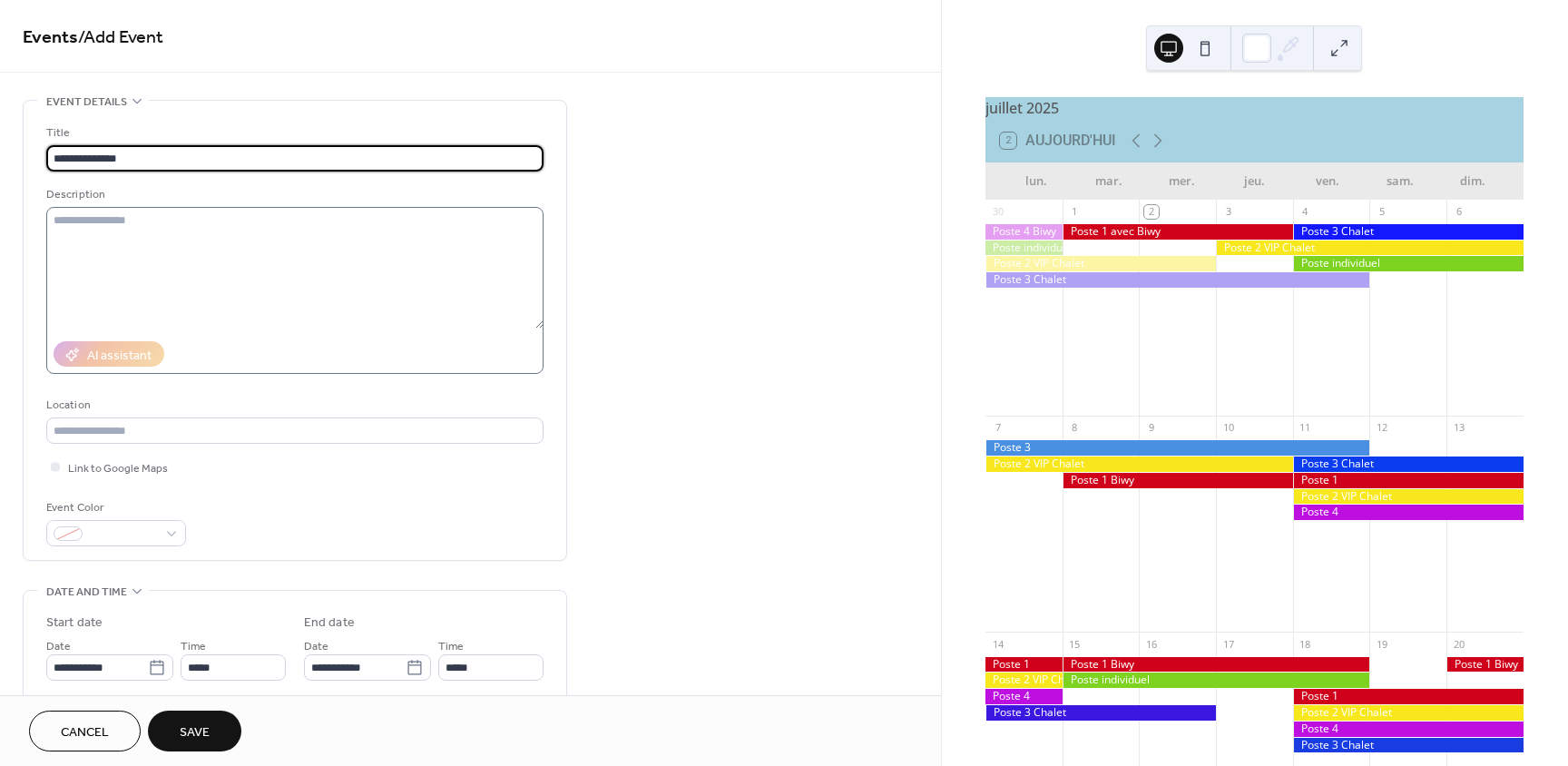 type on "**********" 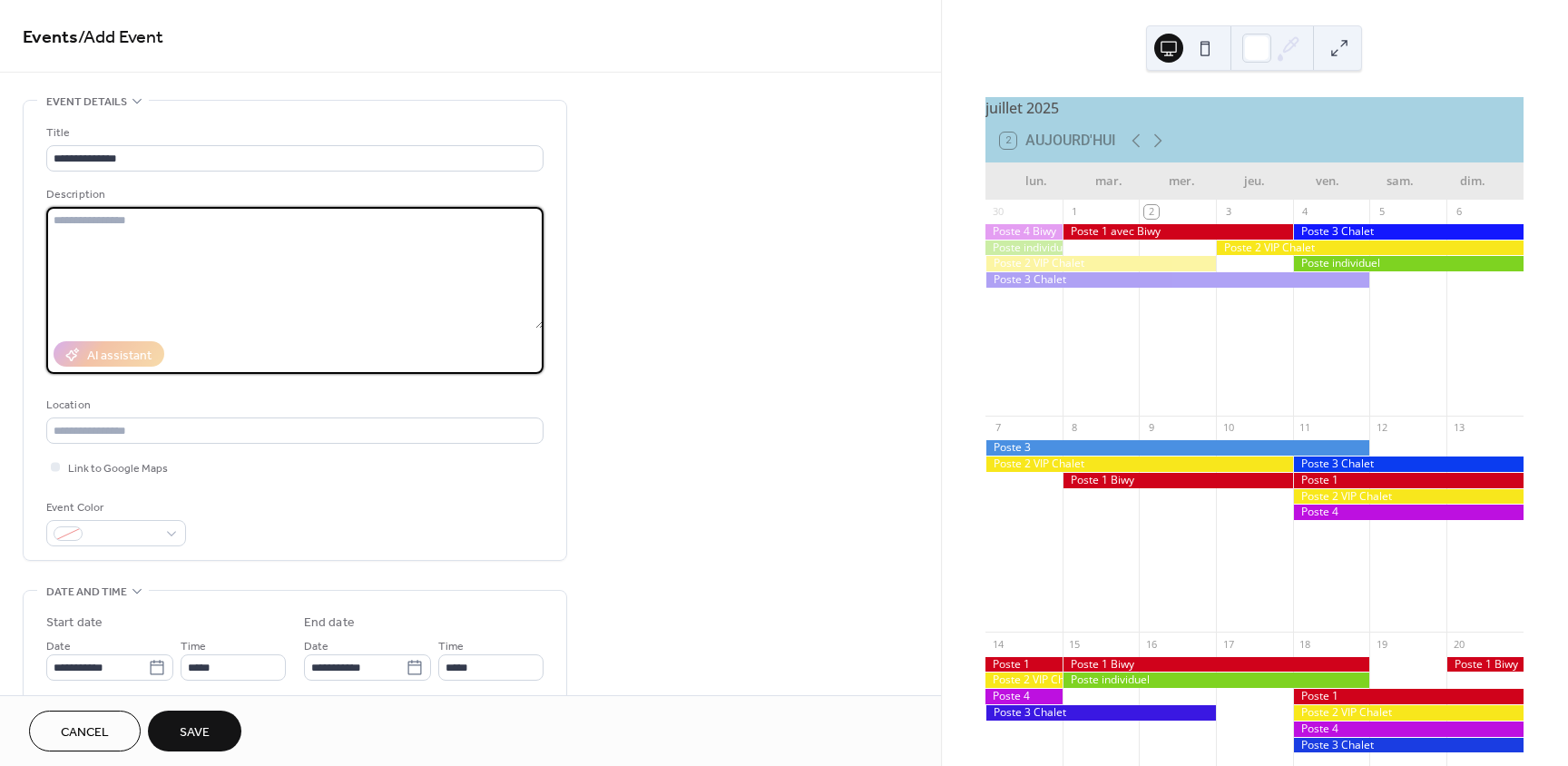 click at bounding box center [295, 268] 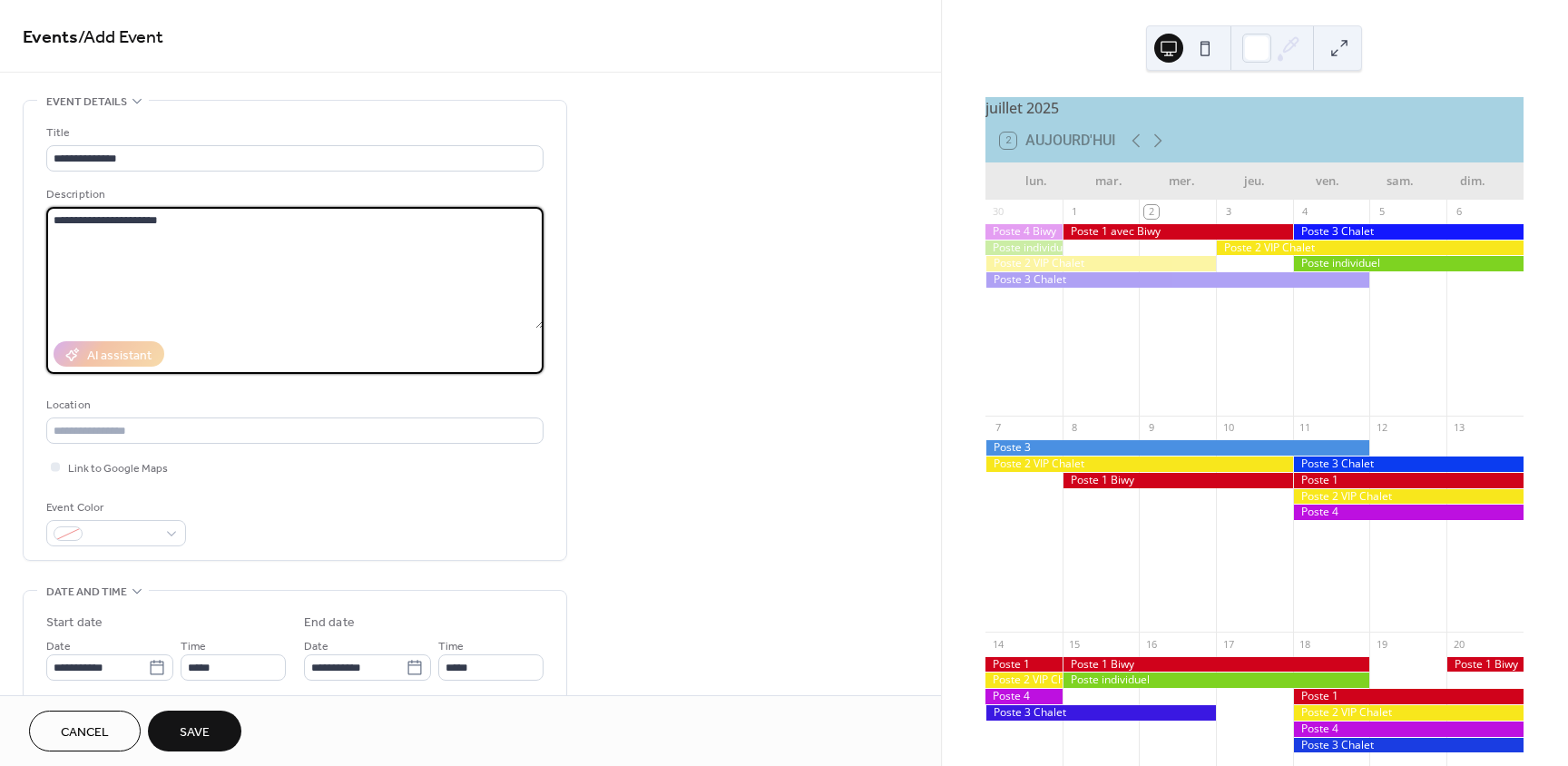 click on "**********" at bounding box center [295, 268] 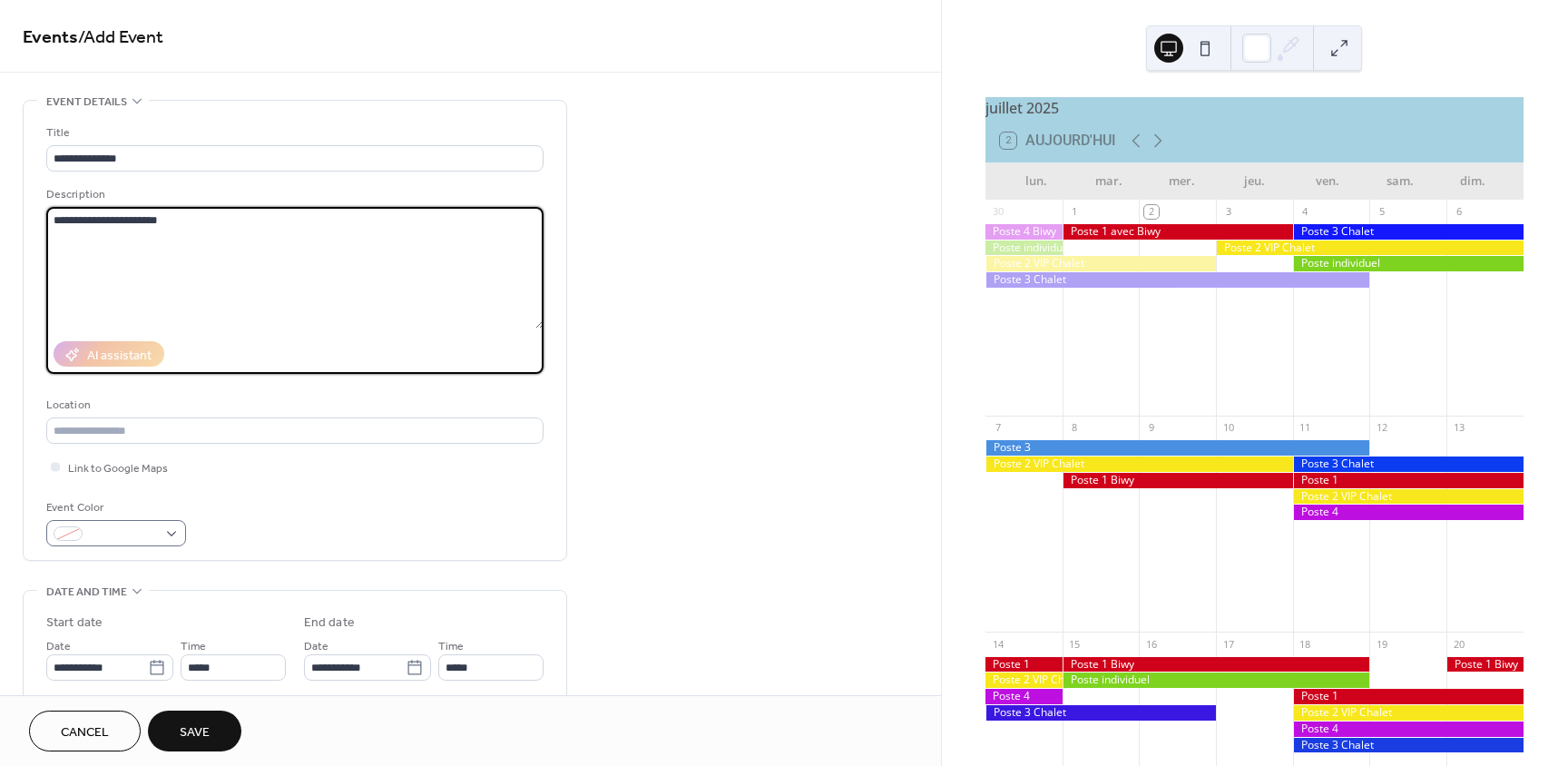 type on "**********" 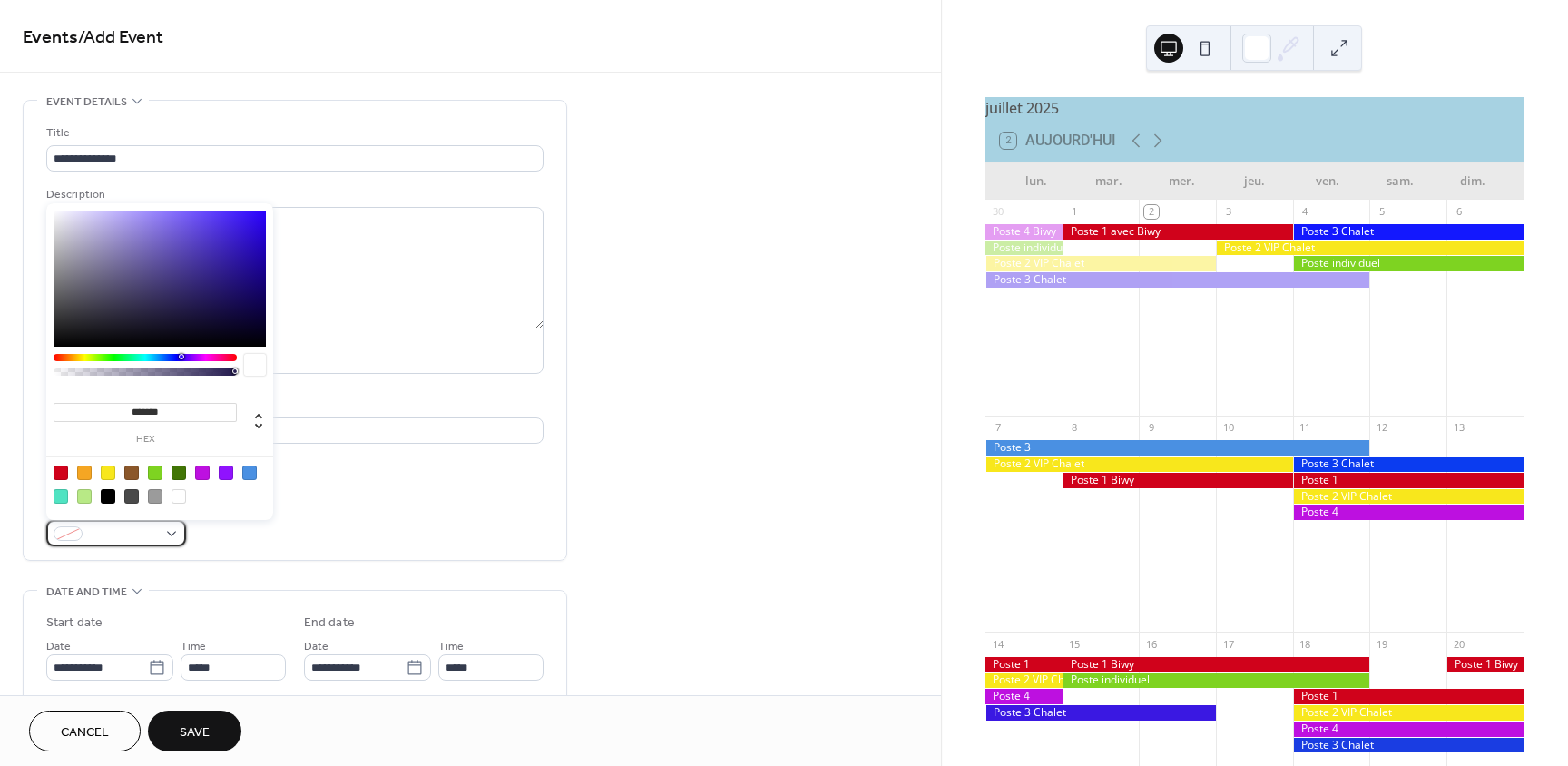 click at bounding box center [116, 533] 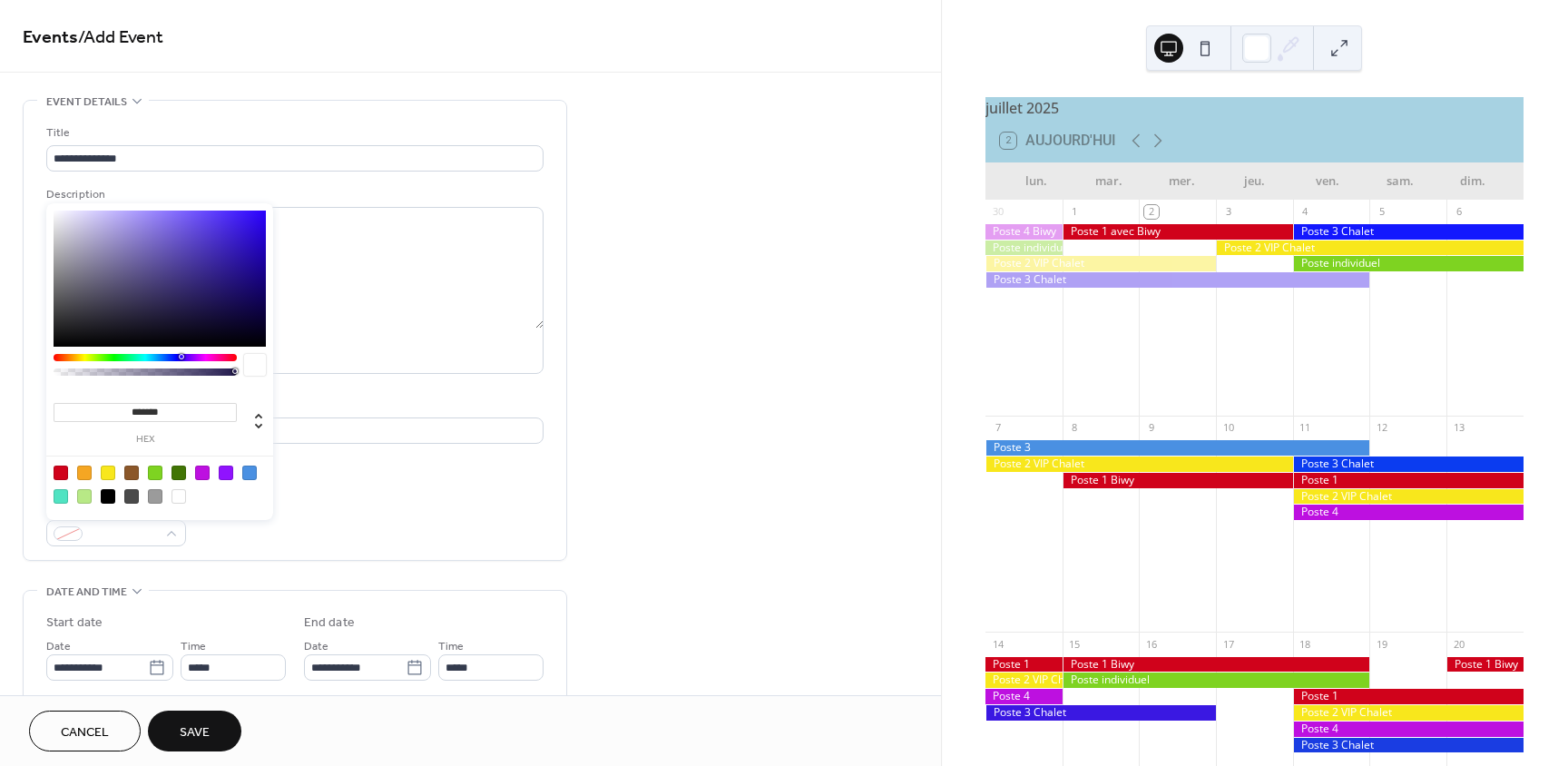click at bounding box center [226, 473] 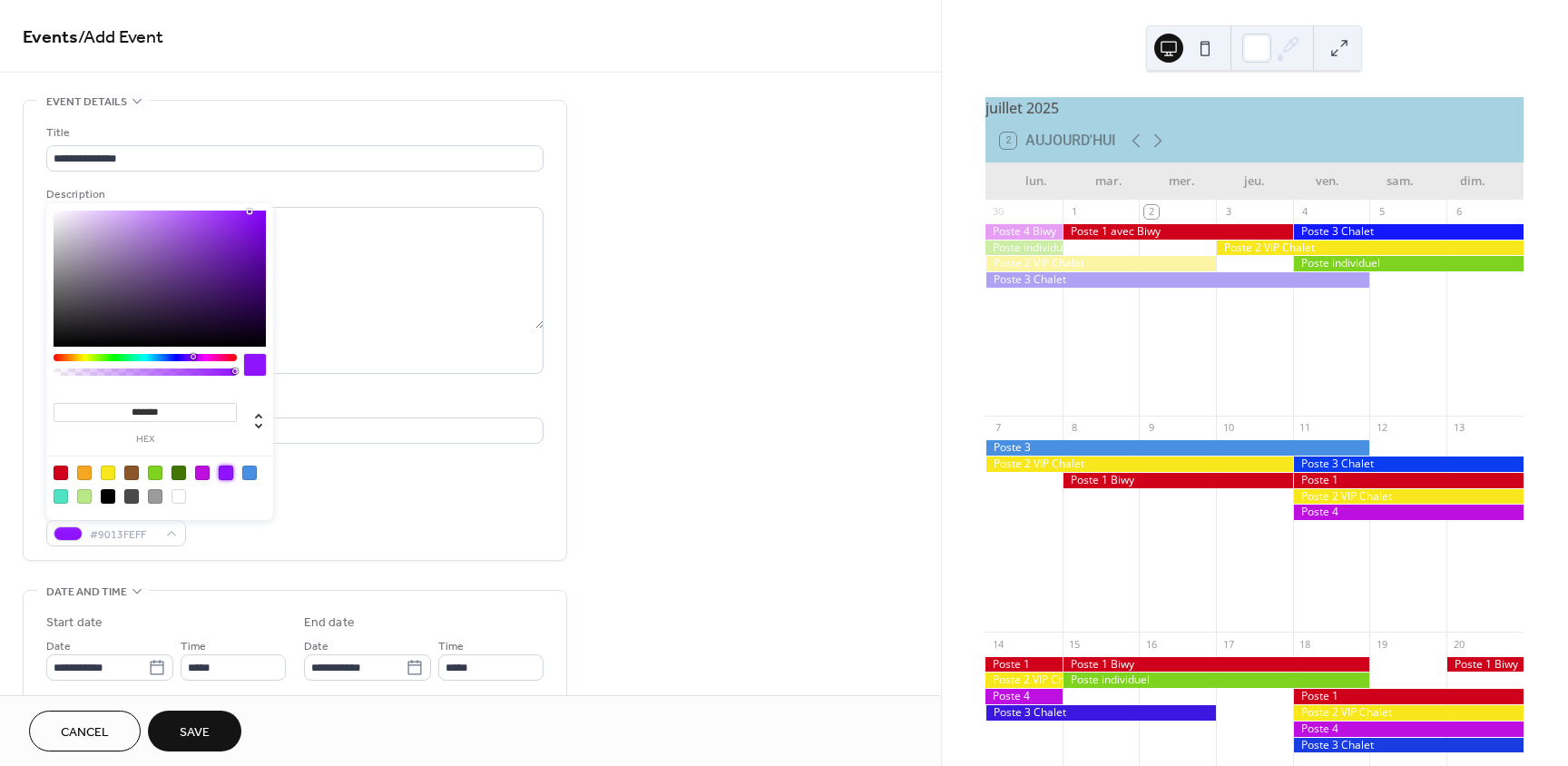 type on "*******" 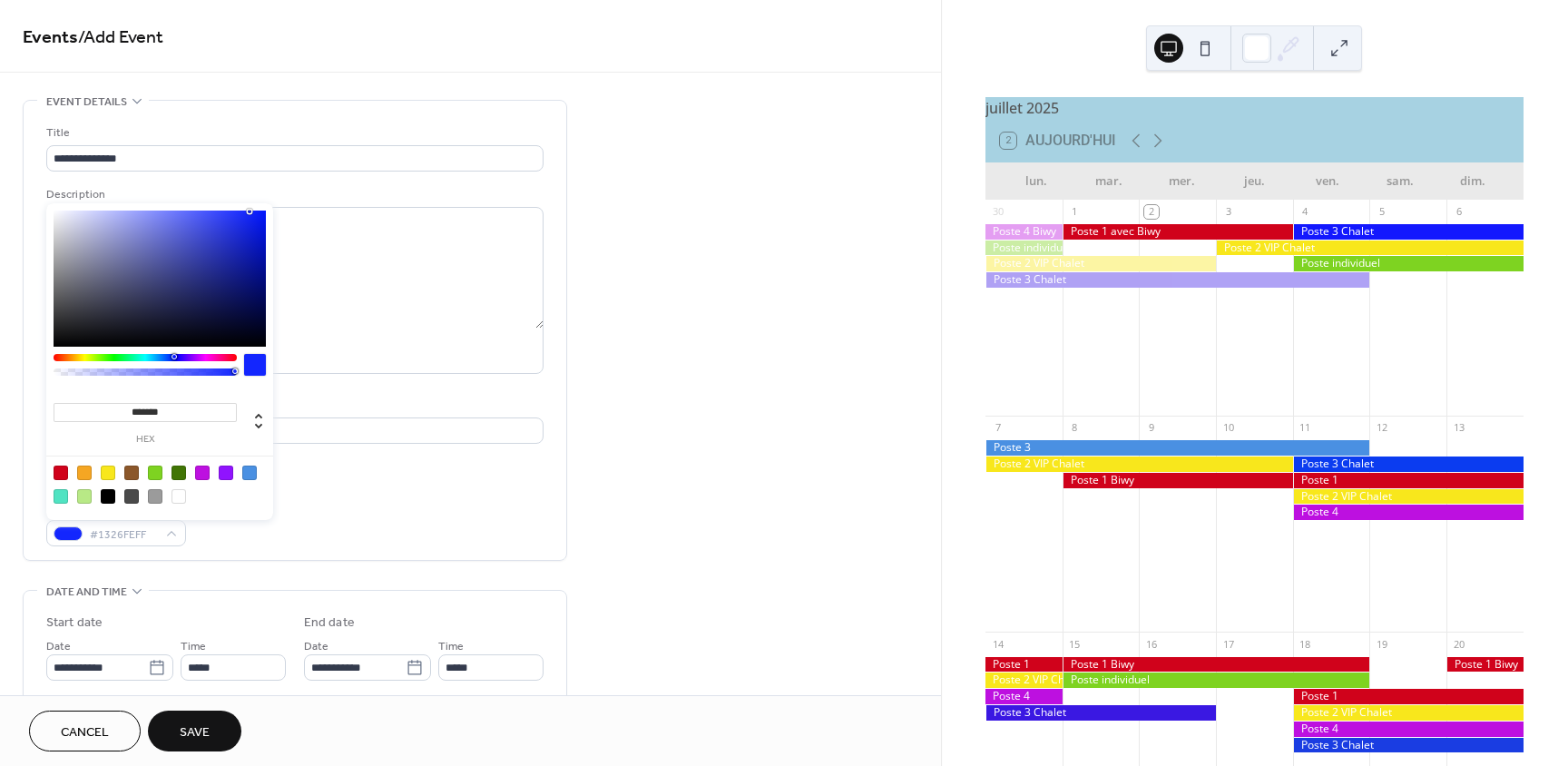 click at bounding box center (145, 358) 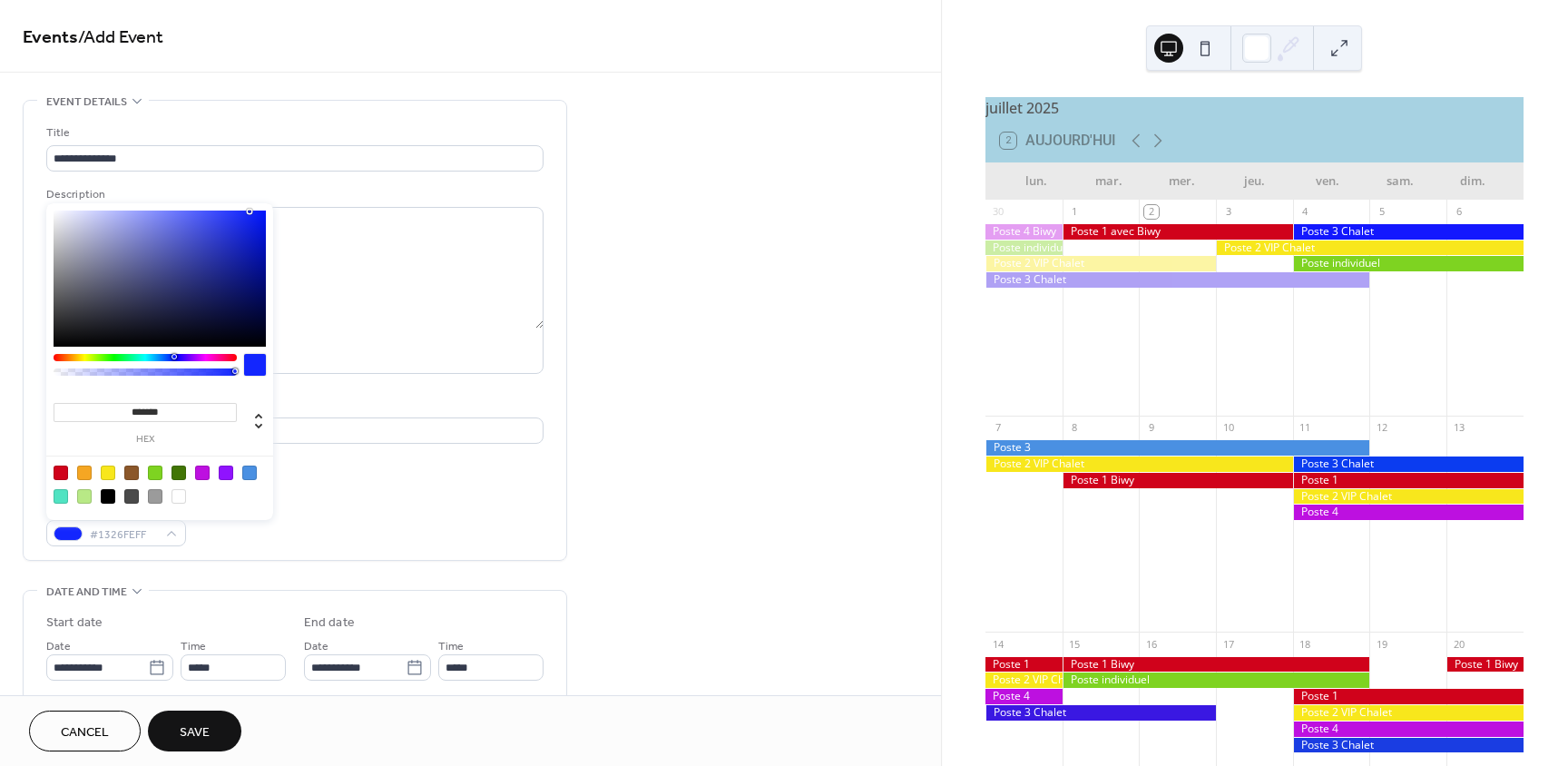click on "**********" at bounding box center (295, 335) 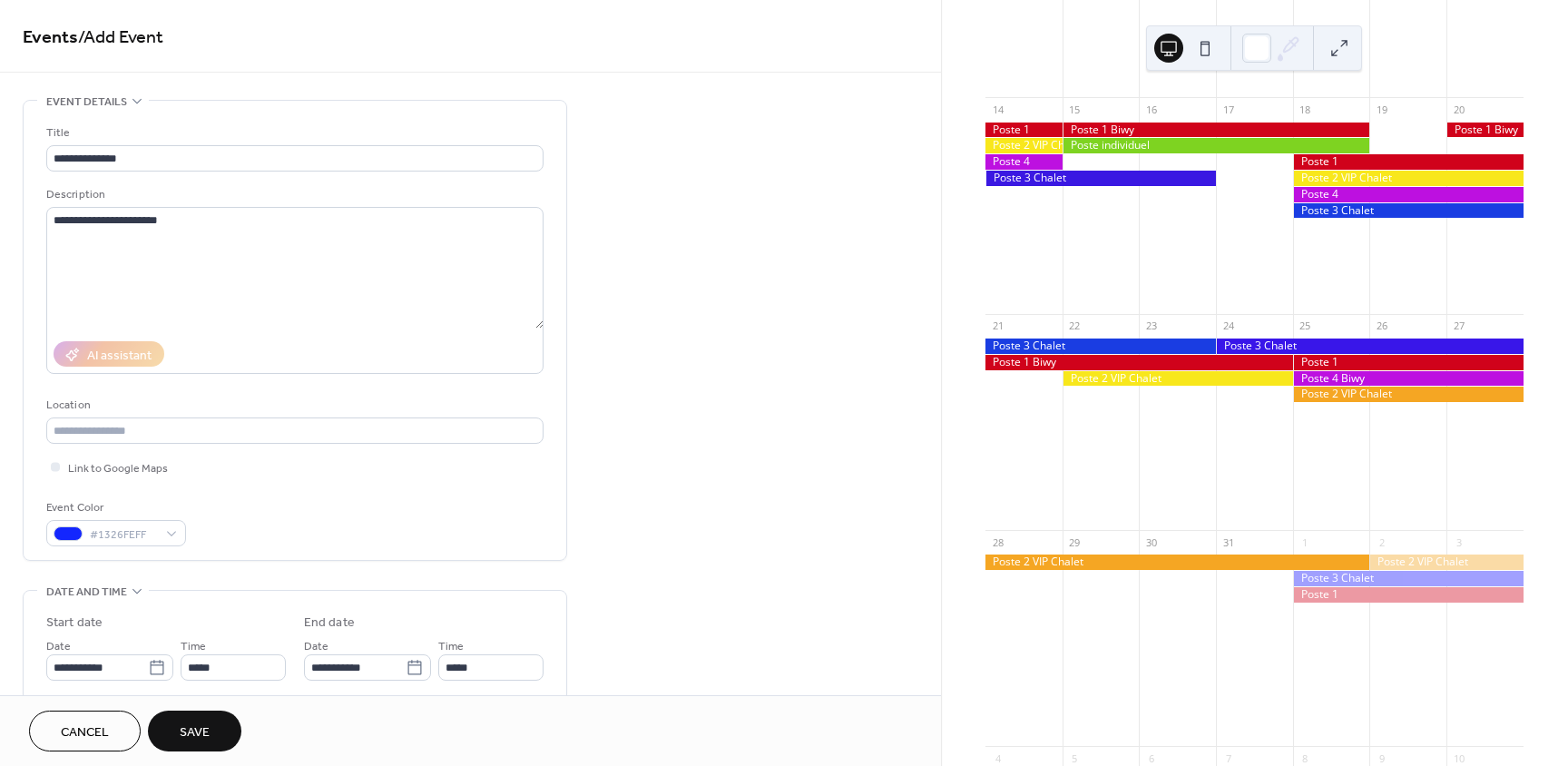 scroll, scrollTop: 545, scrollLeft: 0, axis: vertical 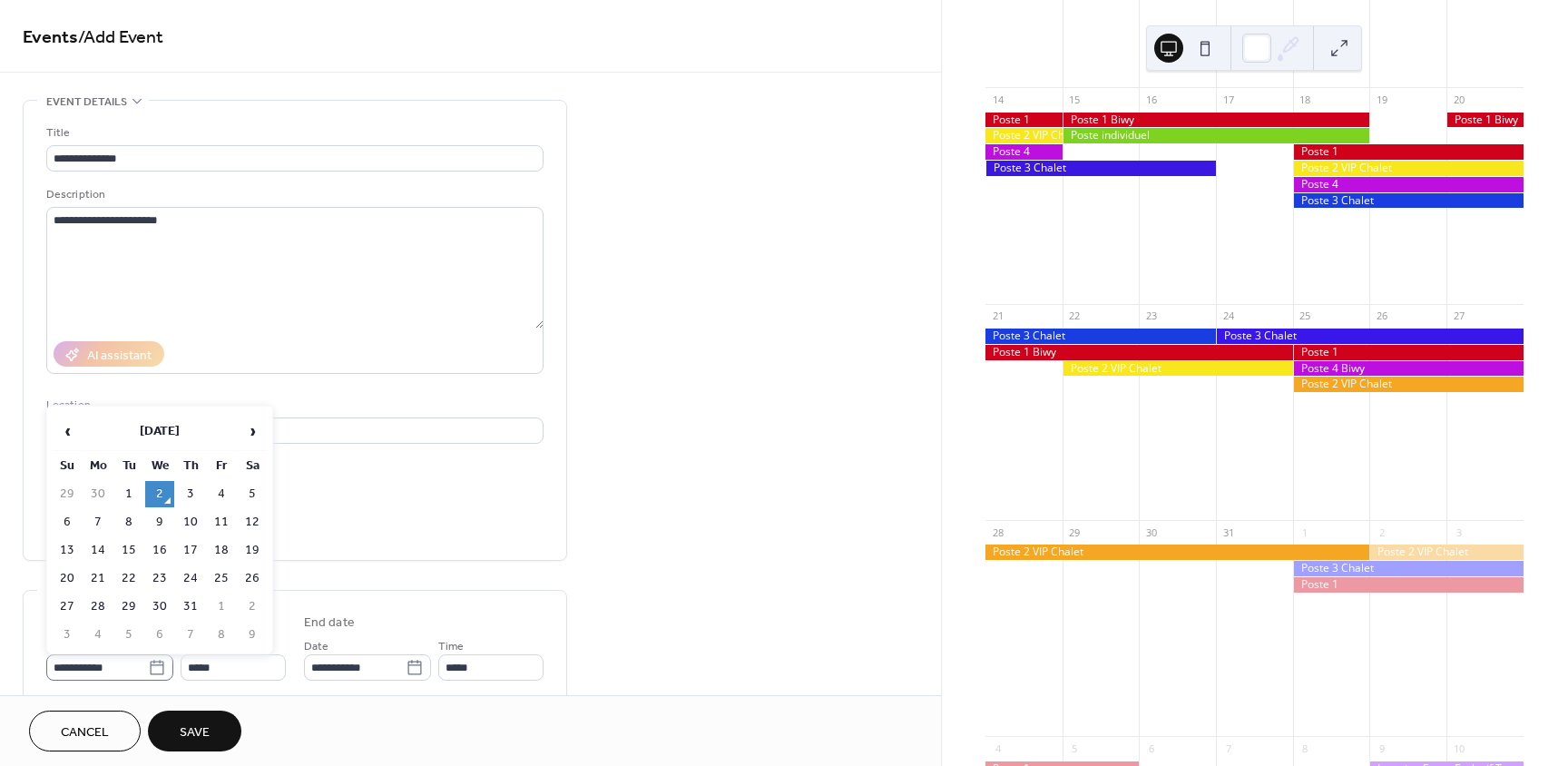click 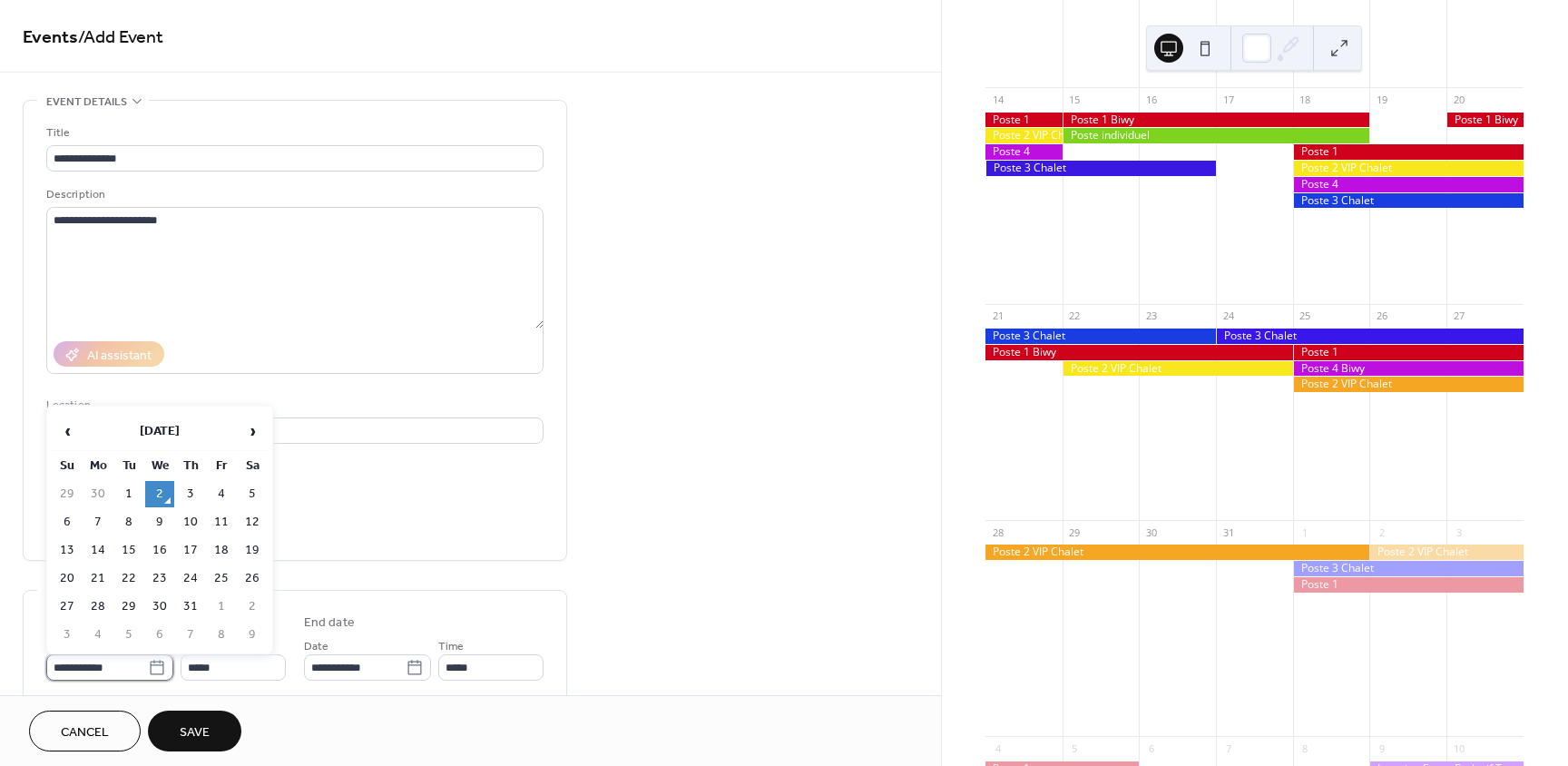 click on "**********" at bounding box center [97, 667] 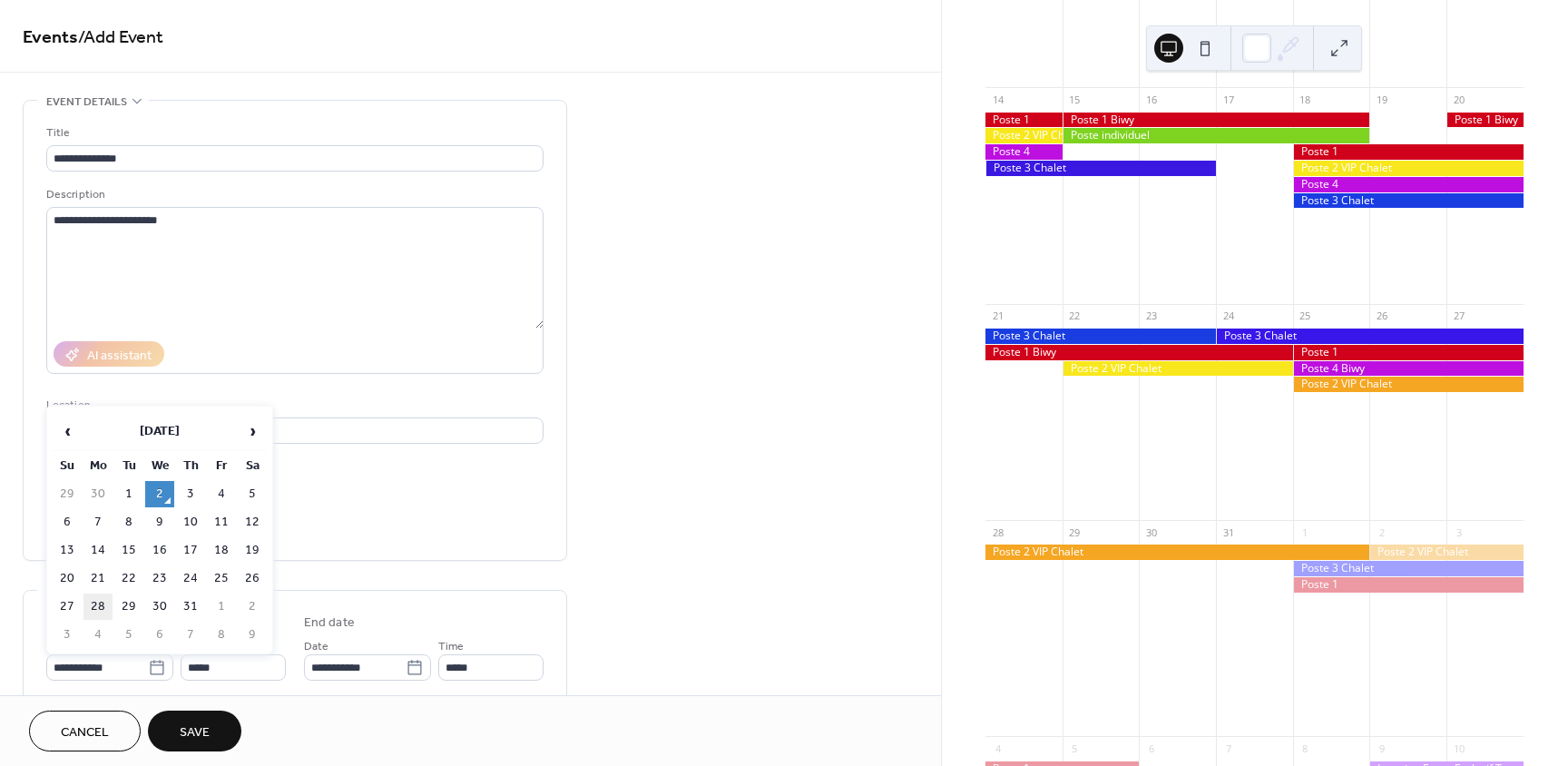 click on "28" at bounding box center (98, 606) 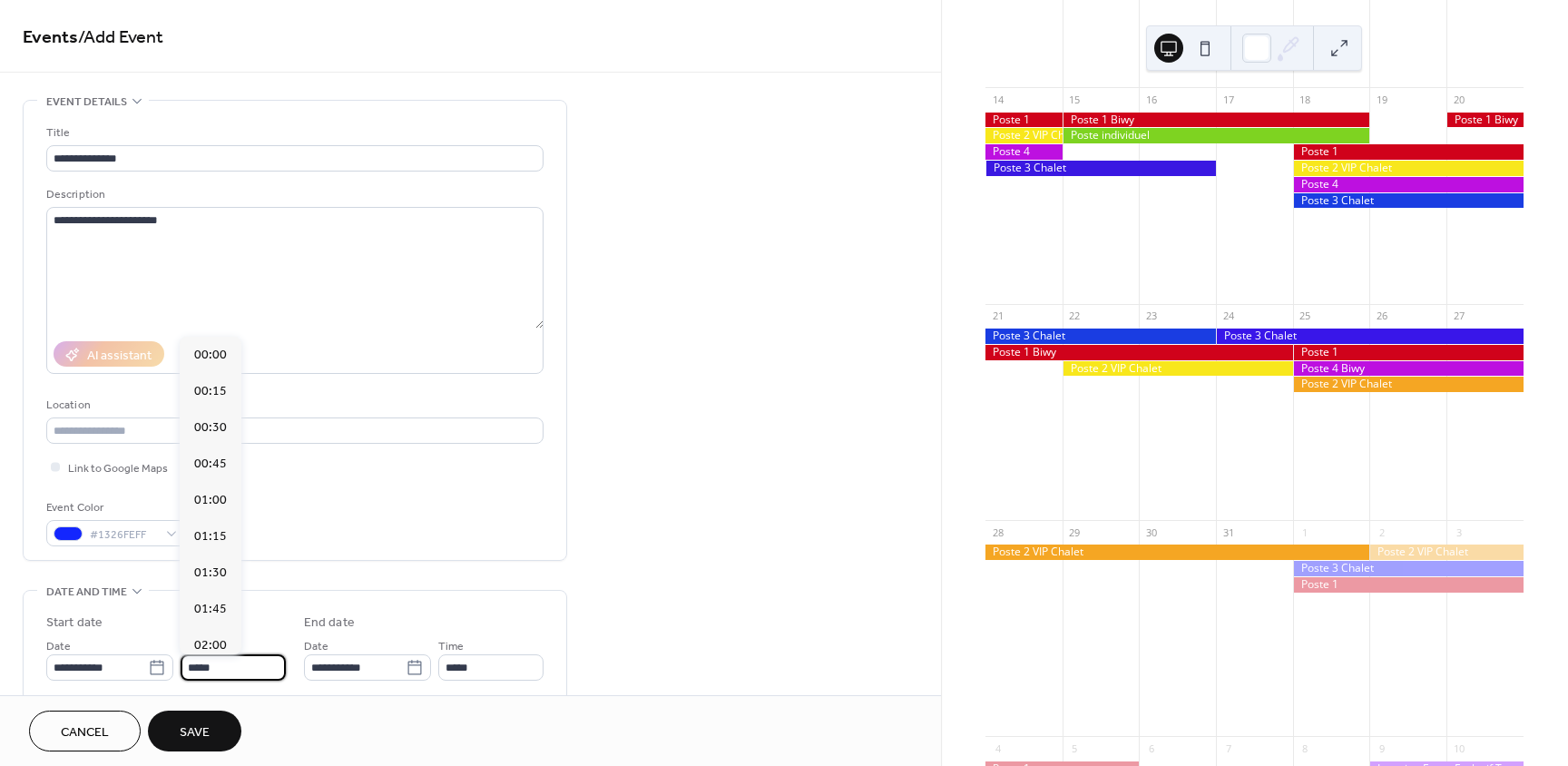 click on "*****" at bounding box center [233, 667] 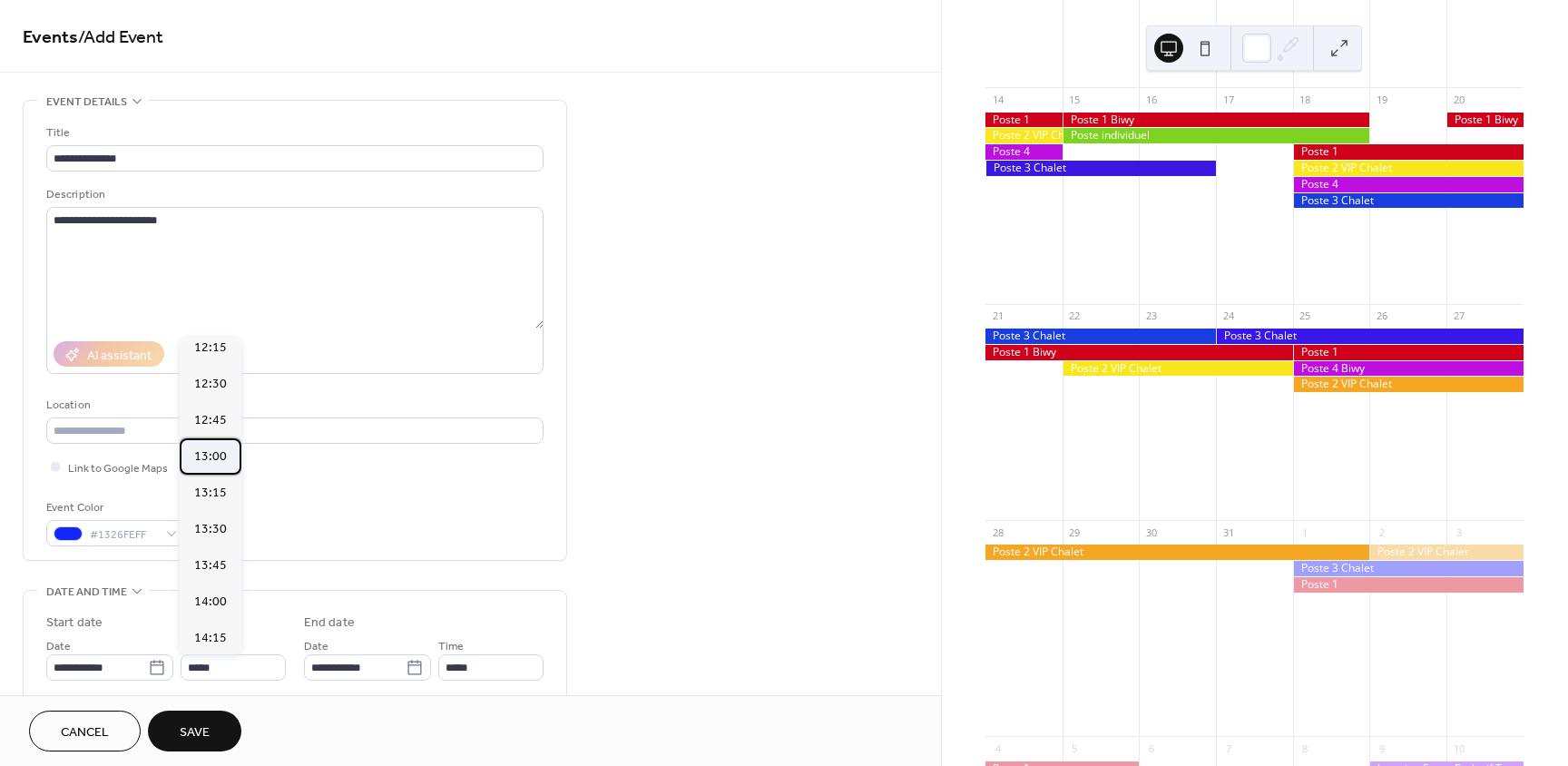 click on "13:00" at bounding box center (211, 457) 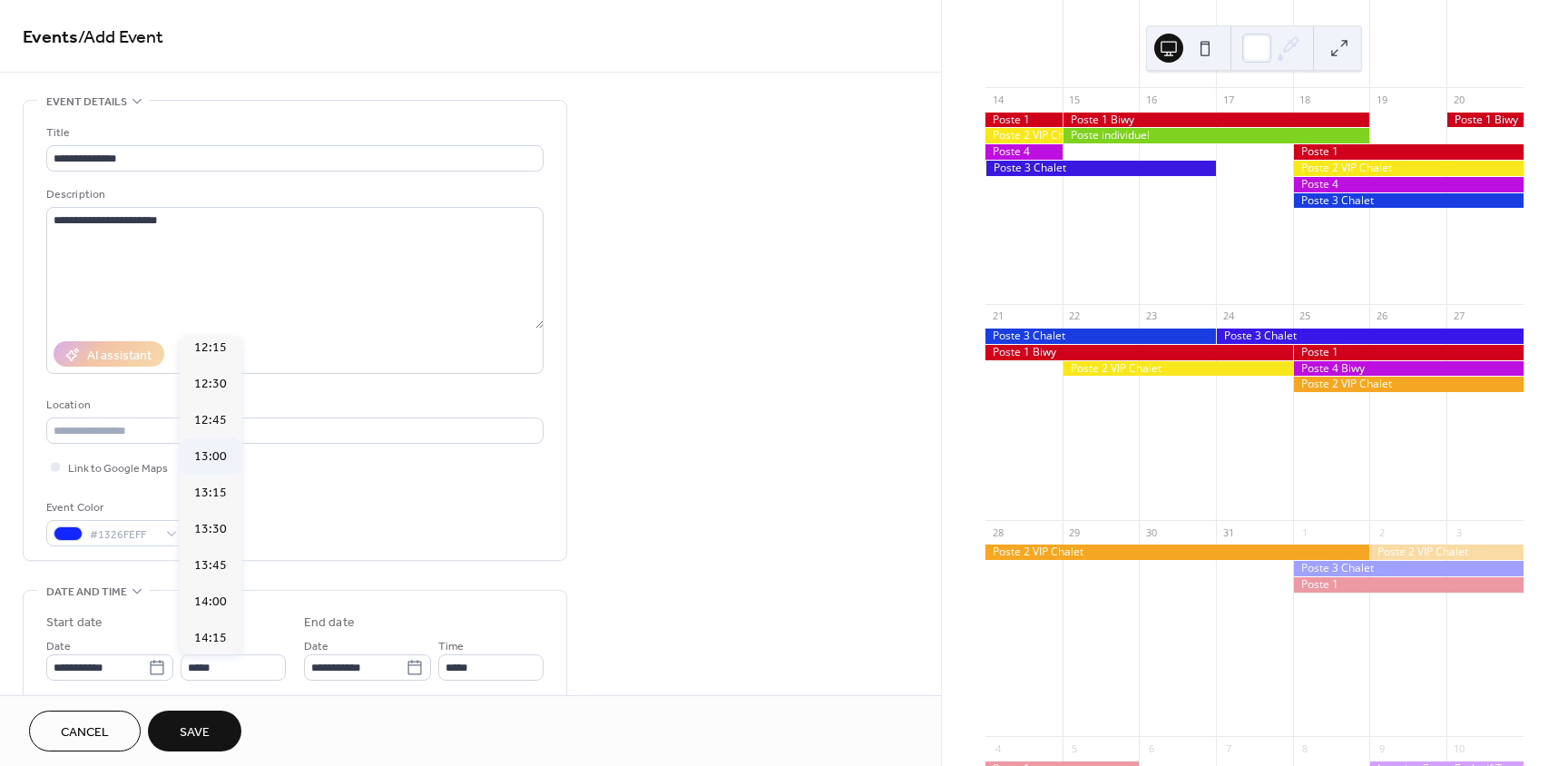 type on "*****" 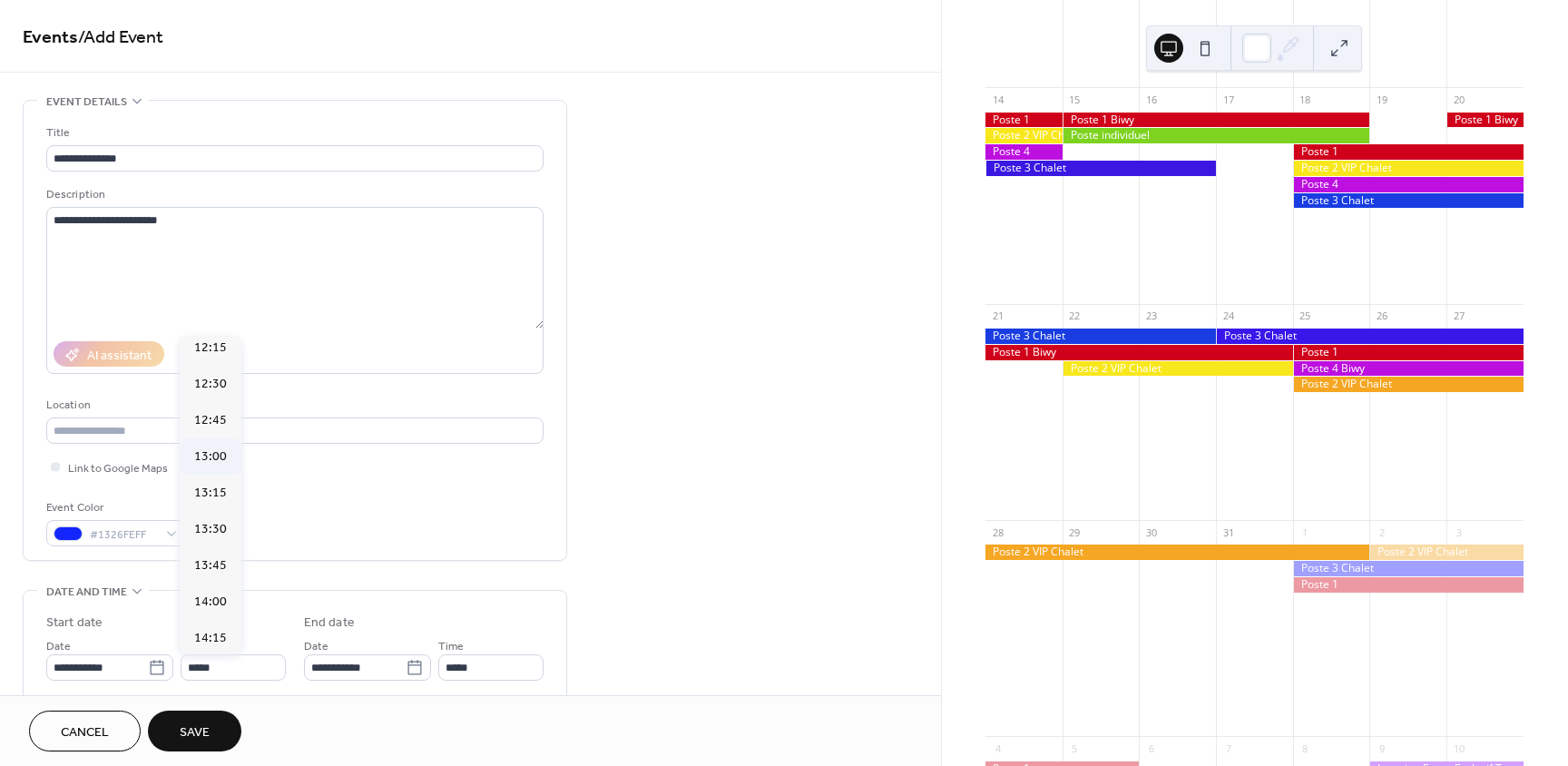 type on "*****" 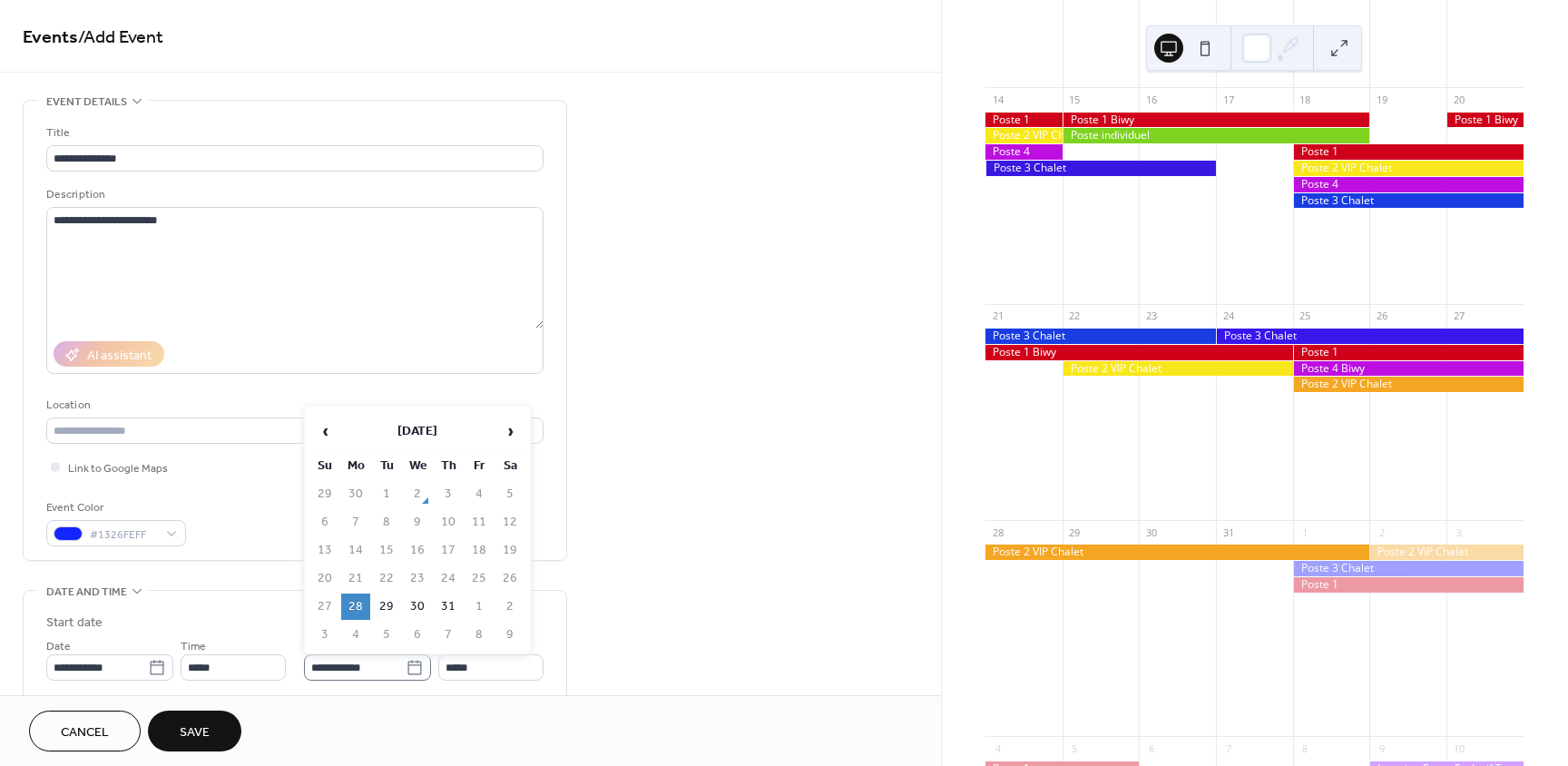 click 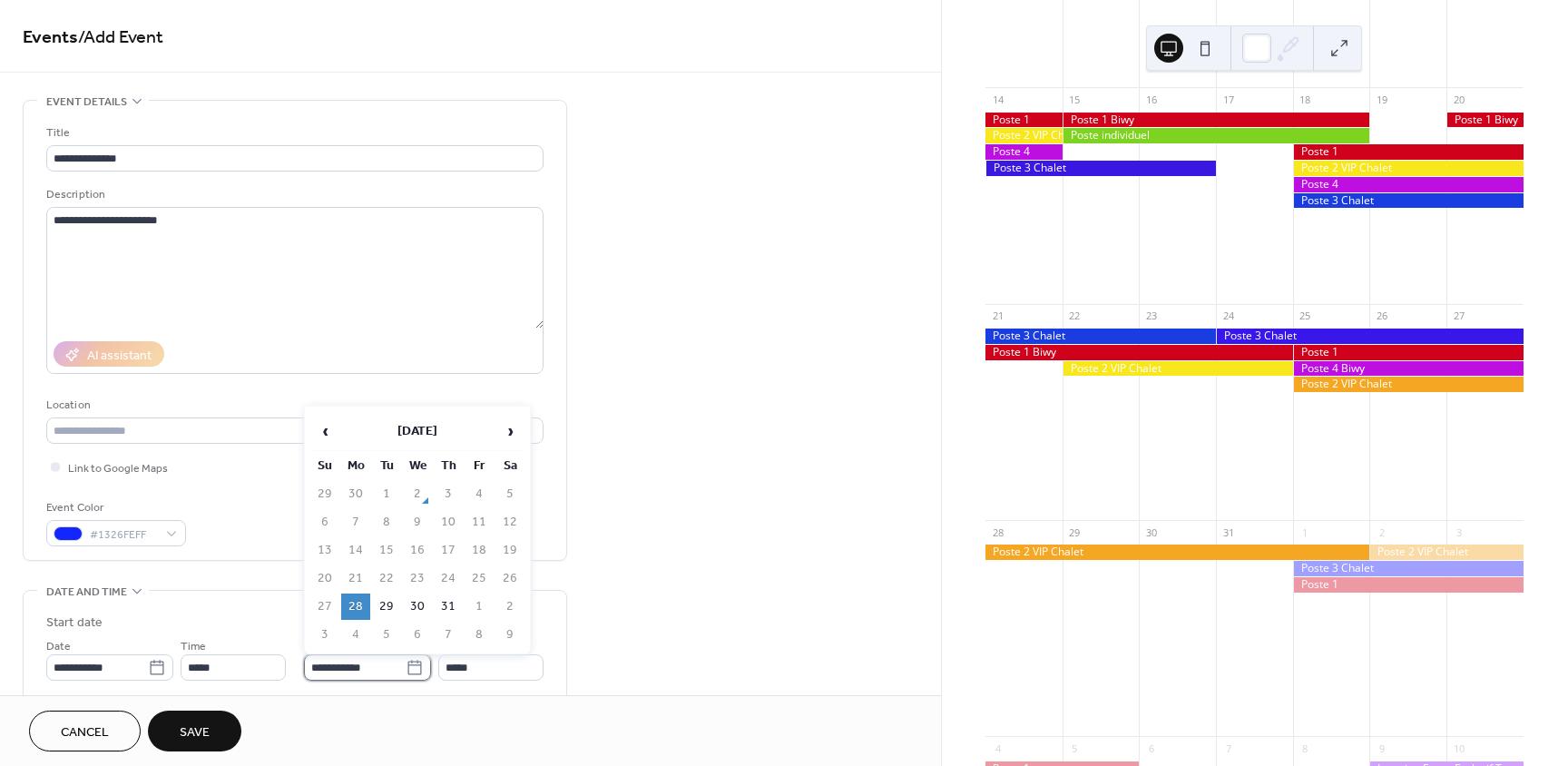 click on "**********" at bounding box center (355, 667) 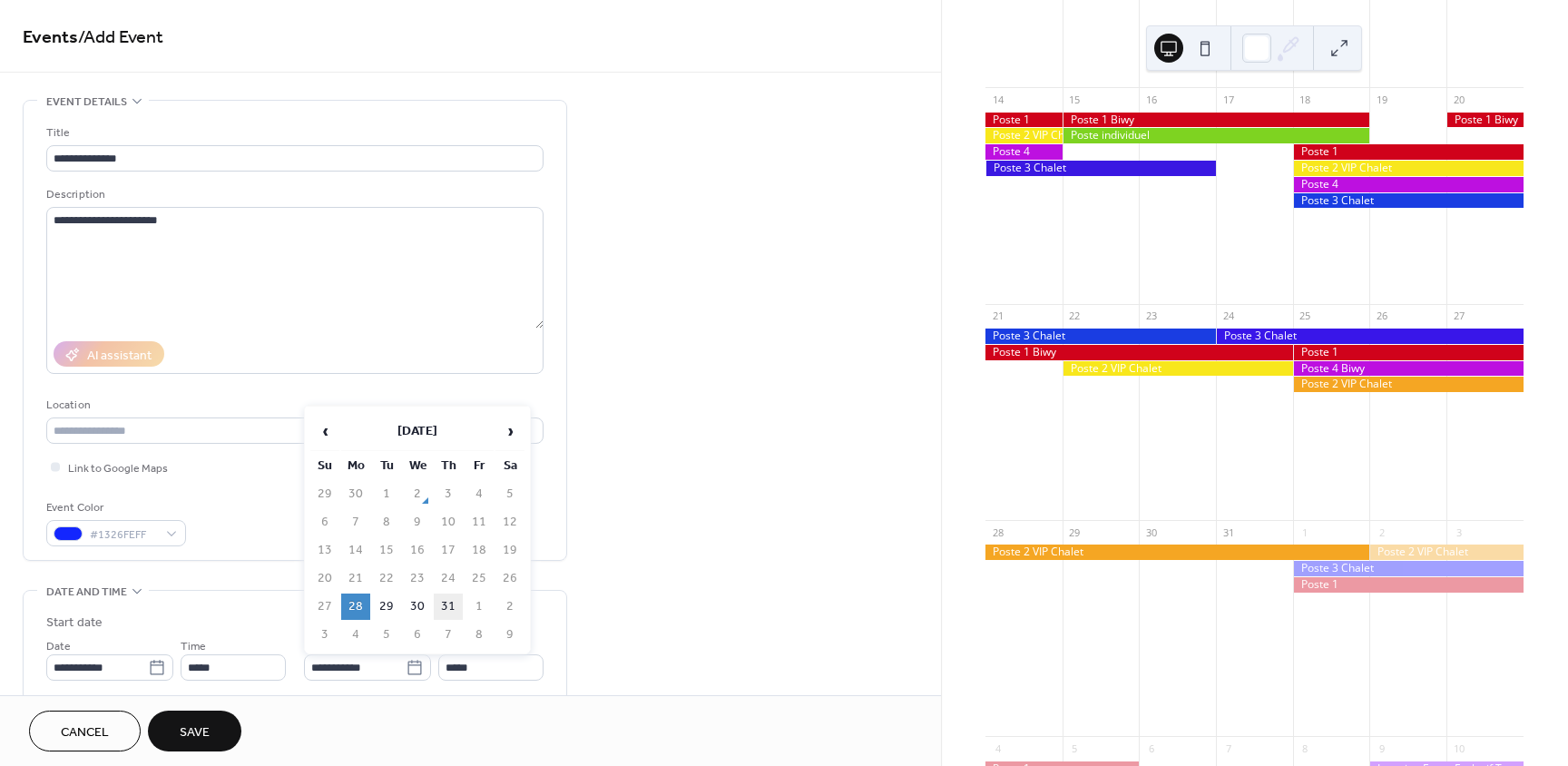 click on "31" at bounding box center [448, 606] 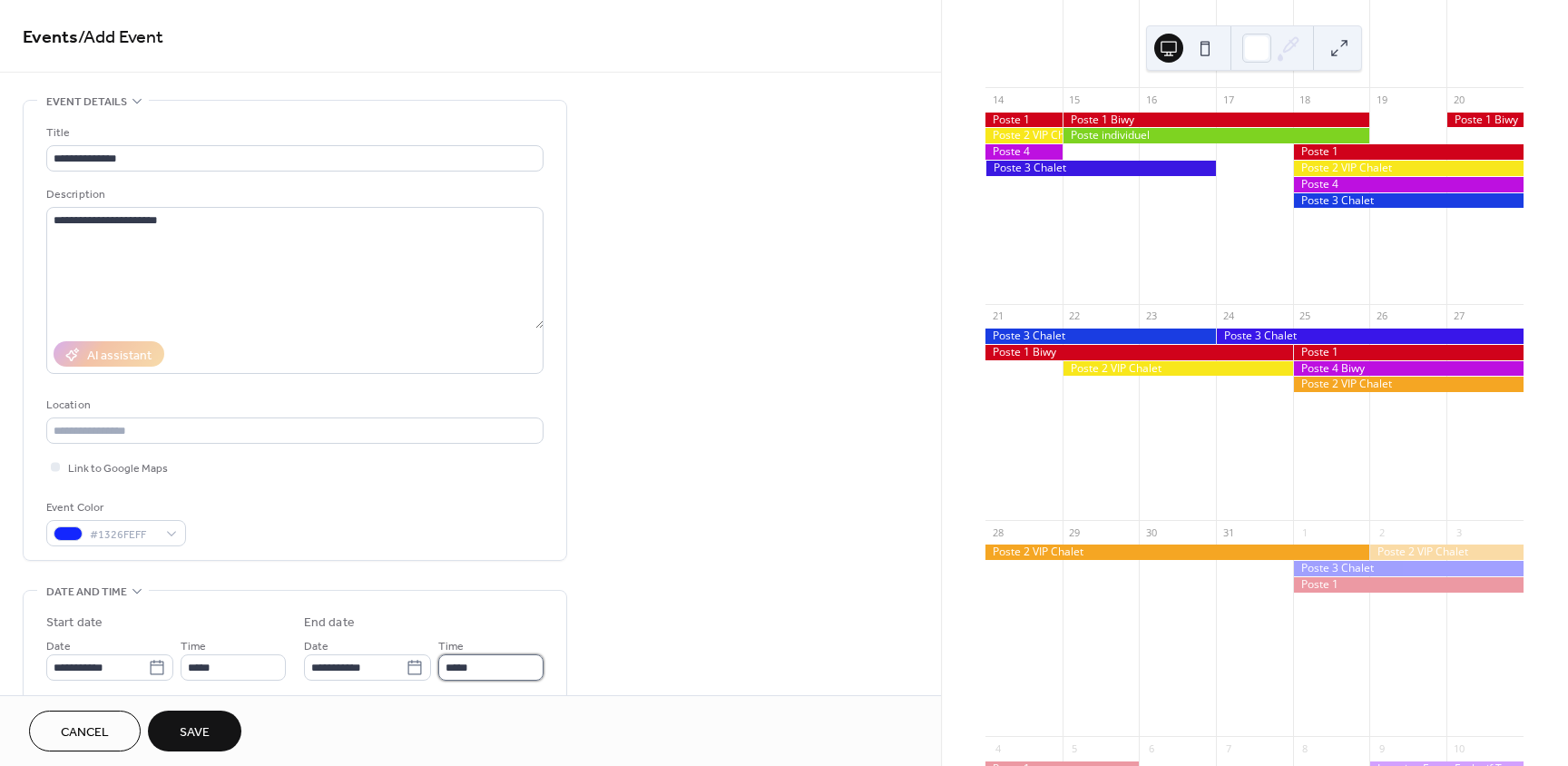click on "*****" at bounding box center (491, 667) 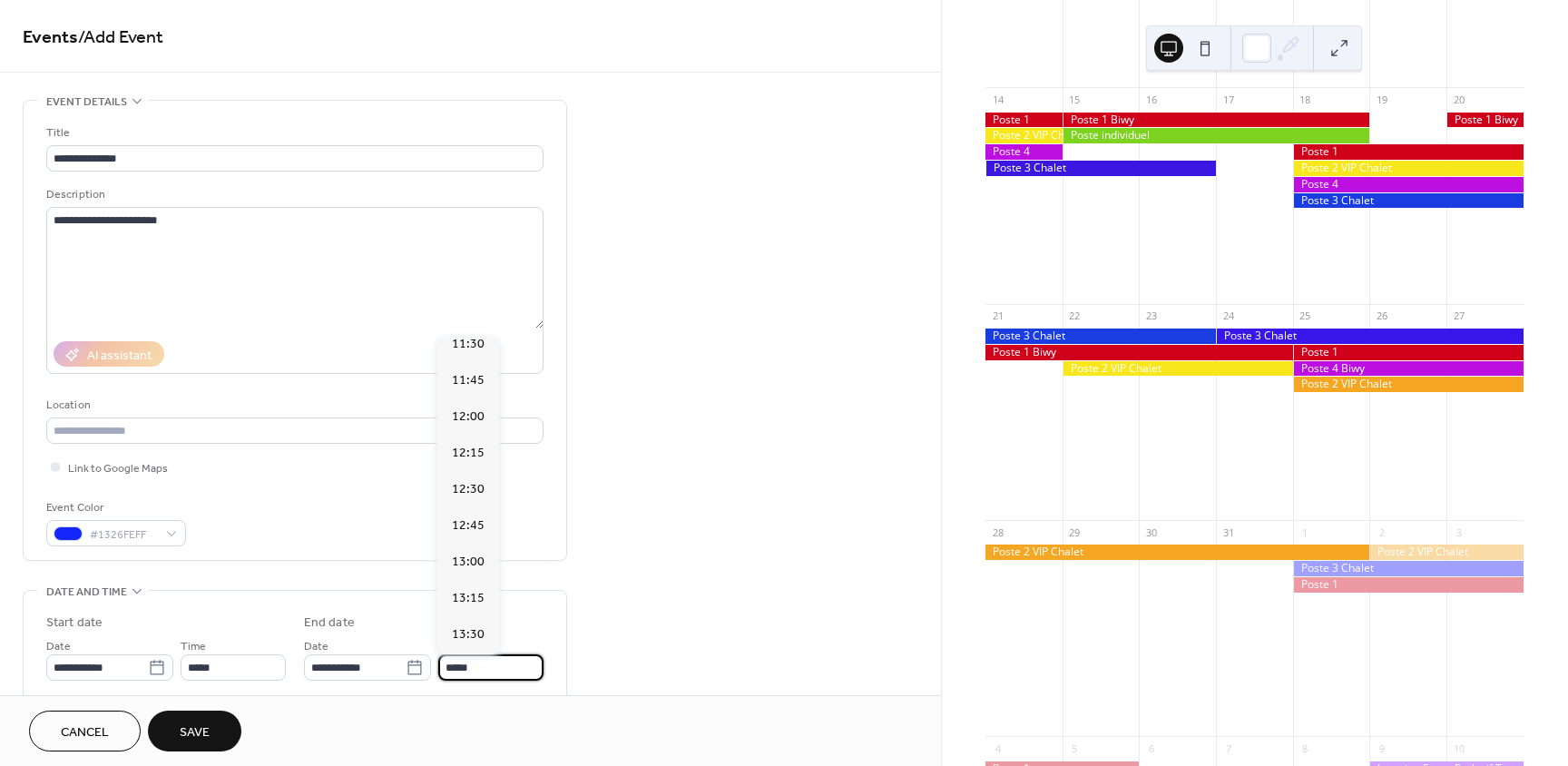 scroll, scrollTop: 1630, scrollLeft: 0, axis: vertical 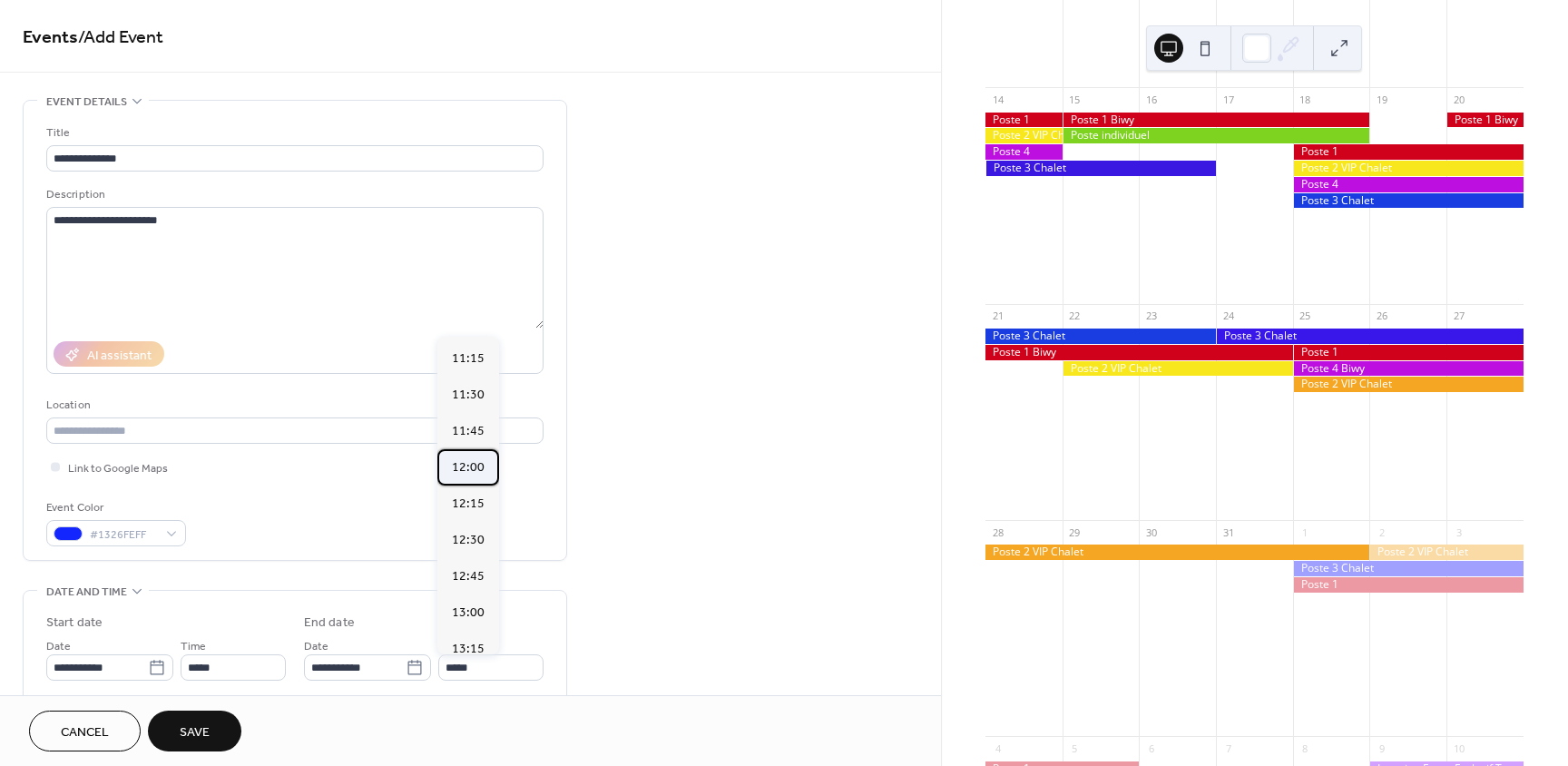 click on "12:00" at bounding box center [468, 467] 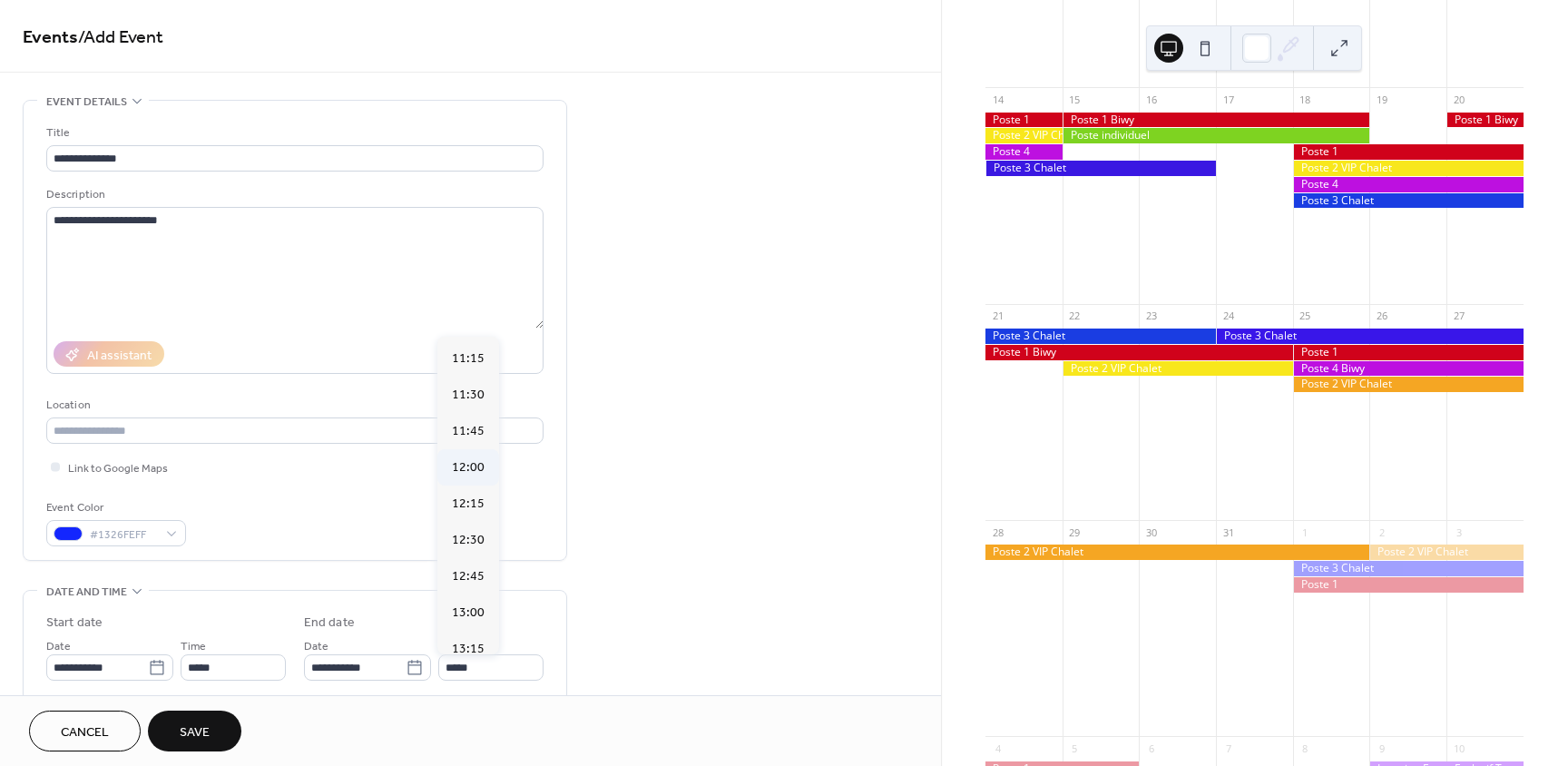 type on "*****" 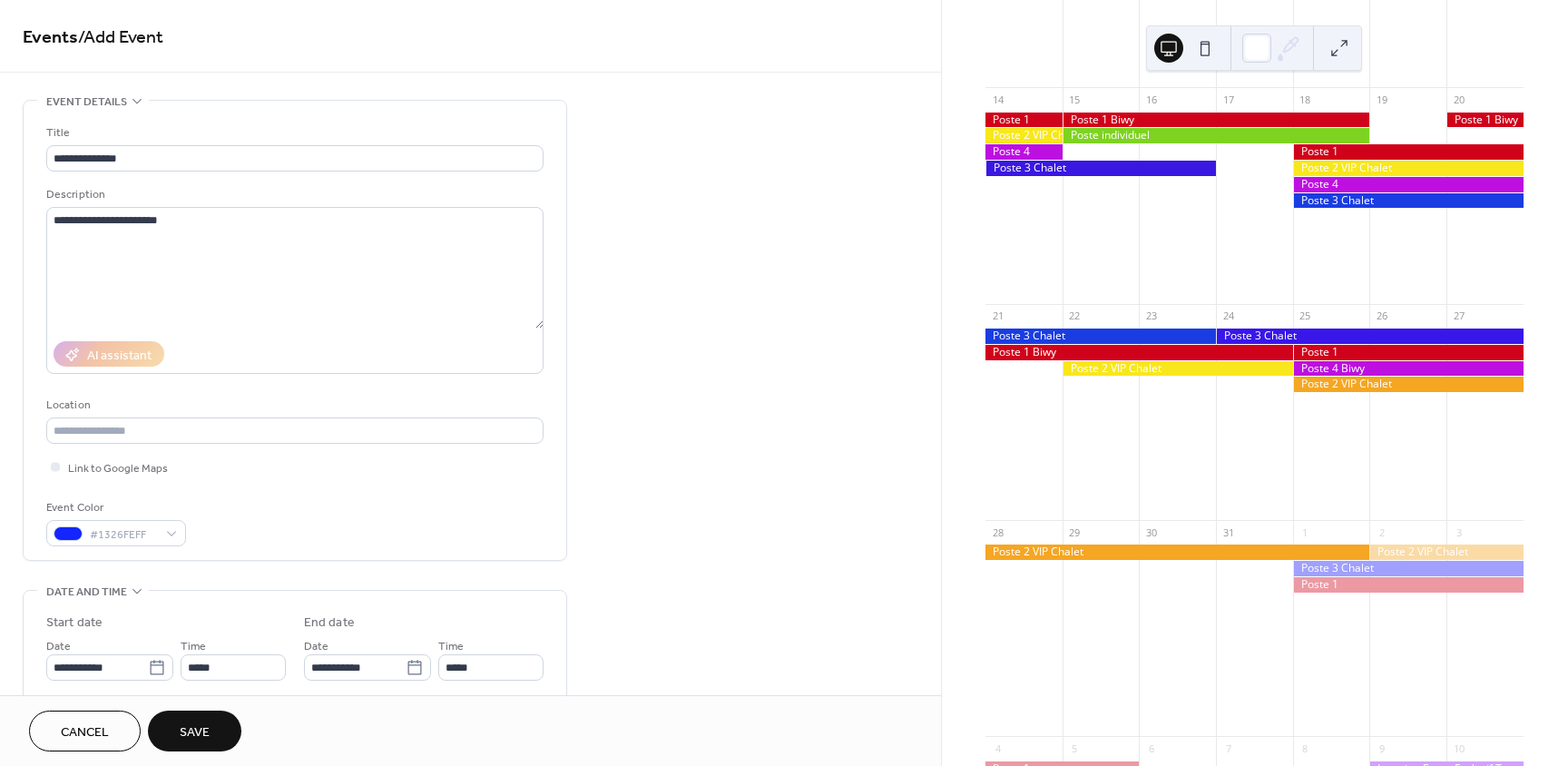 click on "Save" at bounding box center (194, 732) 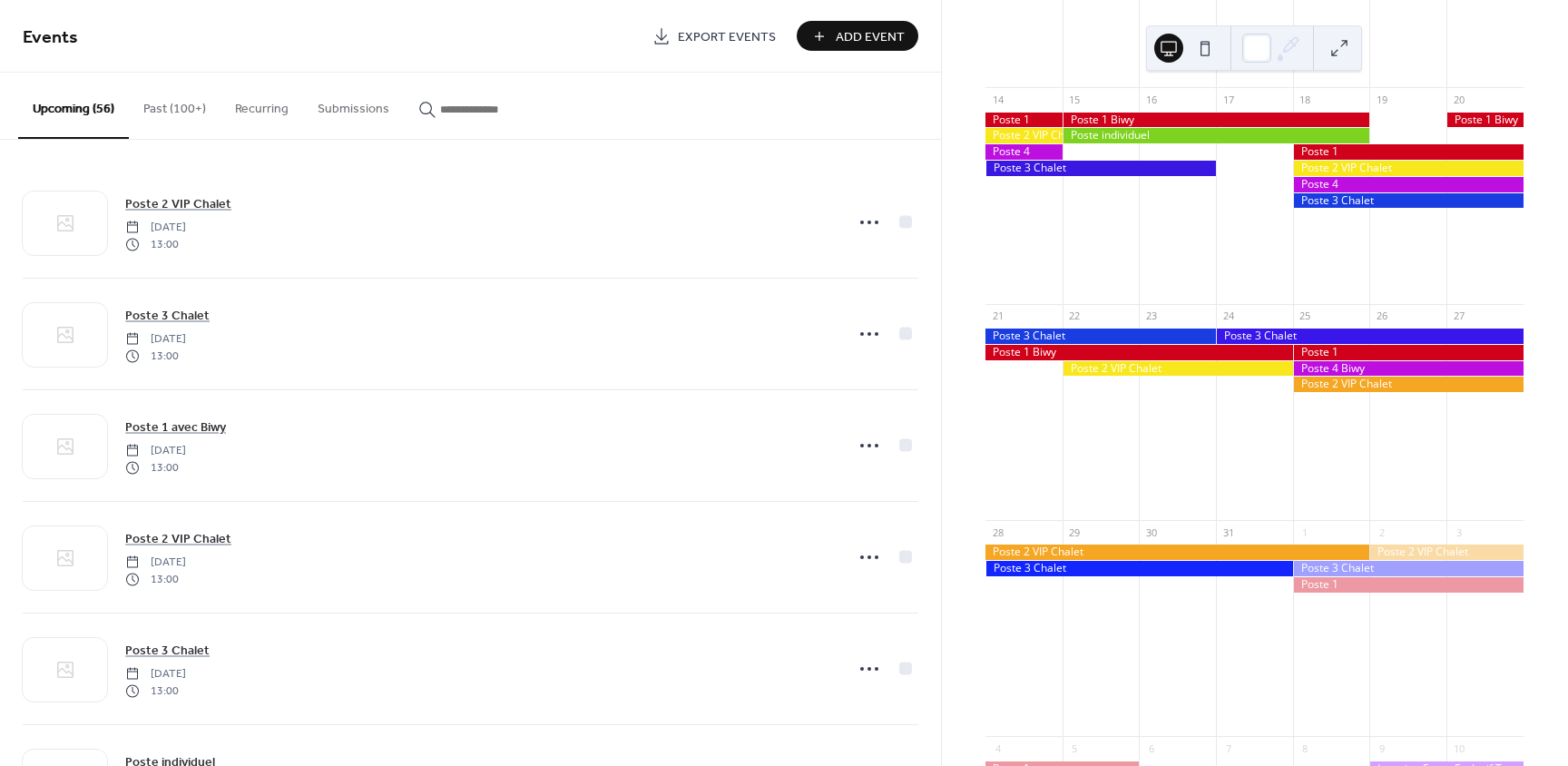 click on "Add Event" at bounding box center (870, 37) 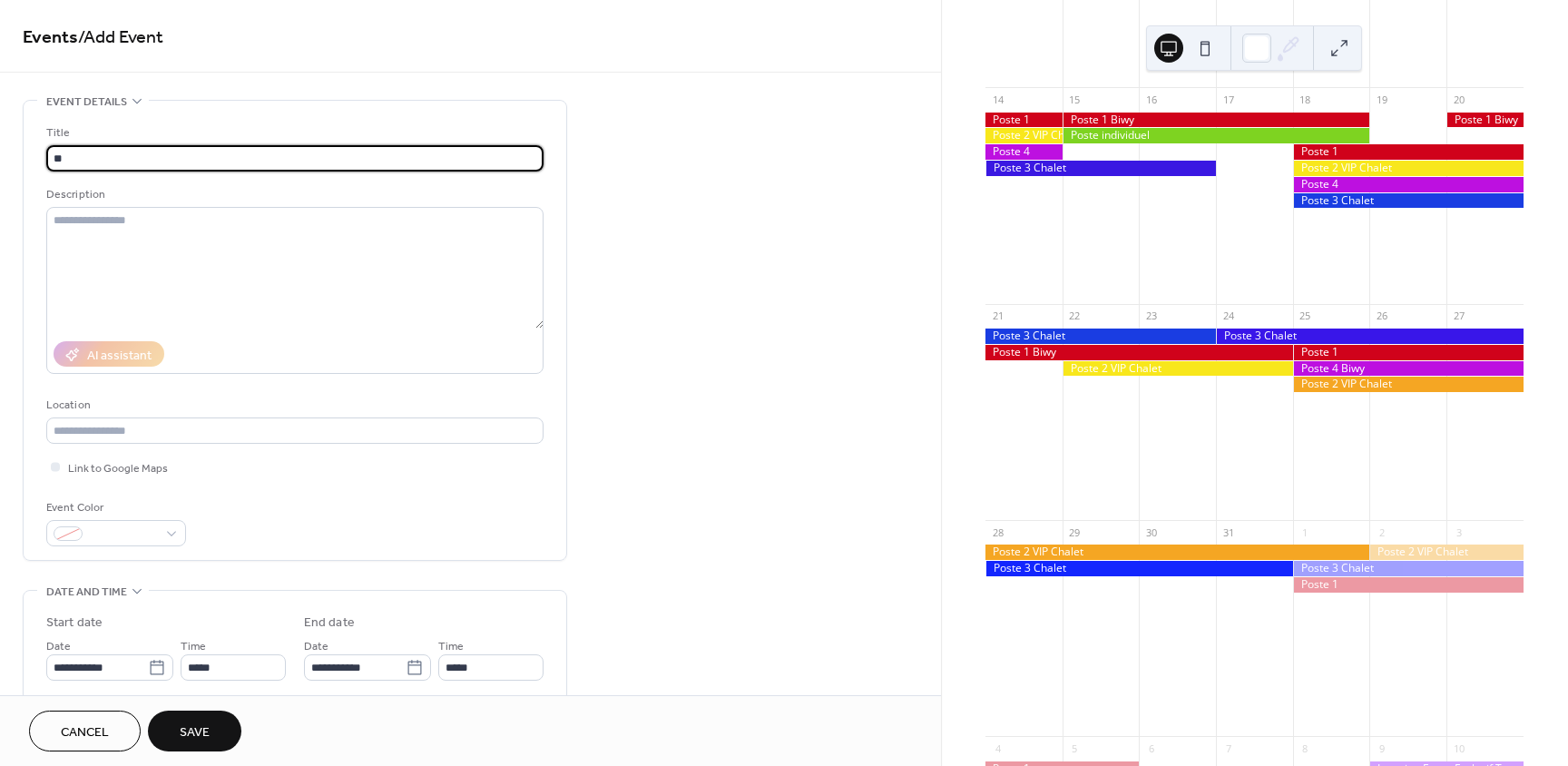 type on "*" 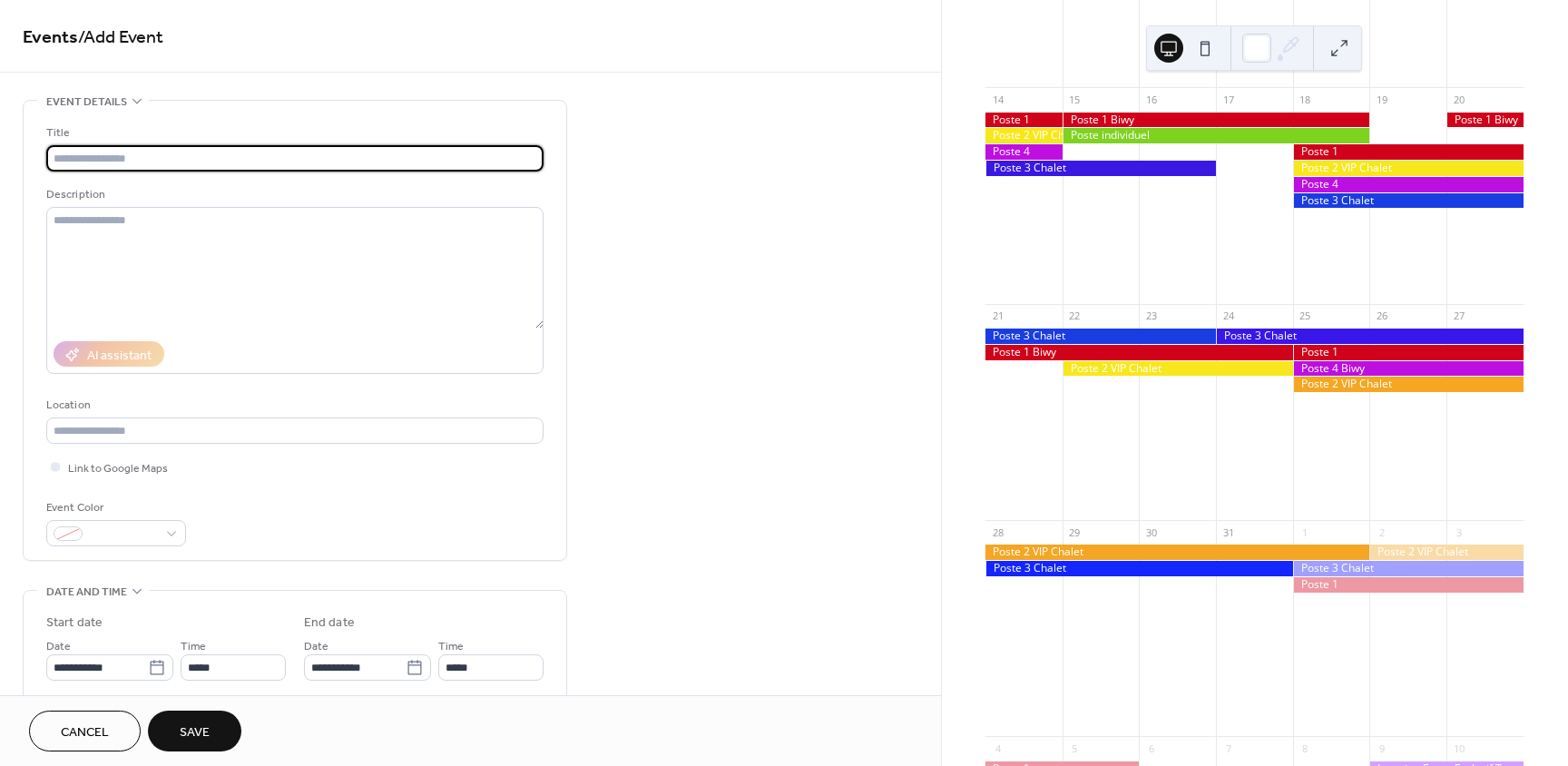type on "*" 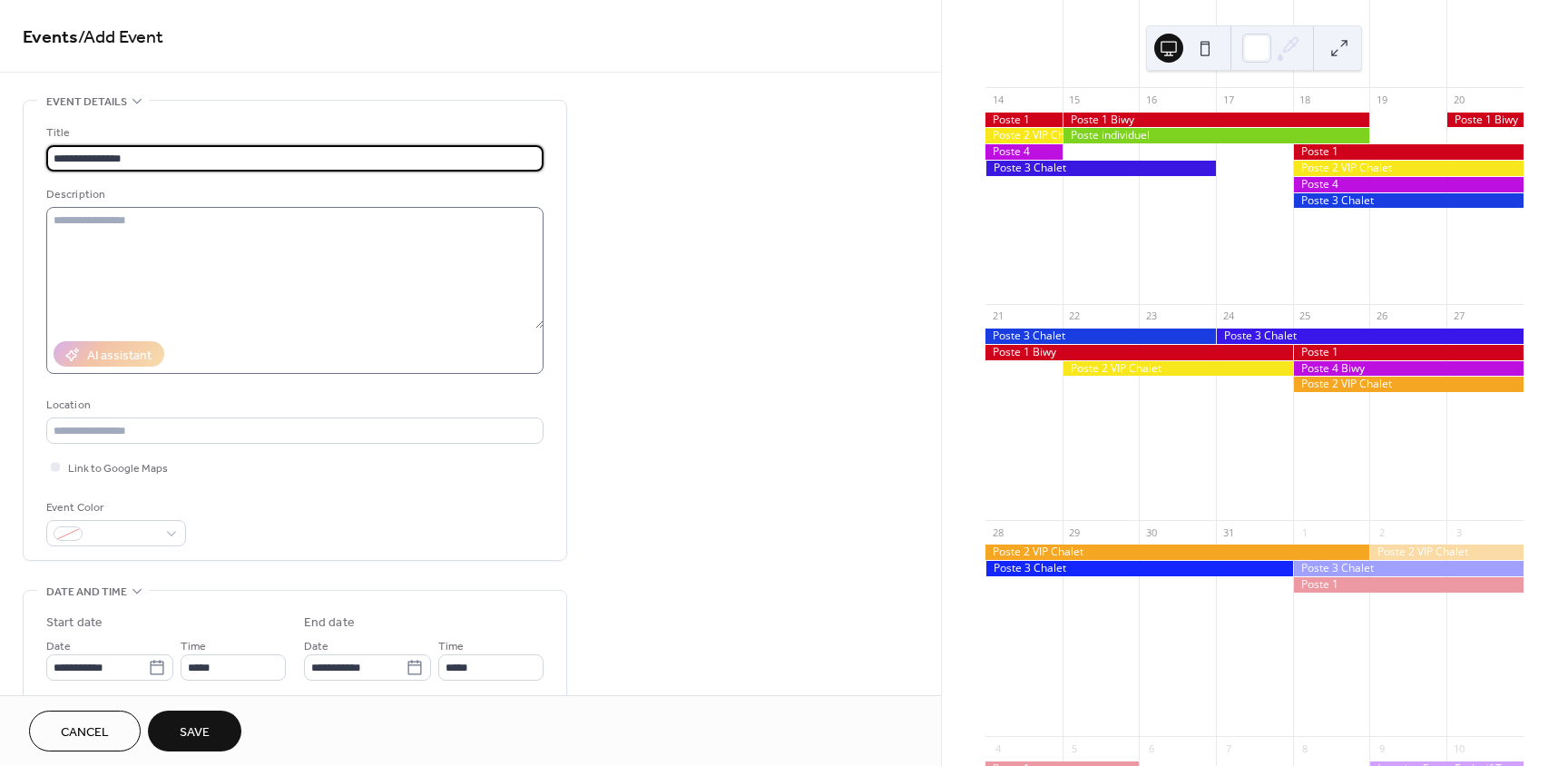 type on "**********" 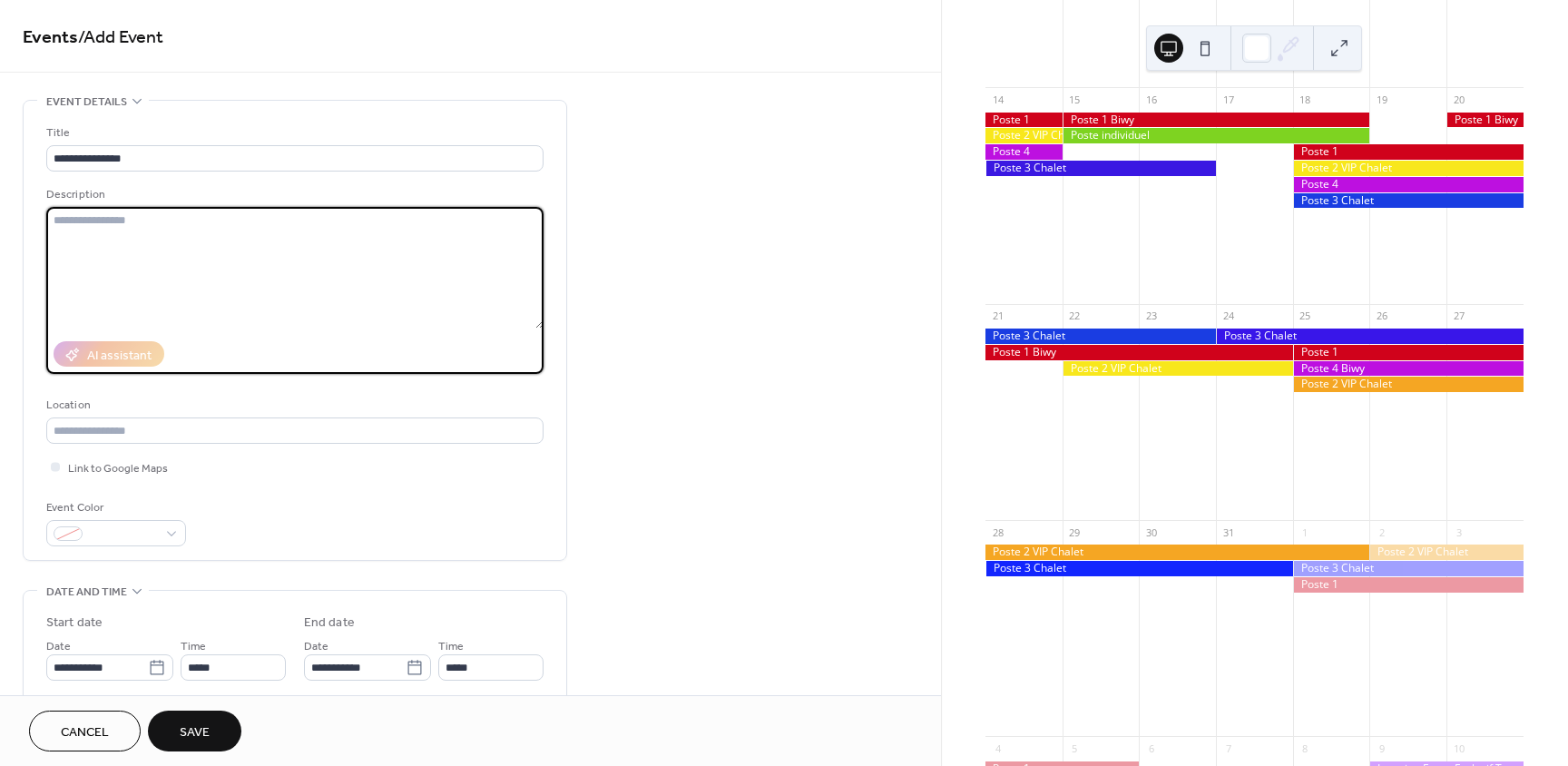 click at bounding box center (295, 268) 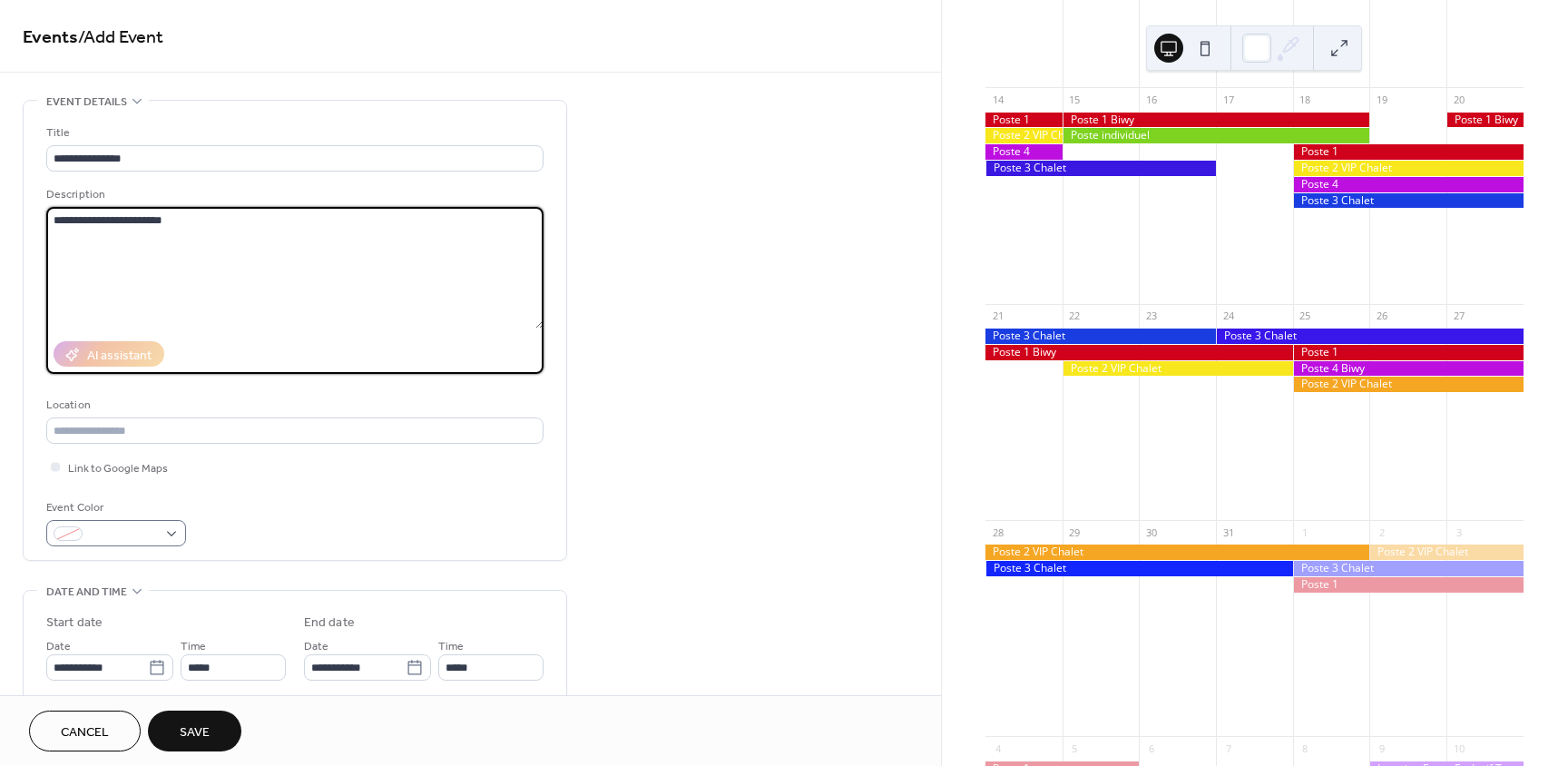 type on "**********" 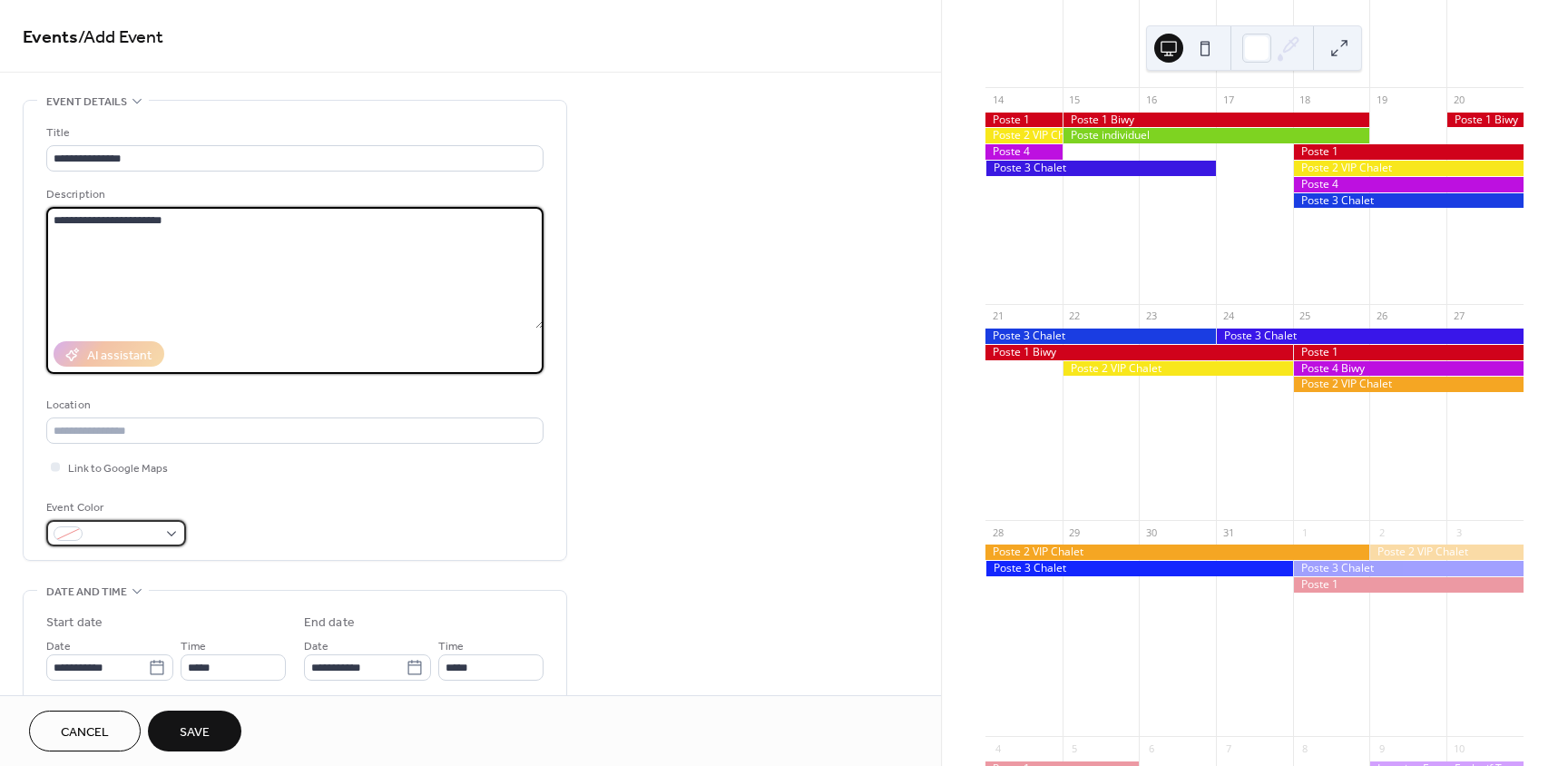 click at bounding box center [116, 533] 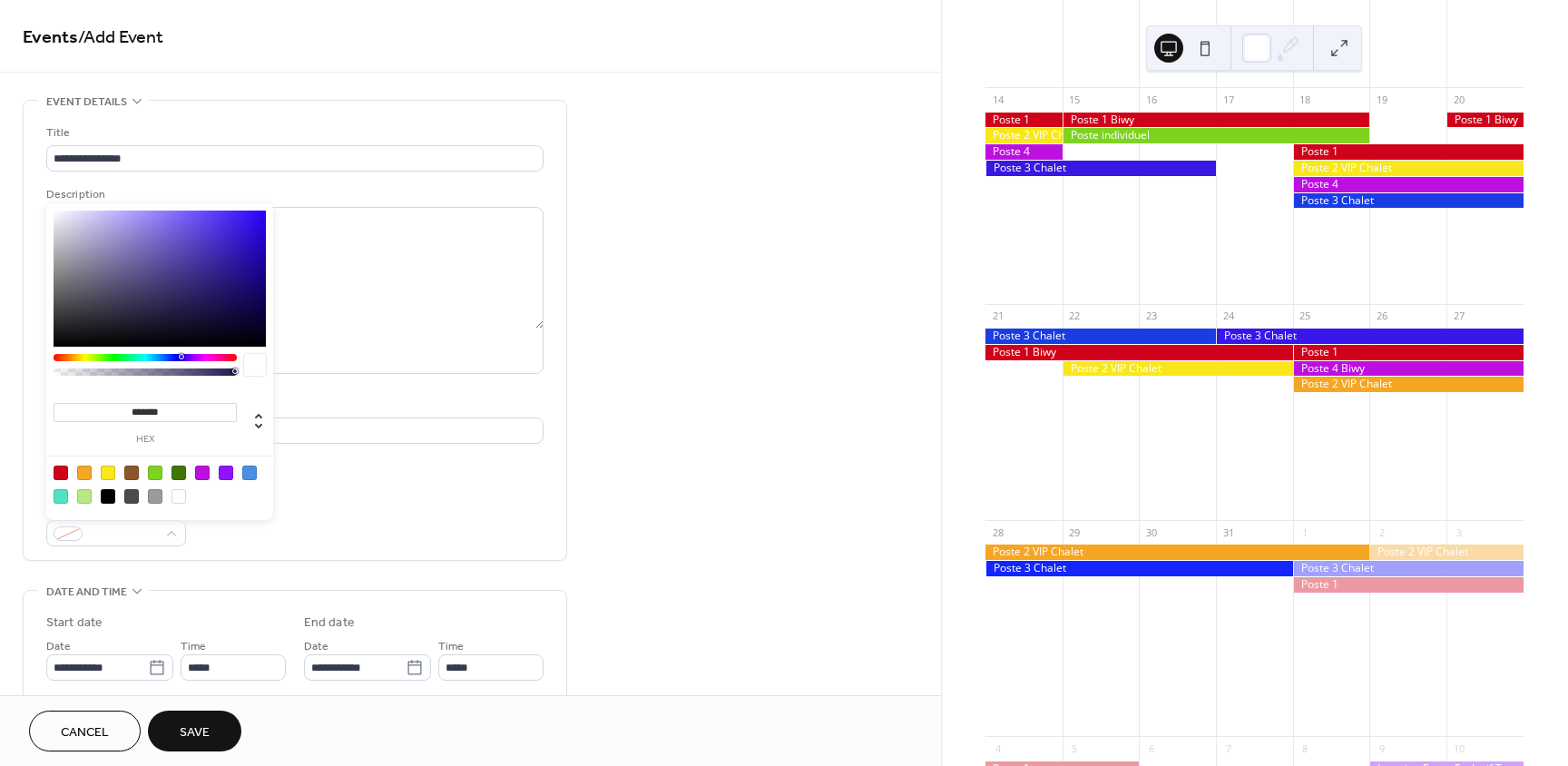 click at bounding box center (145, 358) 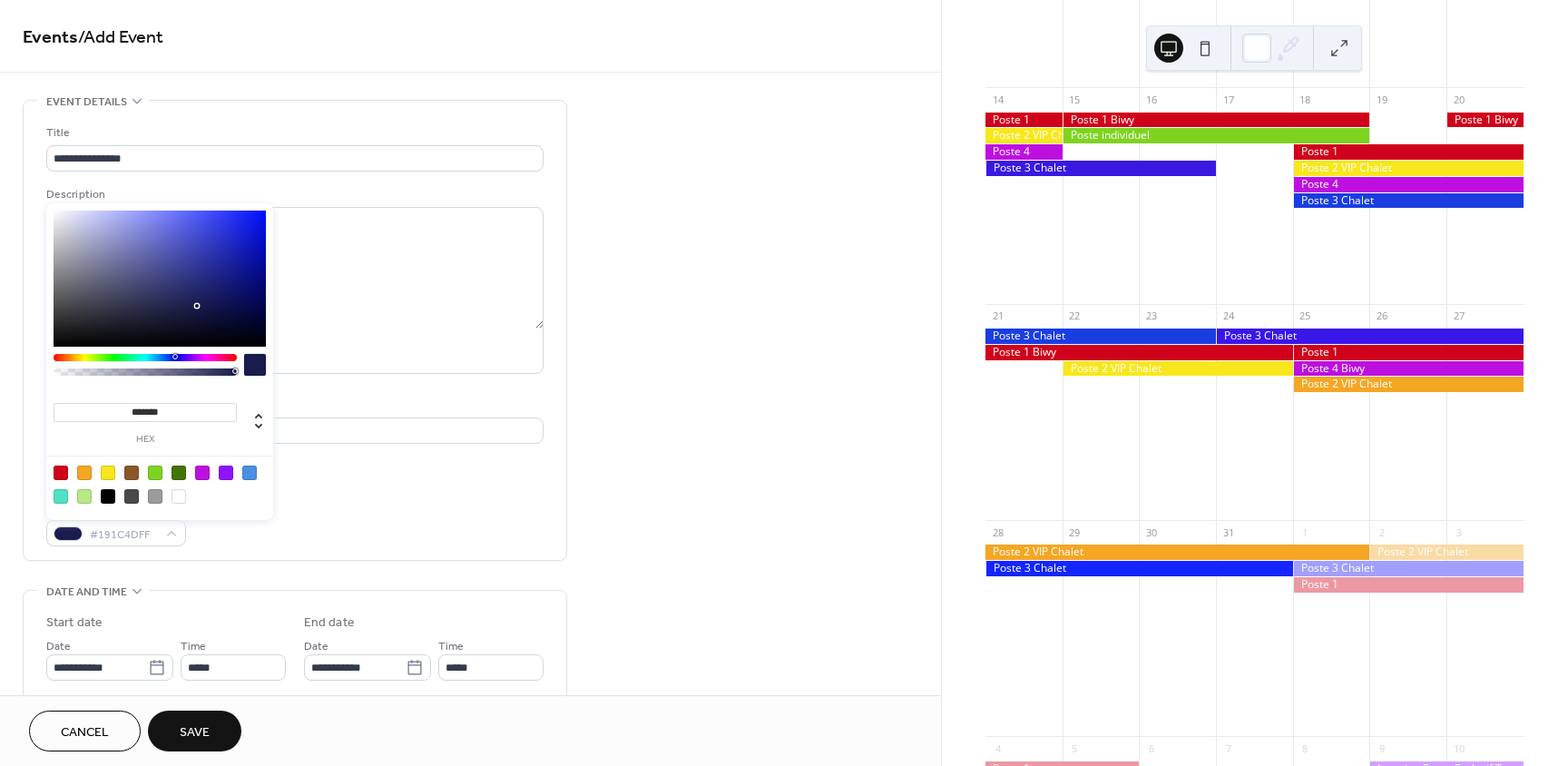 click at bounding box center (175, 357) 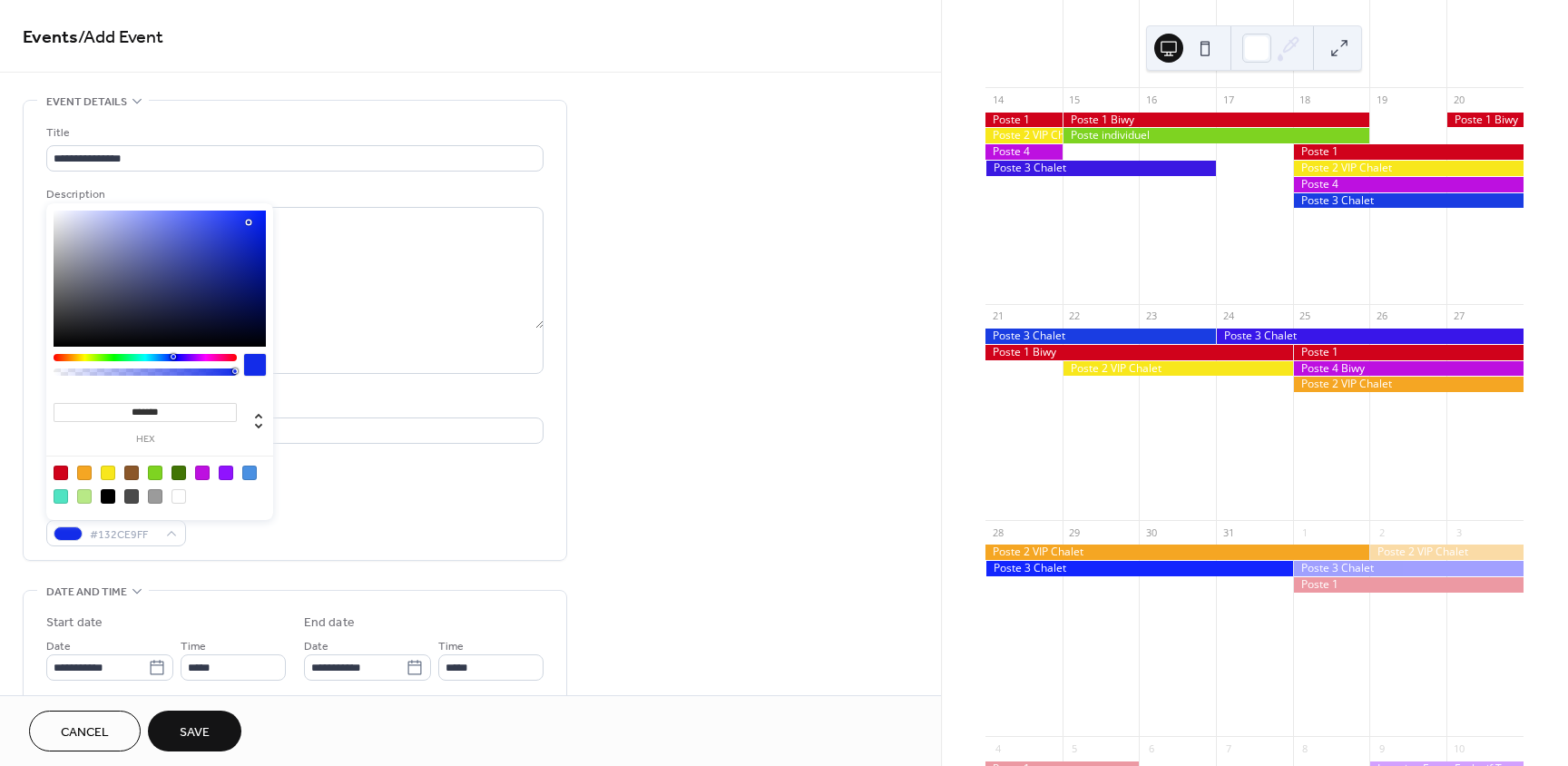 type on "*******" 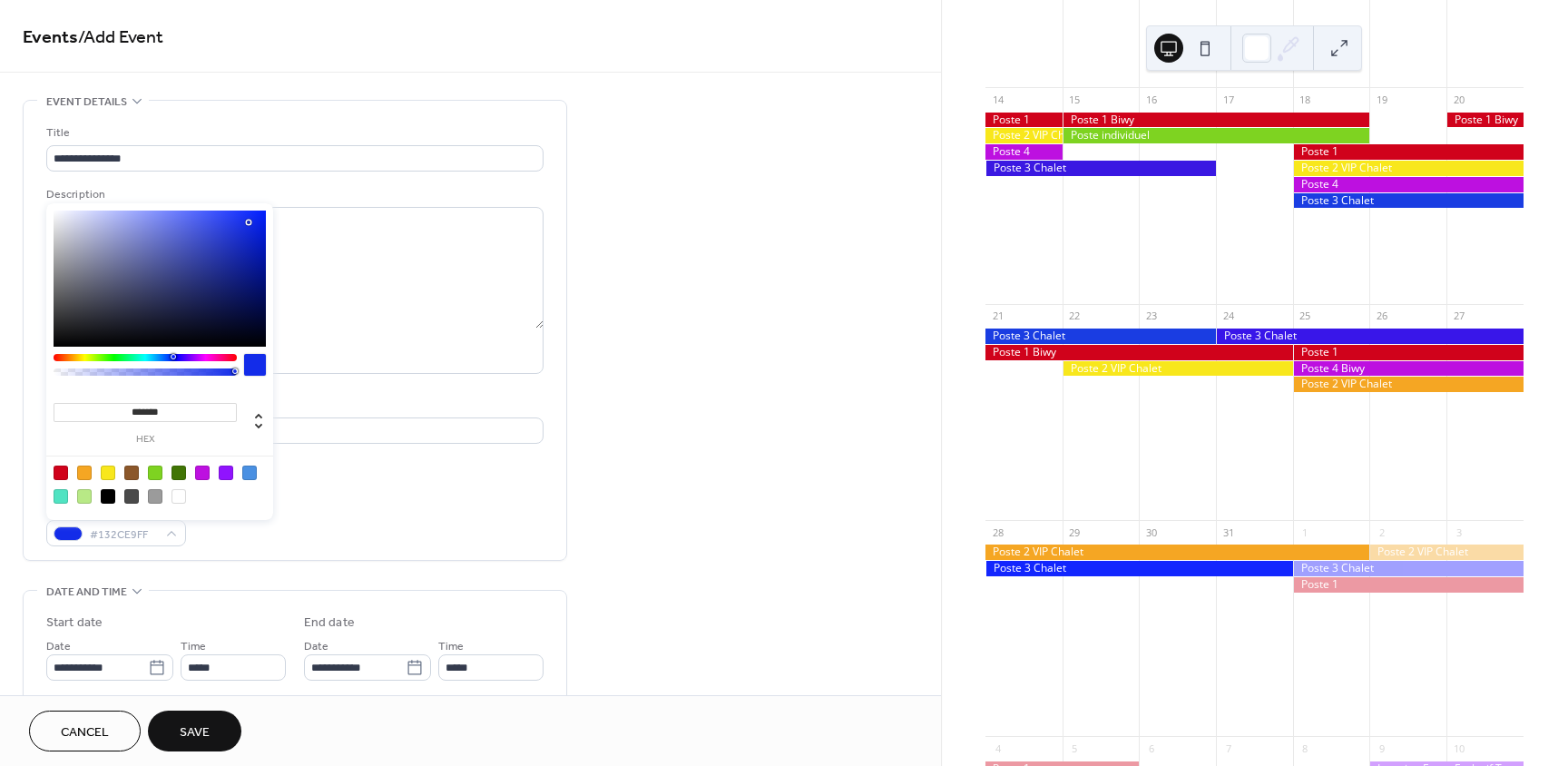 click at bounding box center [160, 279] 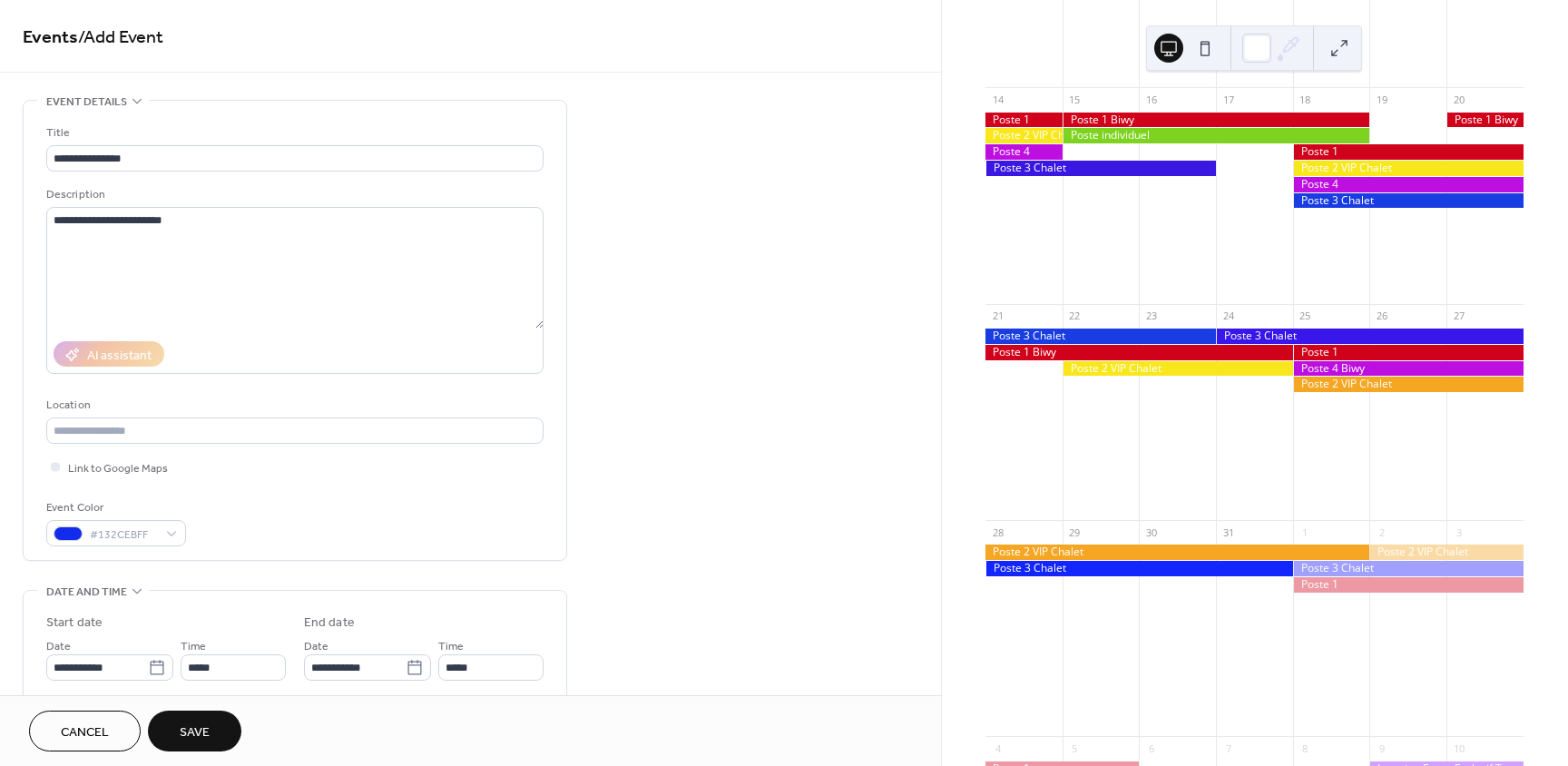 click on "Link to Google Maps" at bounding box center (295, 466) 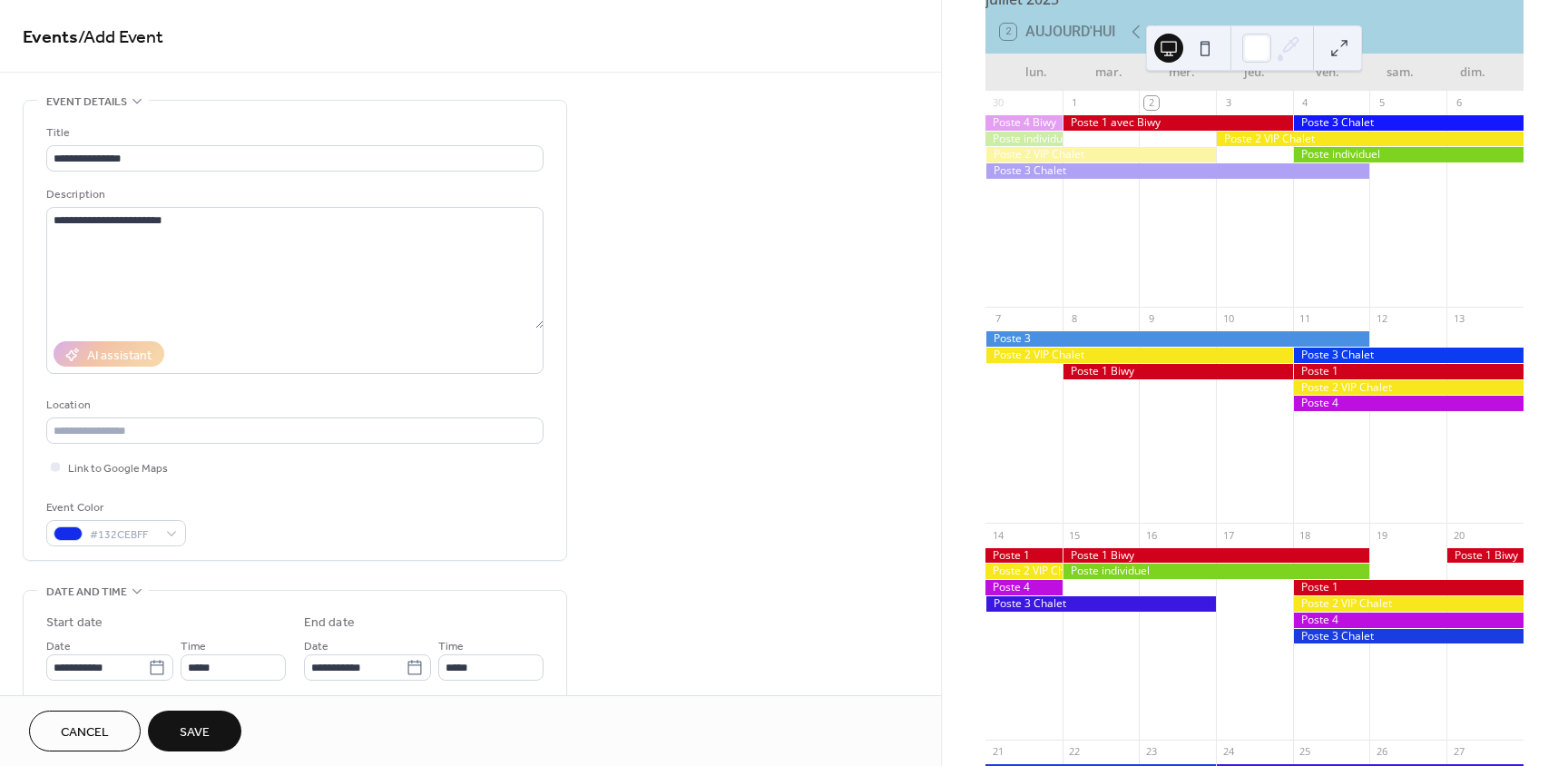 scroll, scrollTop: 0, scrollLeft: 0, axis: both 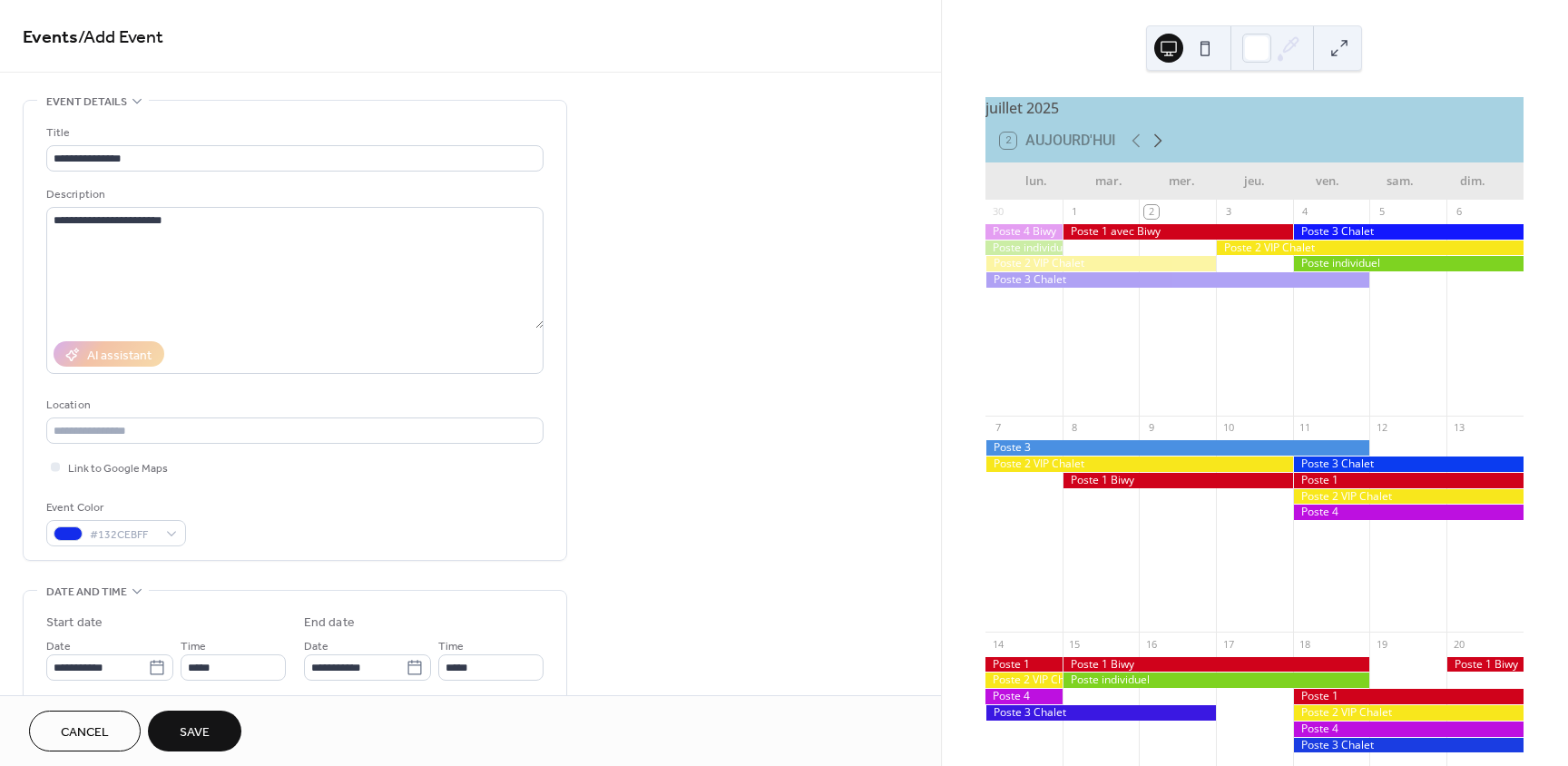 click 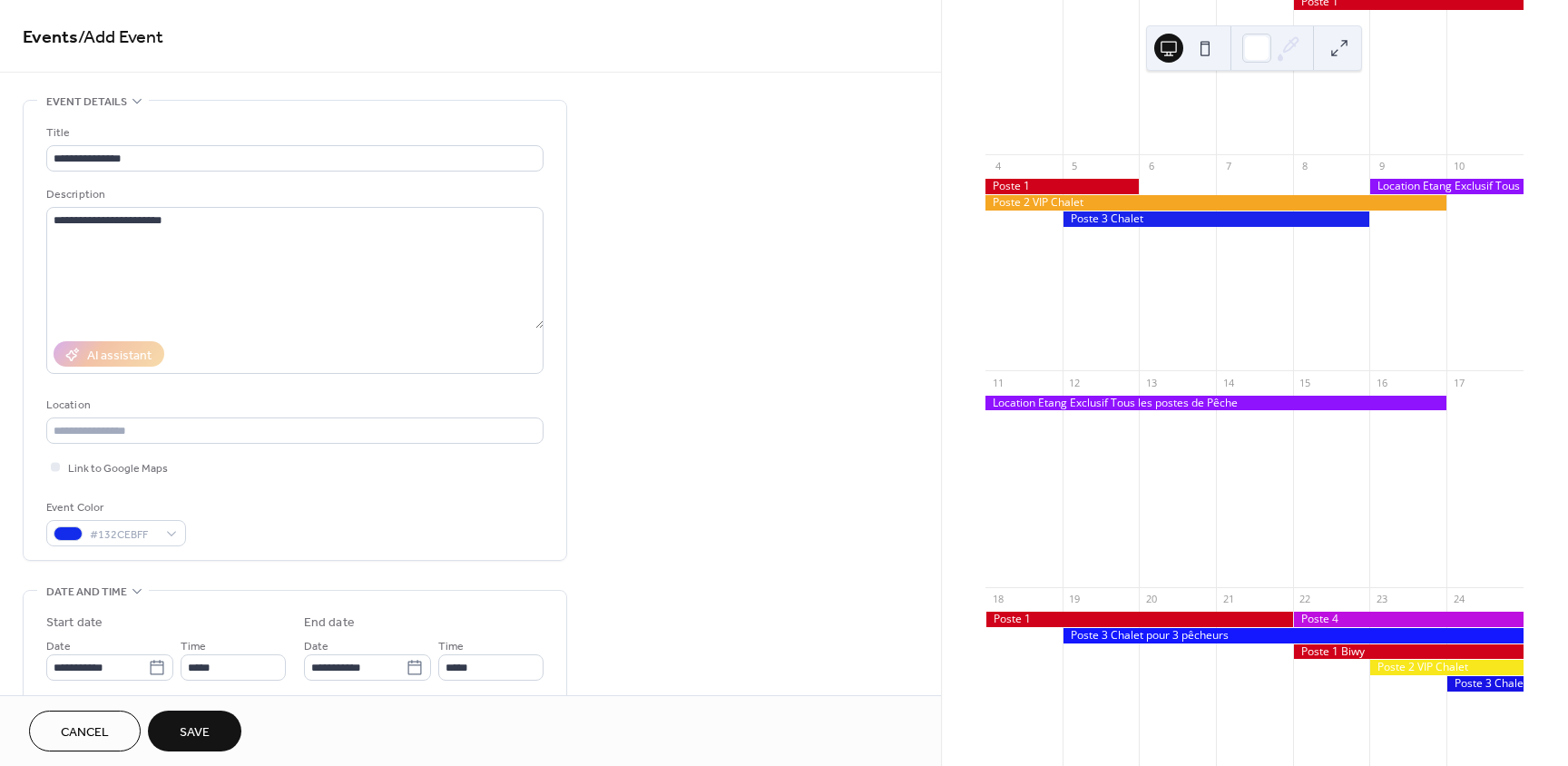 scroll, scrollTop: 272, scrollLeft: 0, axis: vertical 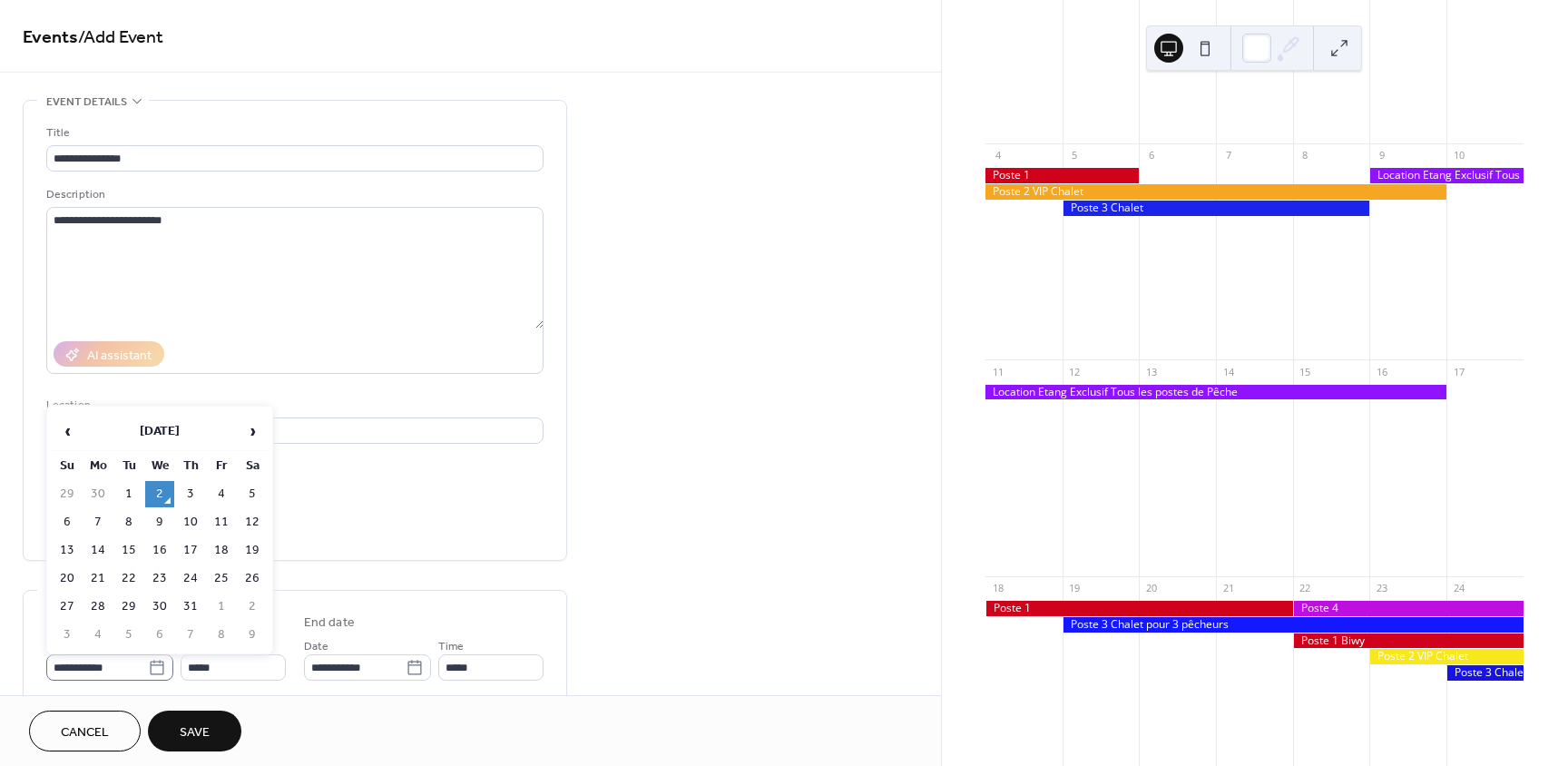 click 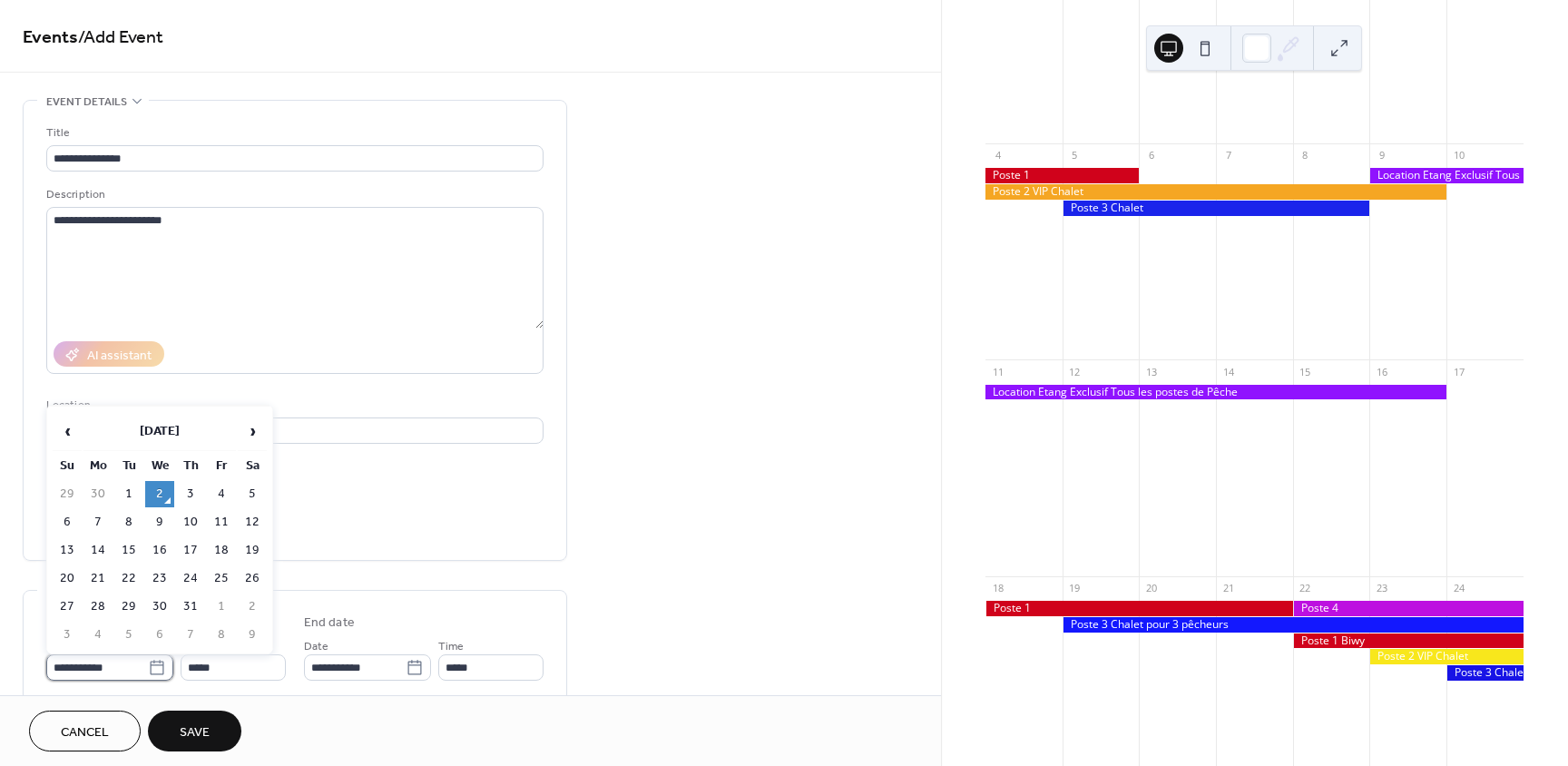 click on "**********" at bounding box center [97, 667] 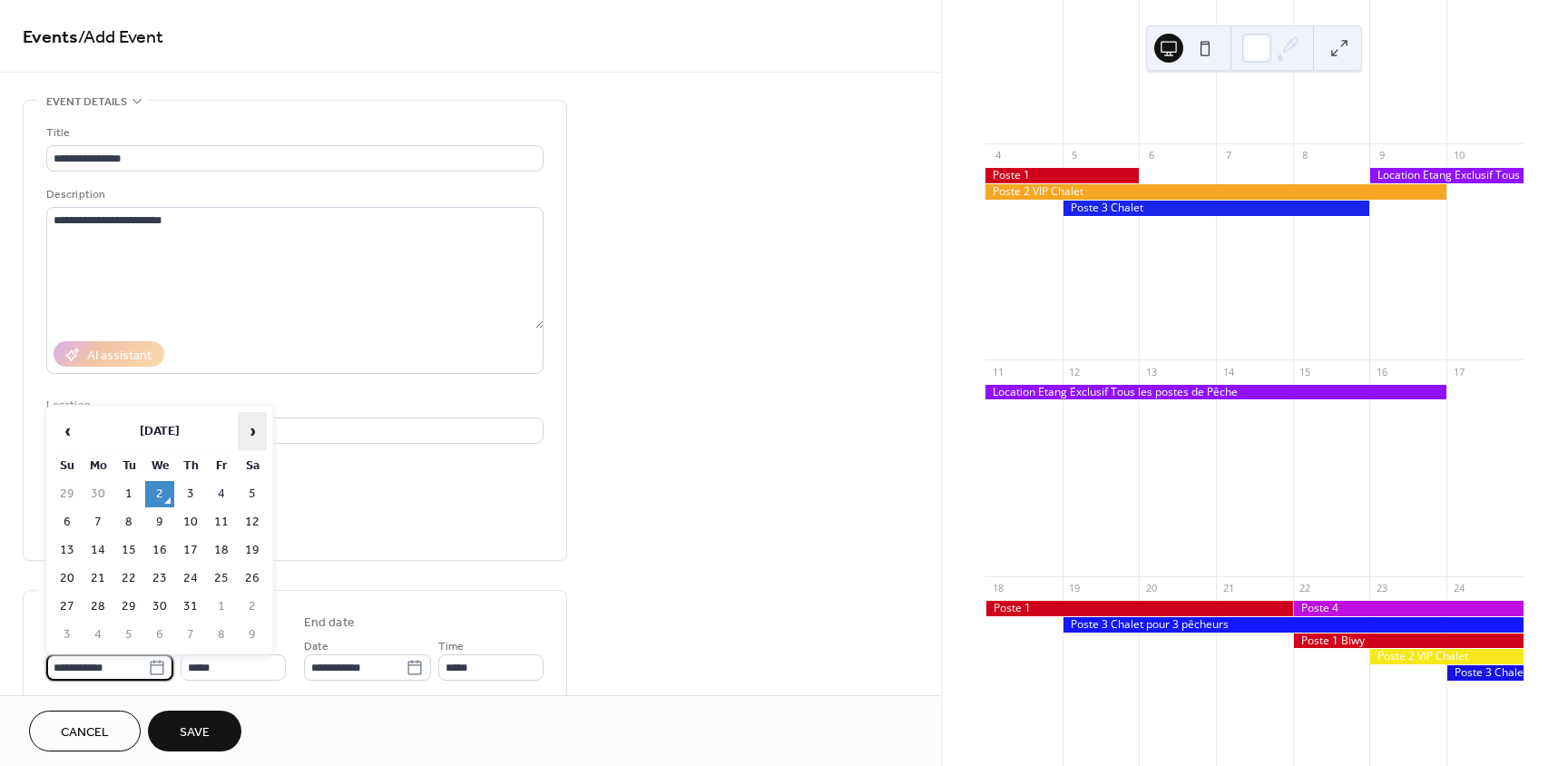 click on "›" at bounding box center (252, 431) 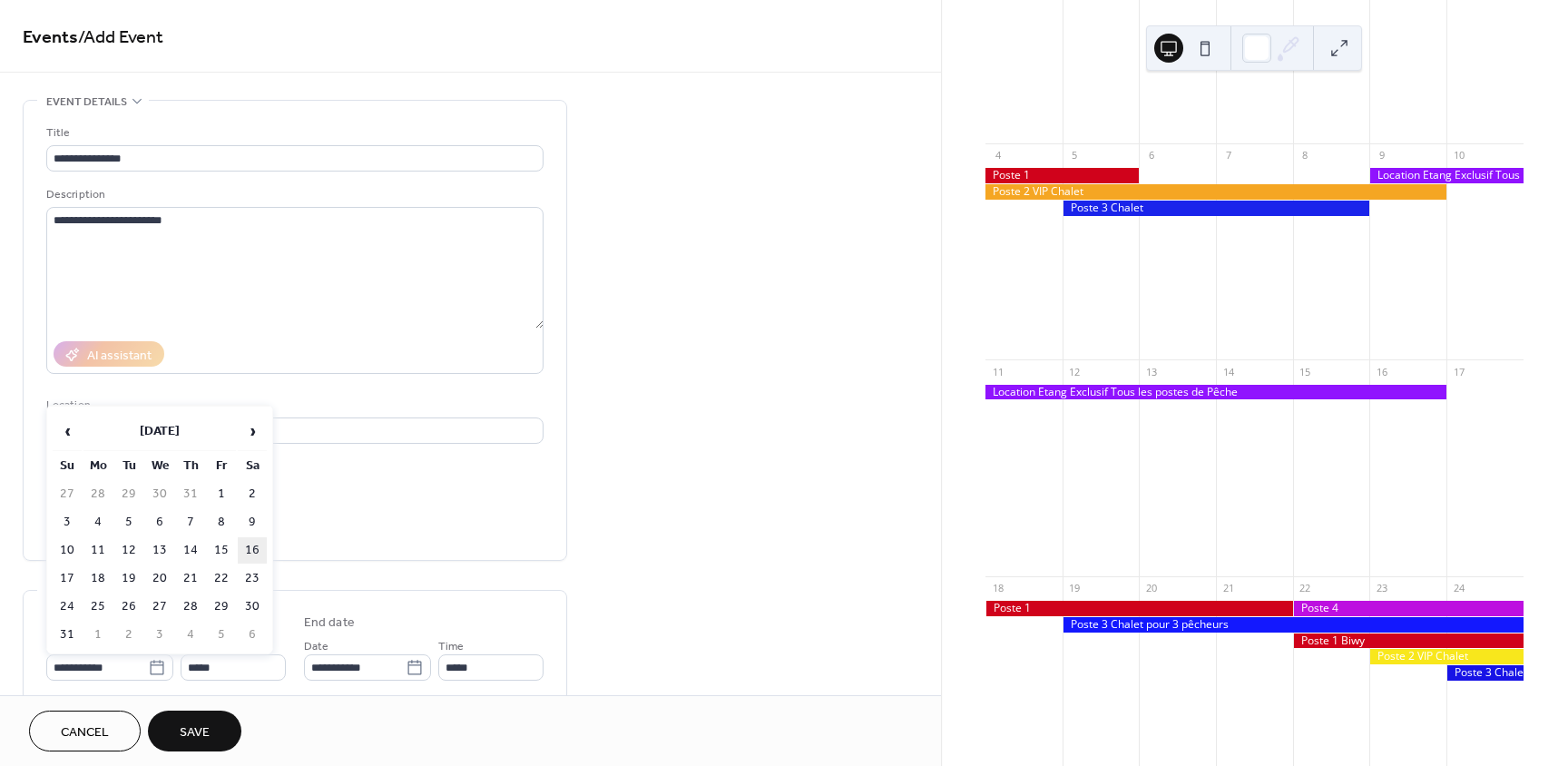 click on "16" at bounding box center [252, 550] 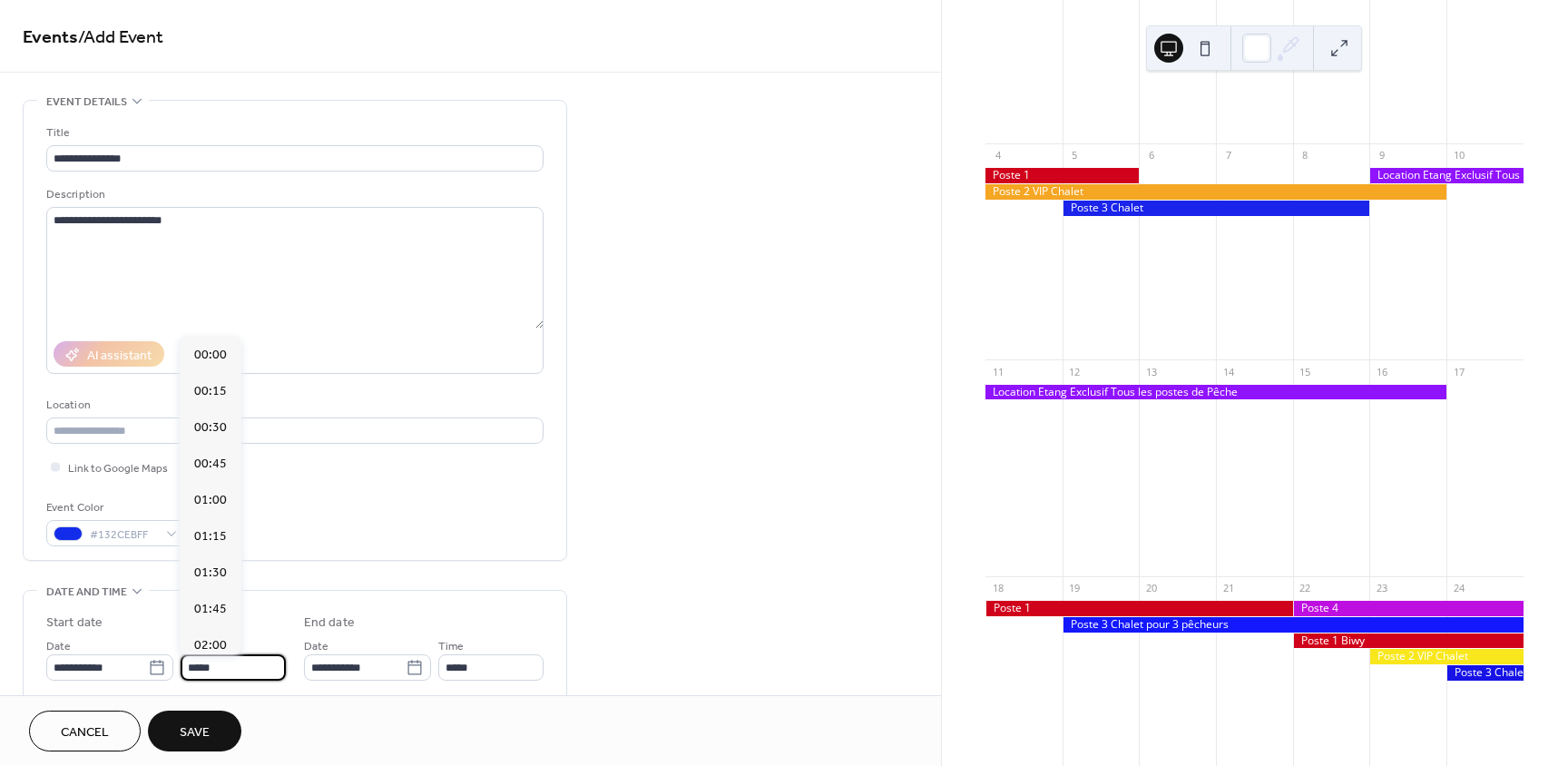 click on "*****" at bounding box center [233, 667] 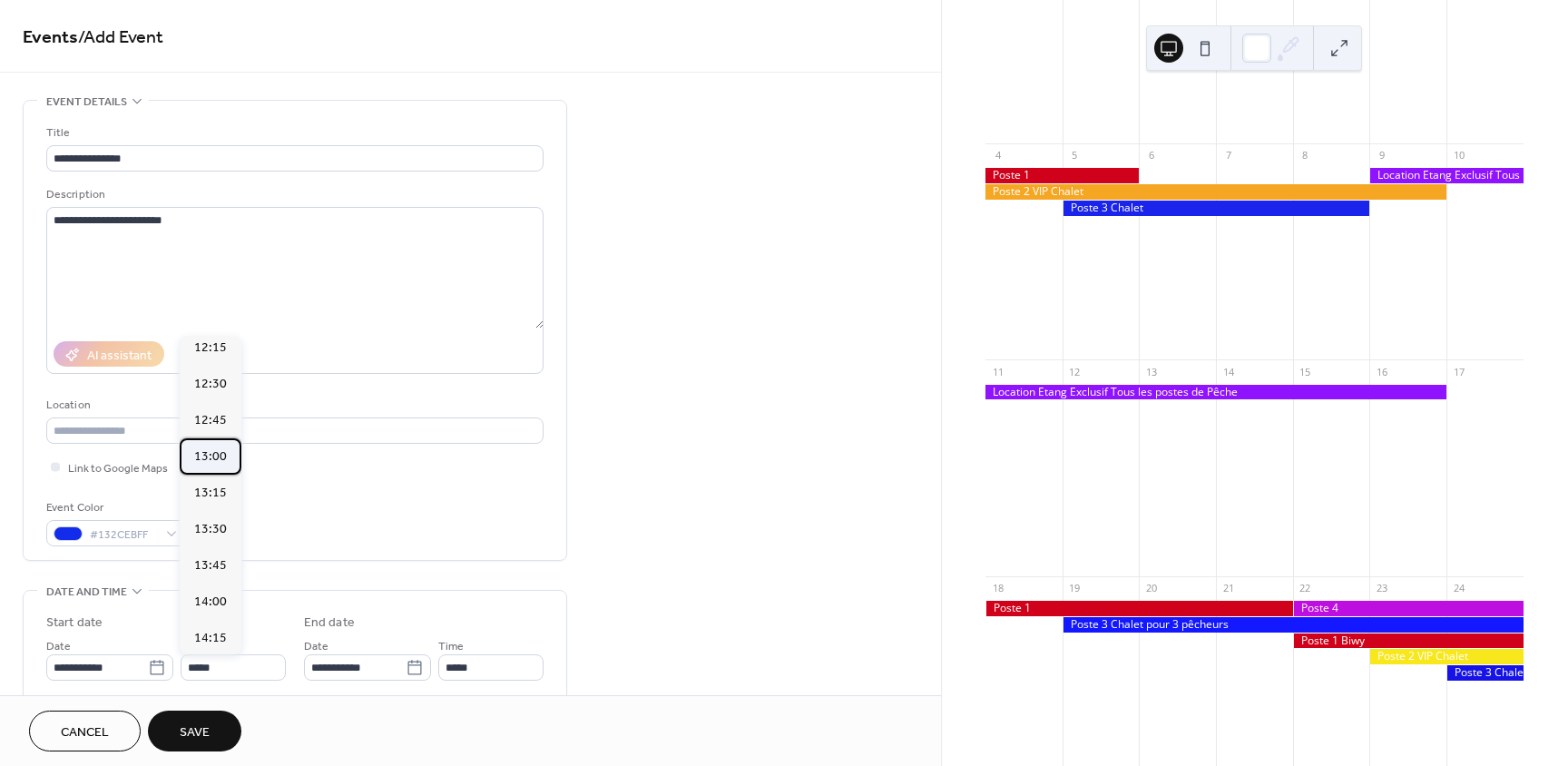 click on "13:00" at bounding box center (211, 457) 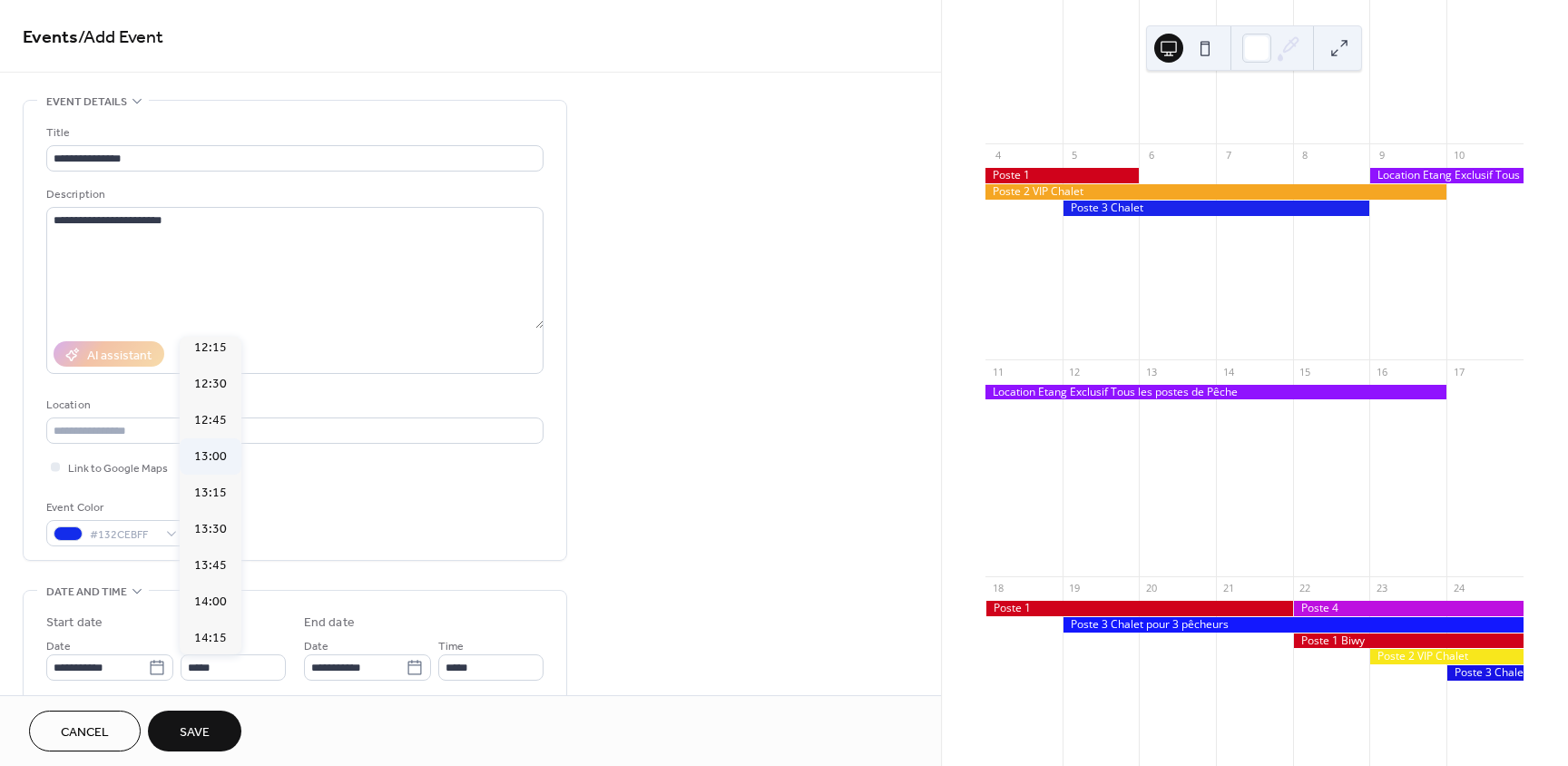 type on "*****" 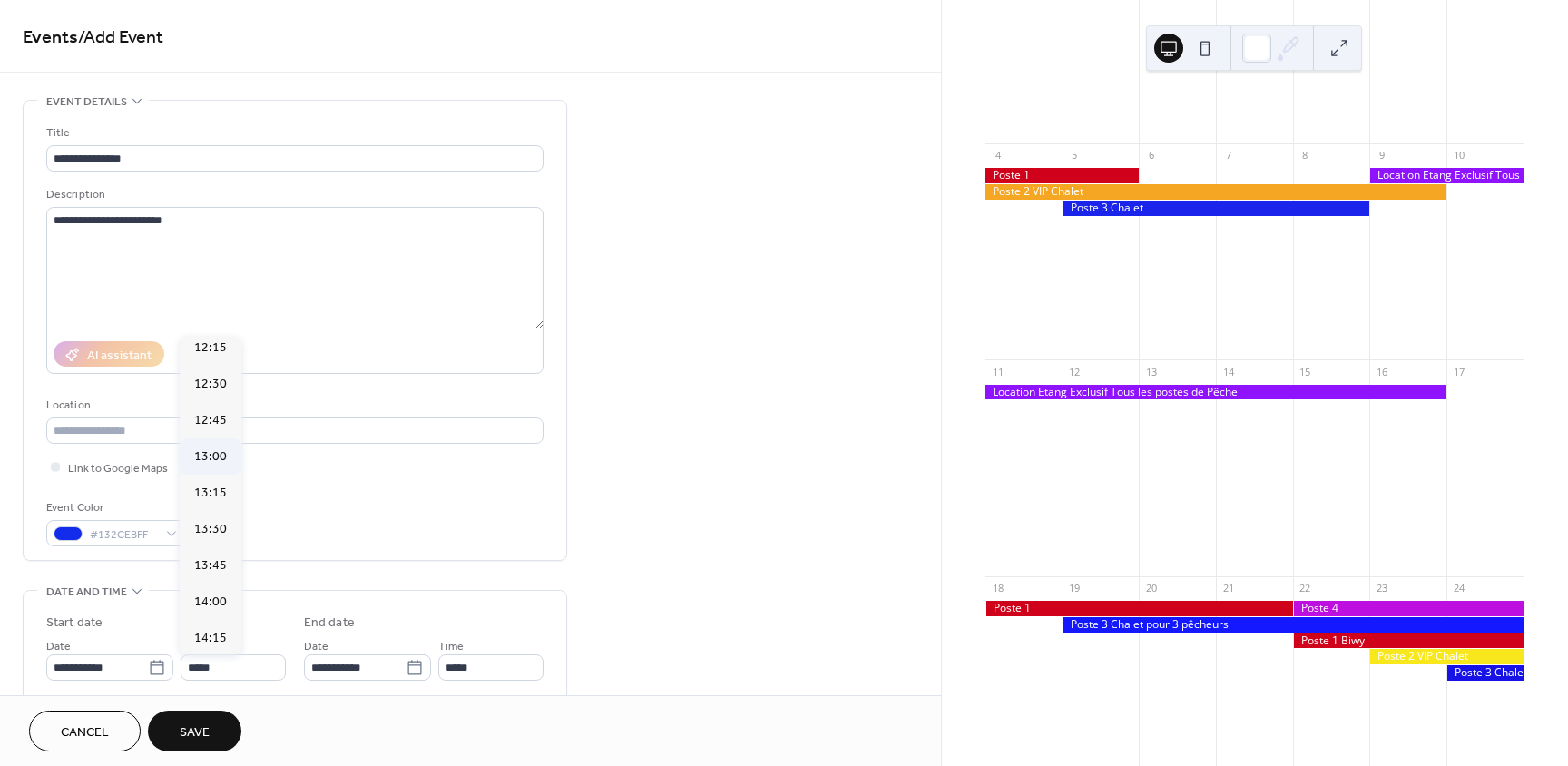 type on "*****" 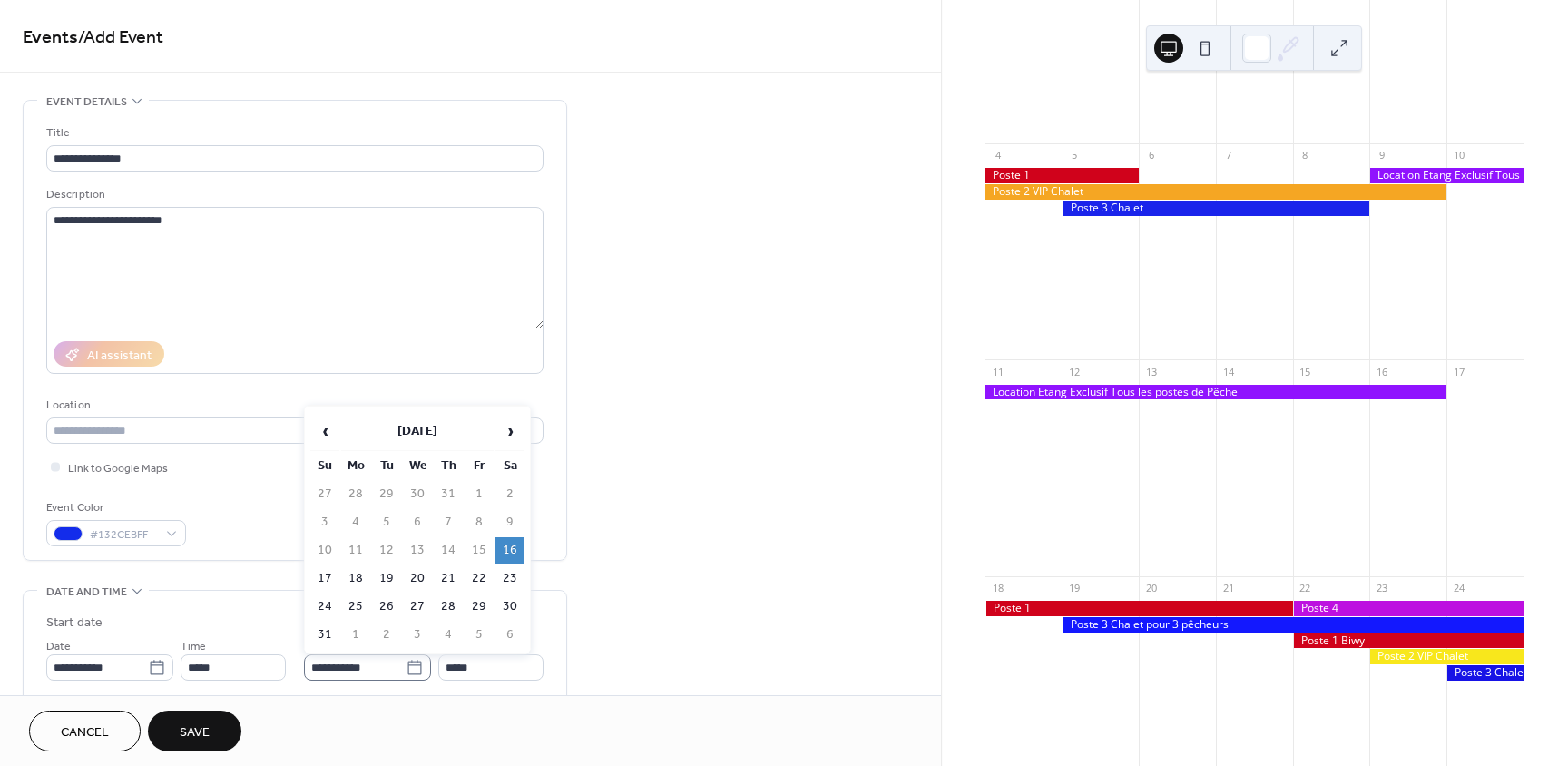 click 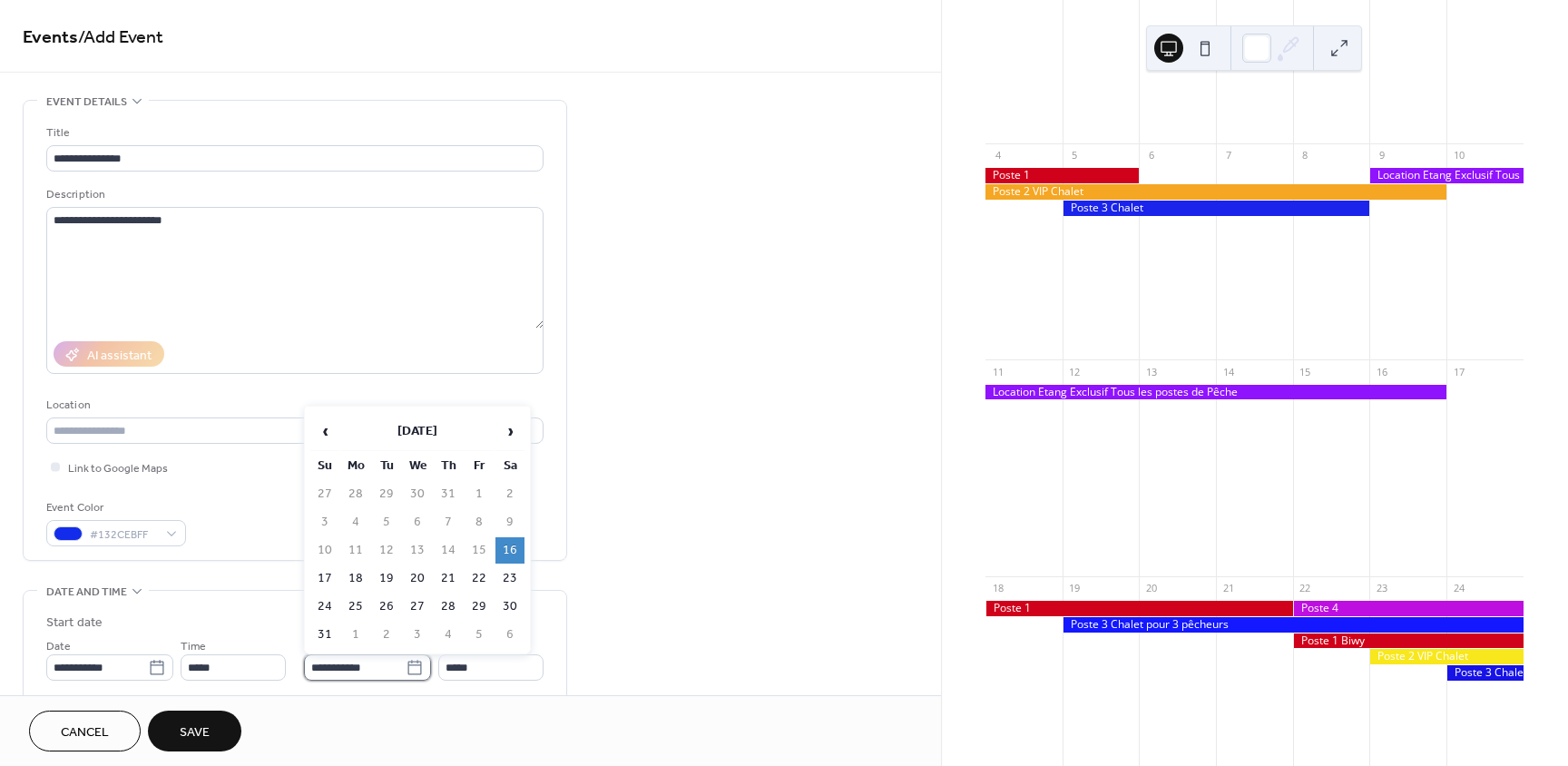 click on "**********" at bounding box center [355, 667] 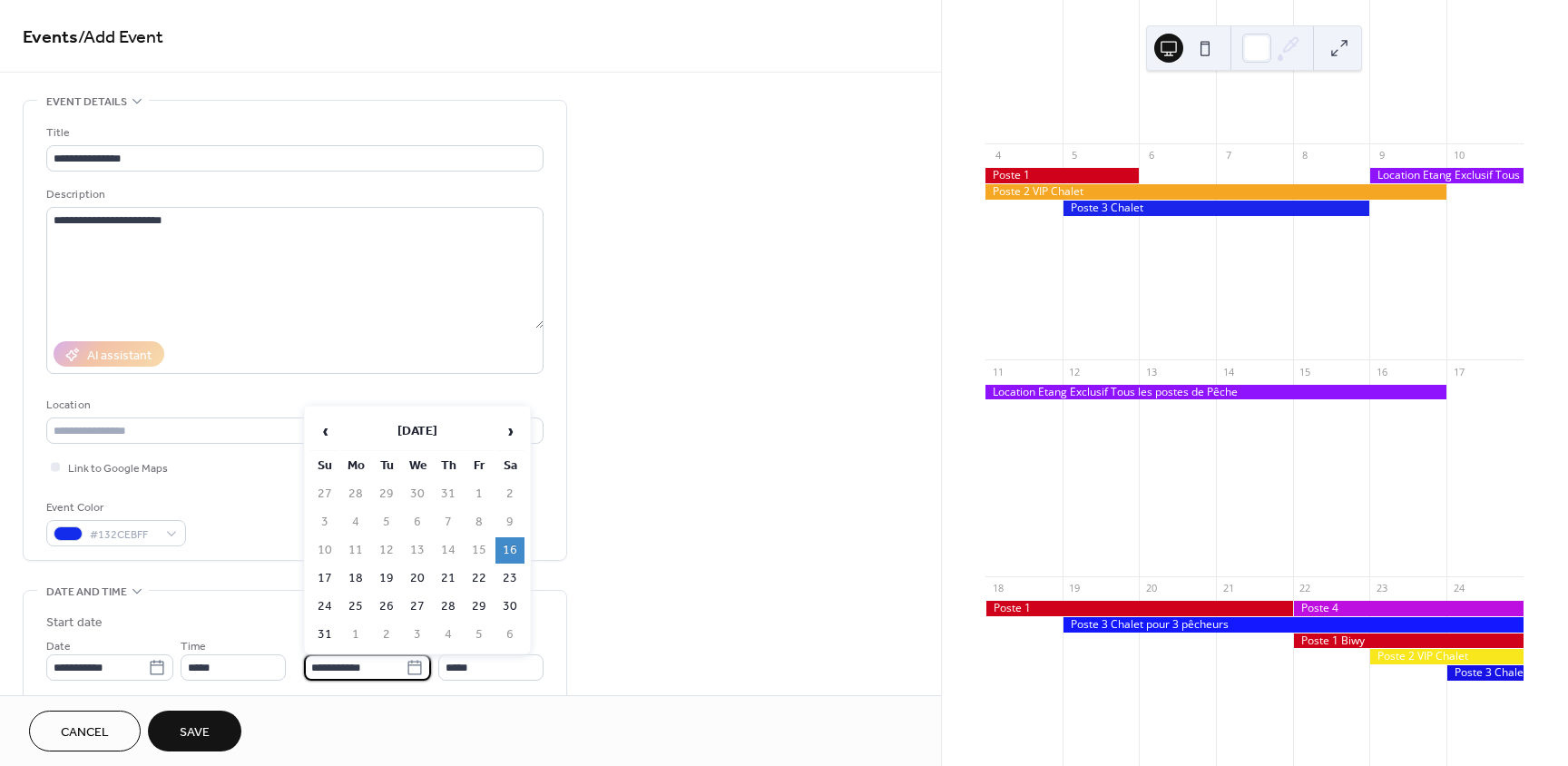 click on "19" at bounding box center (387, 578) 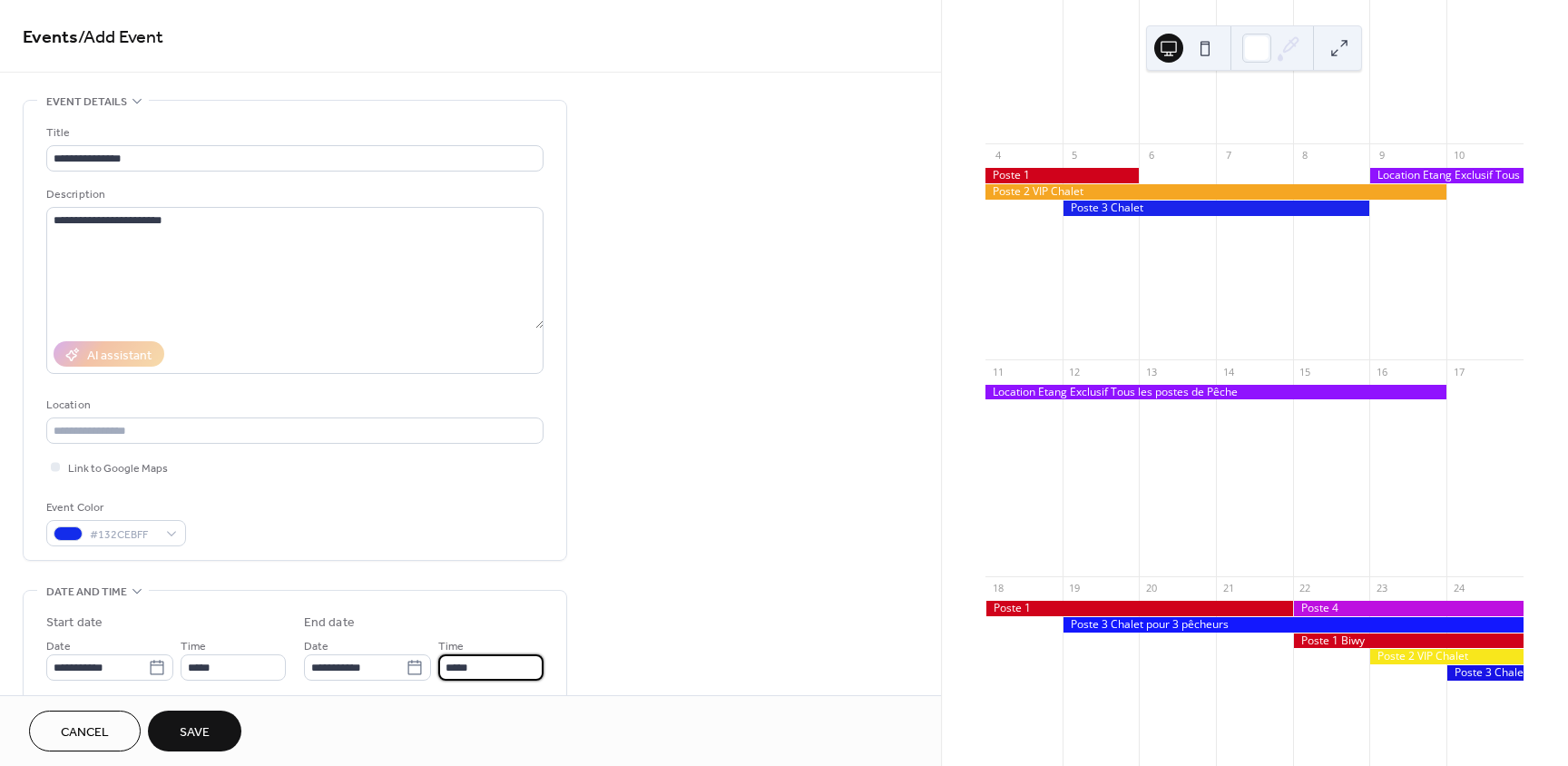 click on "*****" at bounding box center (491, 667) 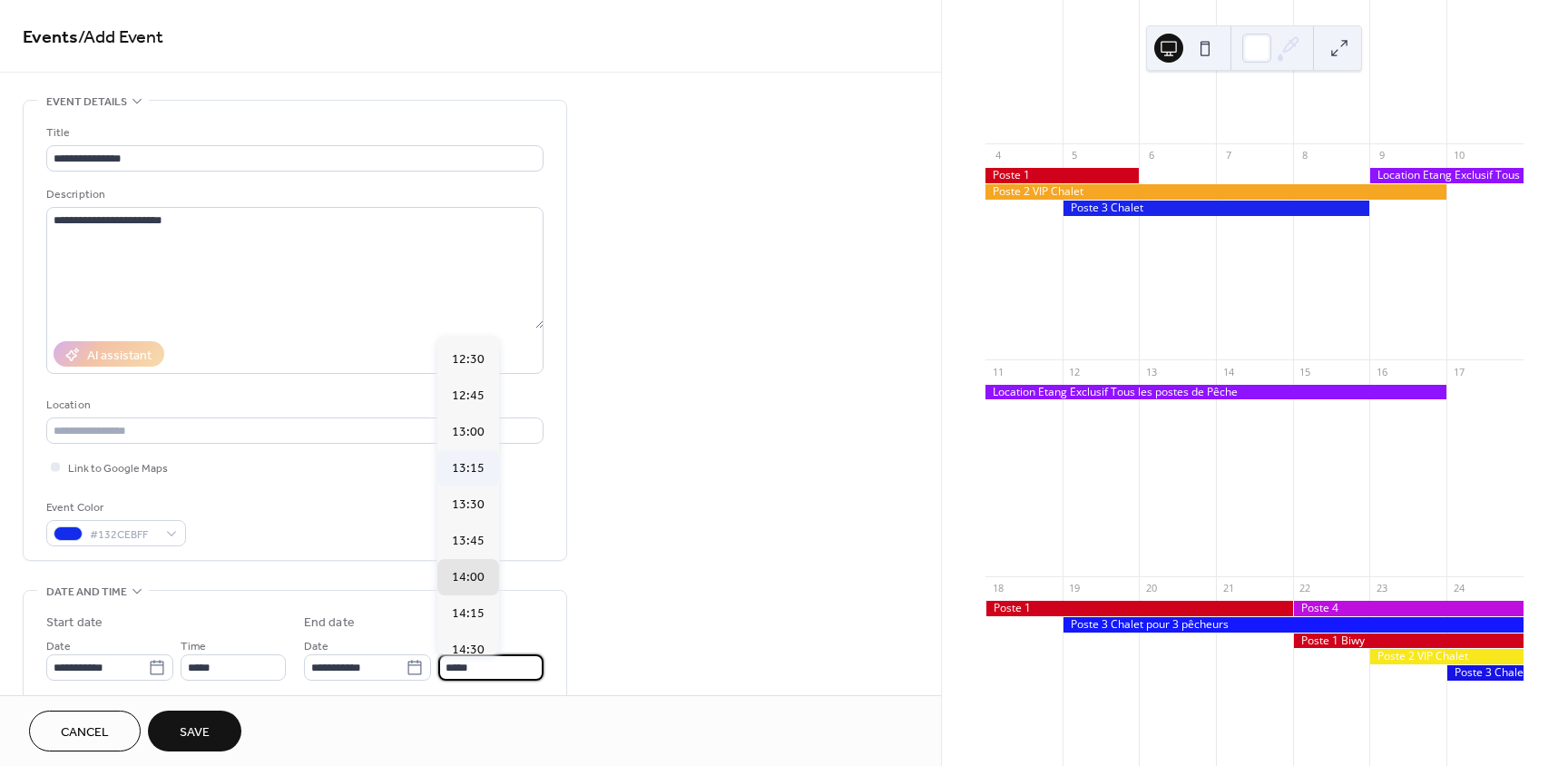 scroll, scrollTop: 1630, scrollLeft: 0, axis: vertical 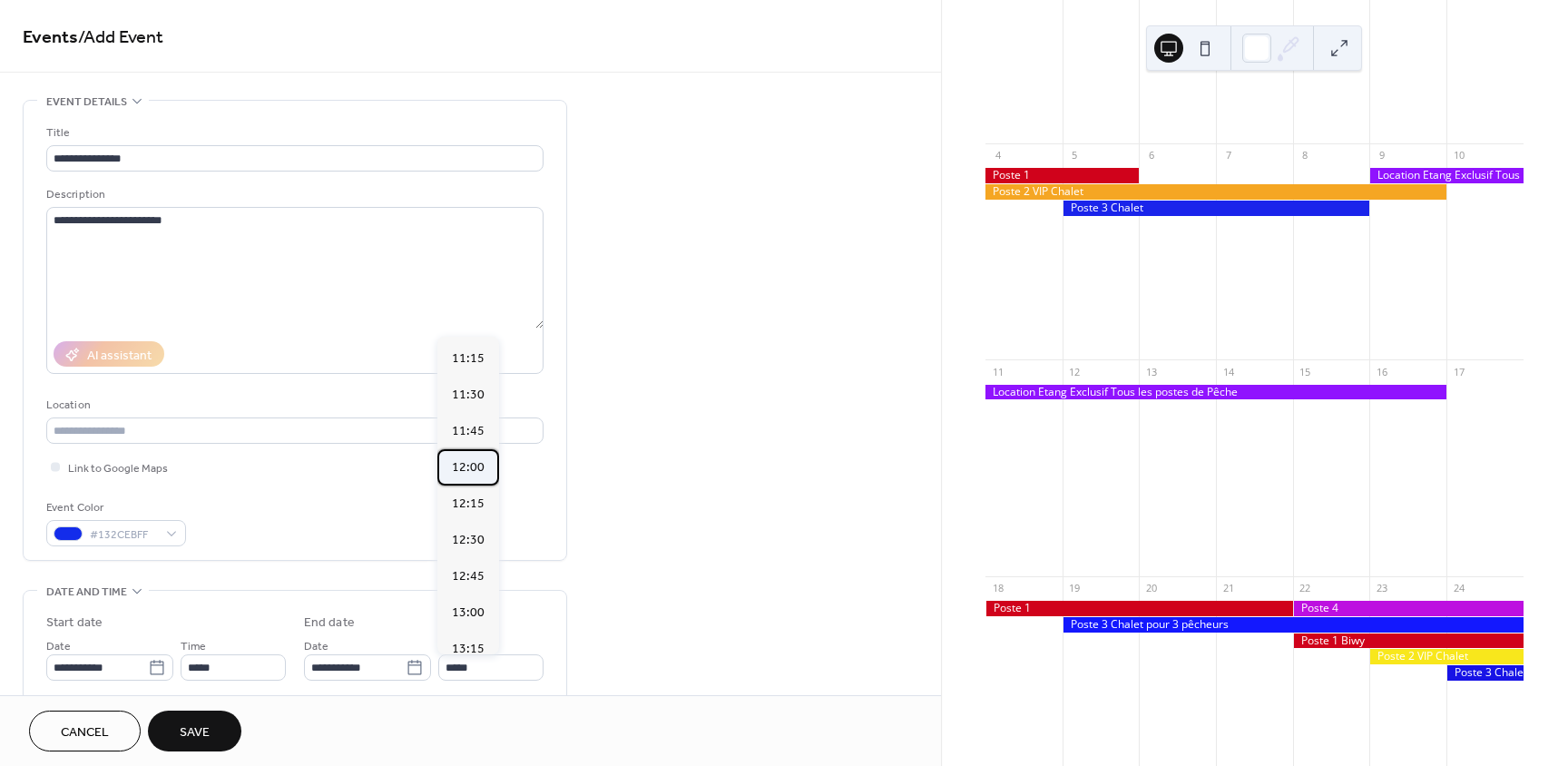 click on "12:00" at bounding box center (468, 467) 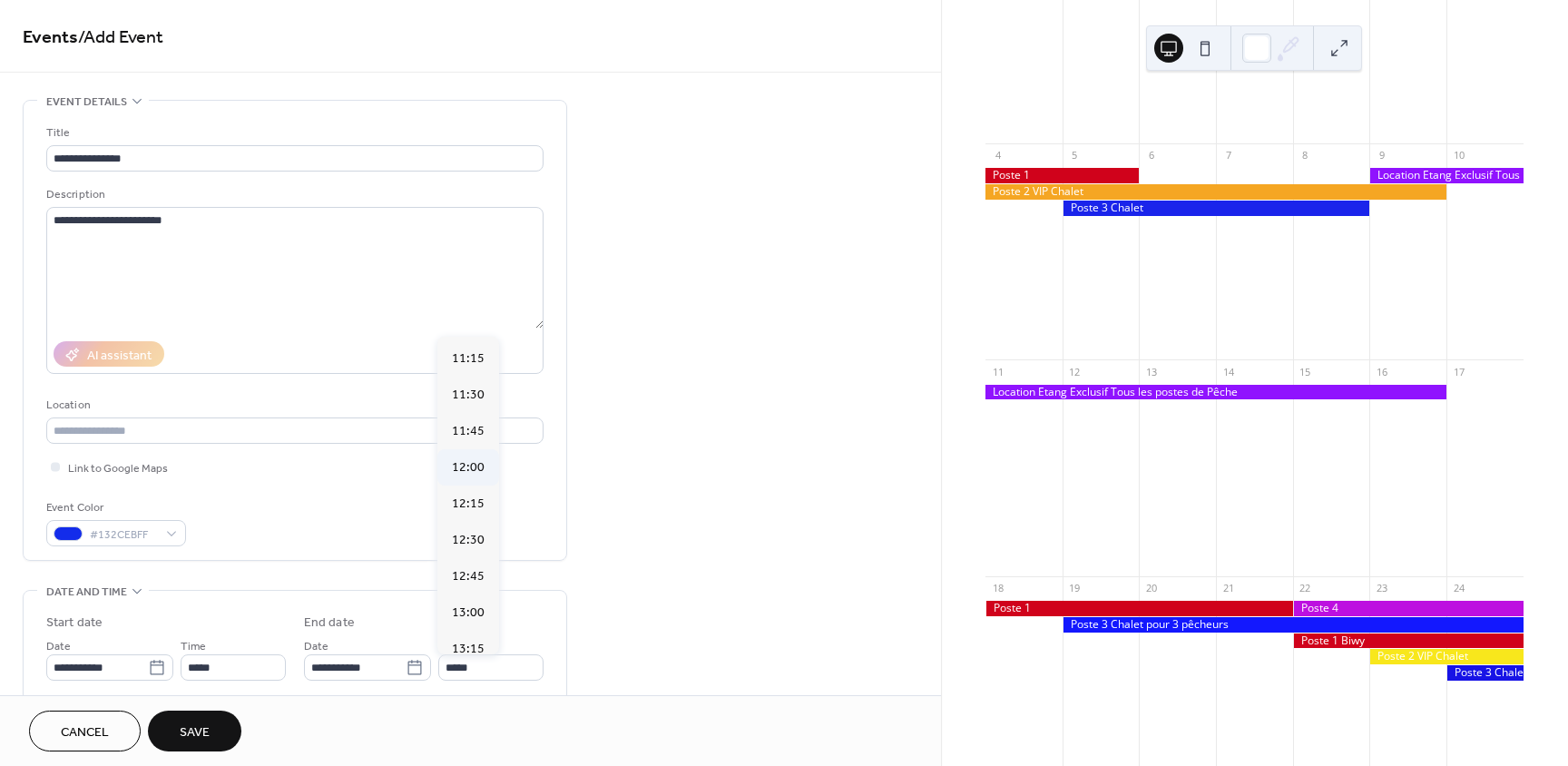 type on "*****" 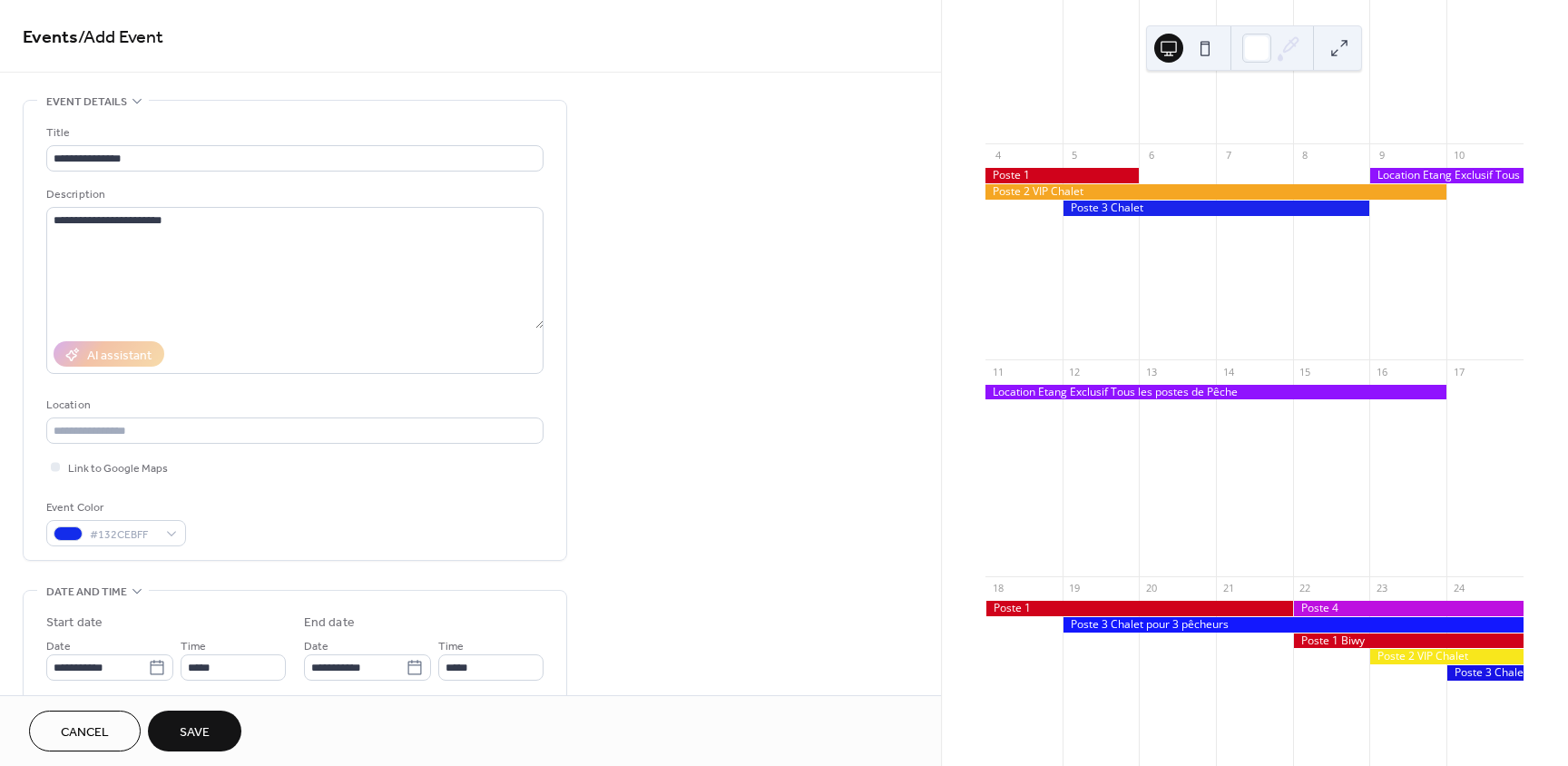 click on "Save" at bounding box center [194, 732] 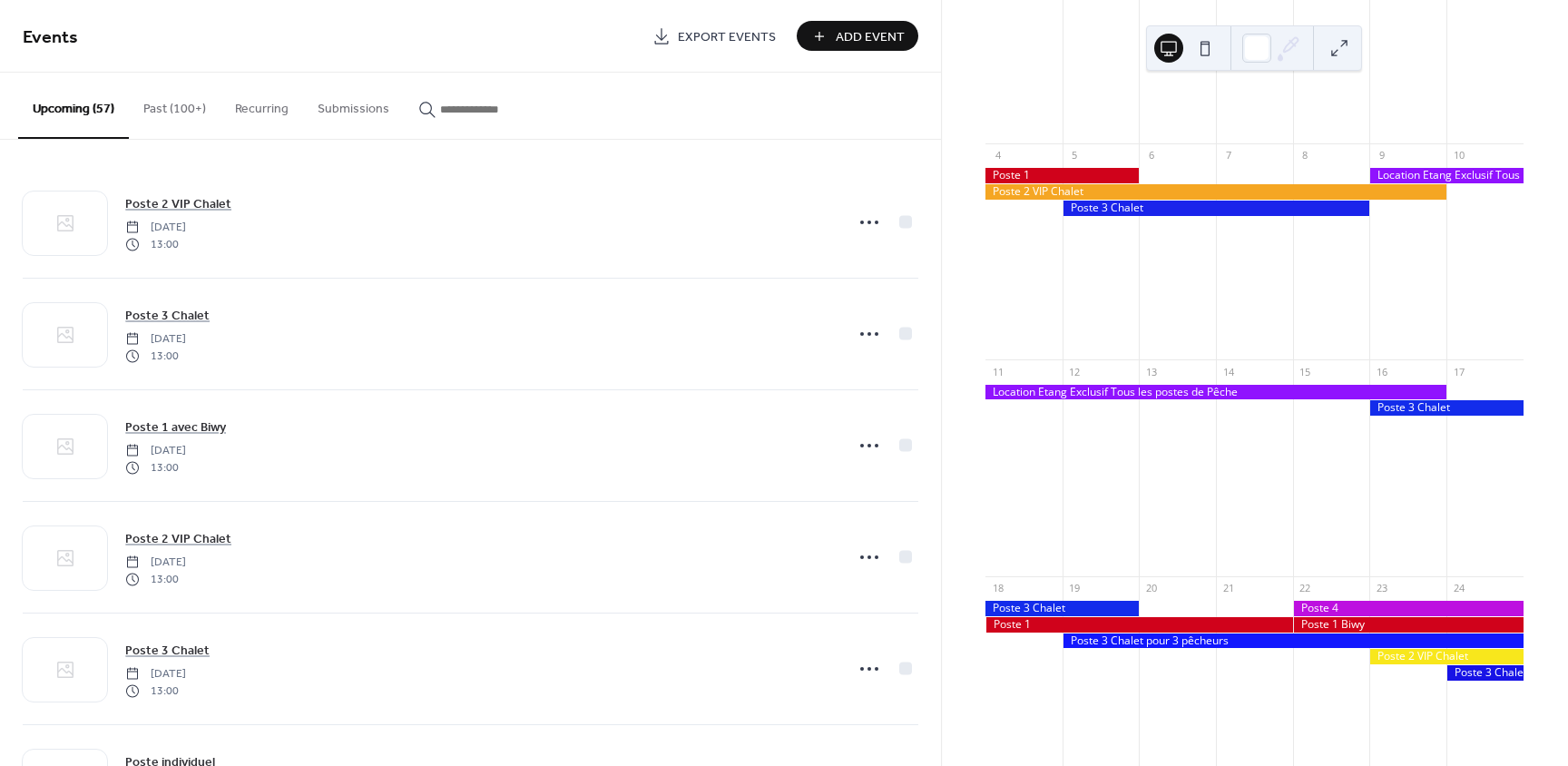 click on "Add Event" at bounding box center (870, 37) 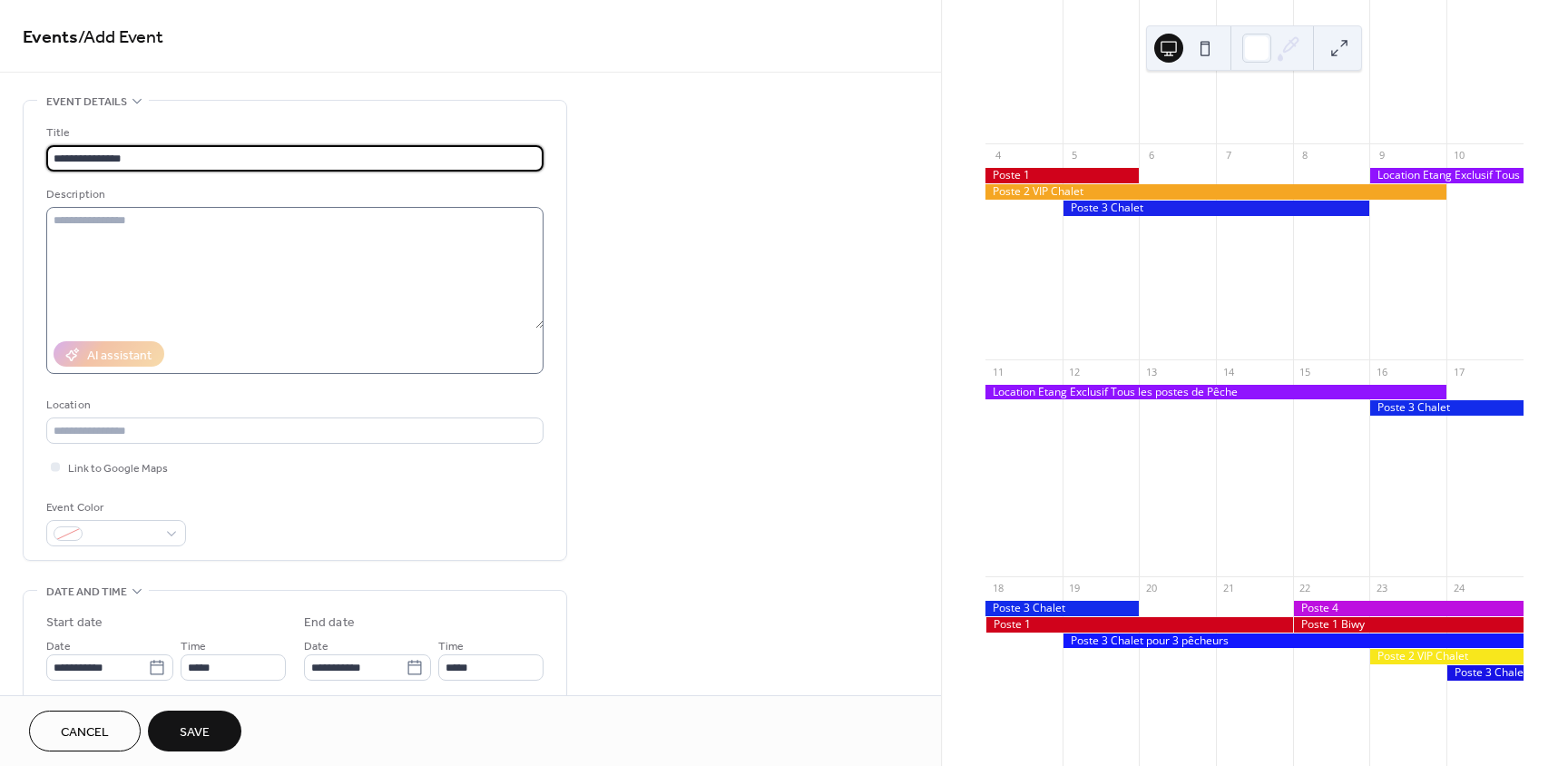 type on "**********" 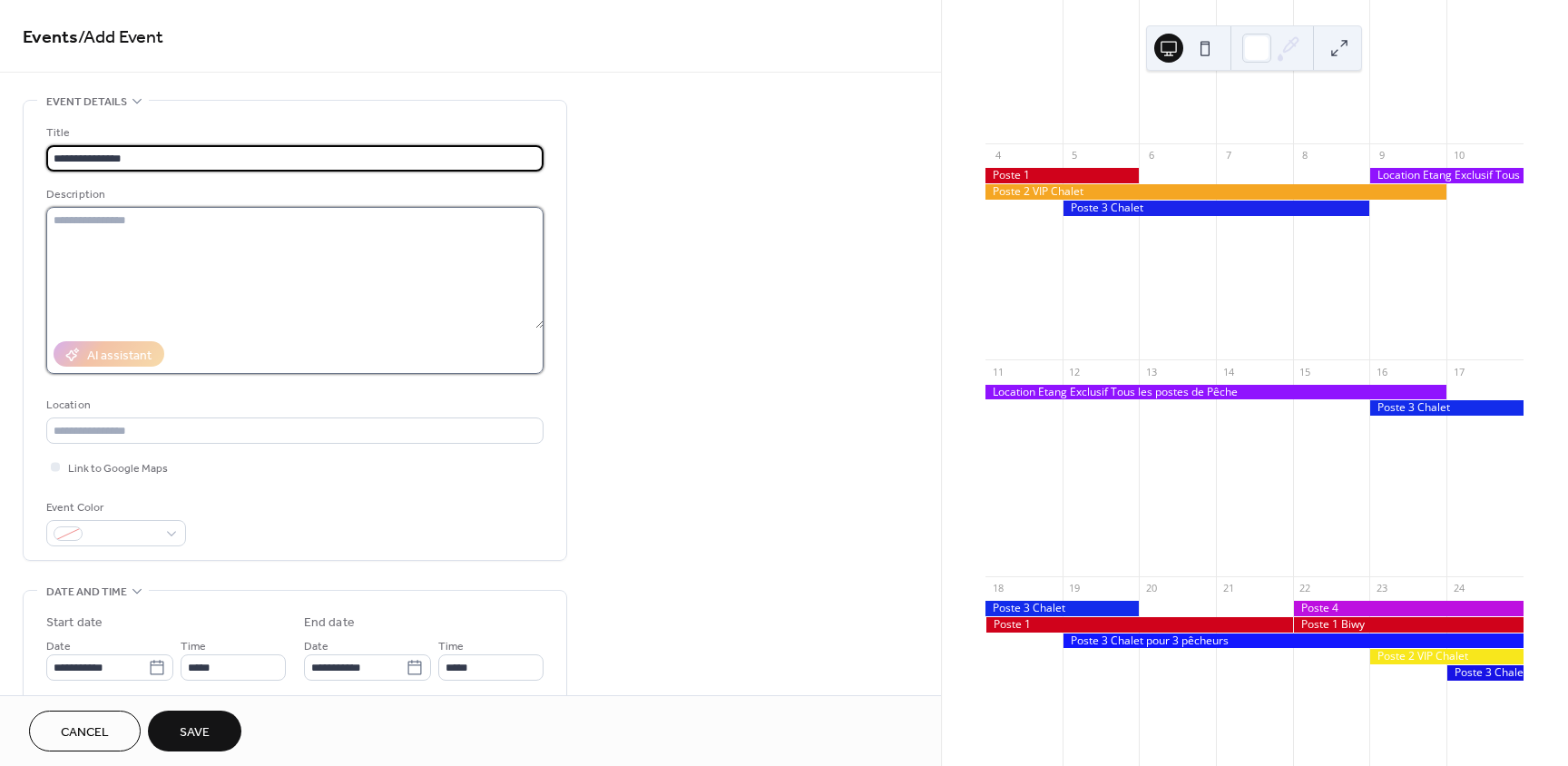 click at bounding box center [295, 268] 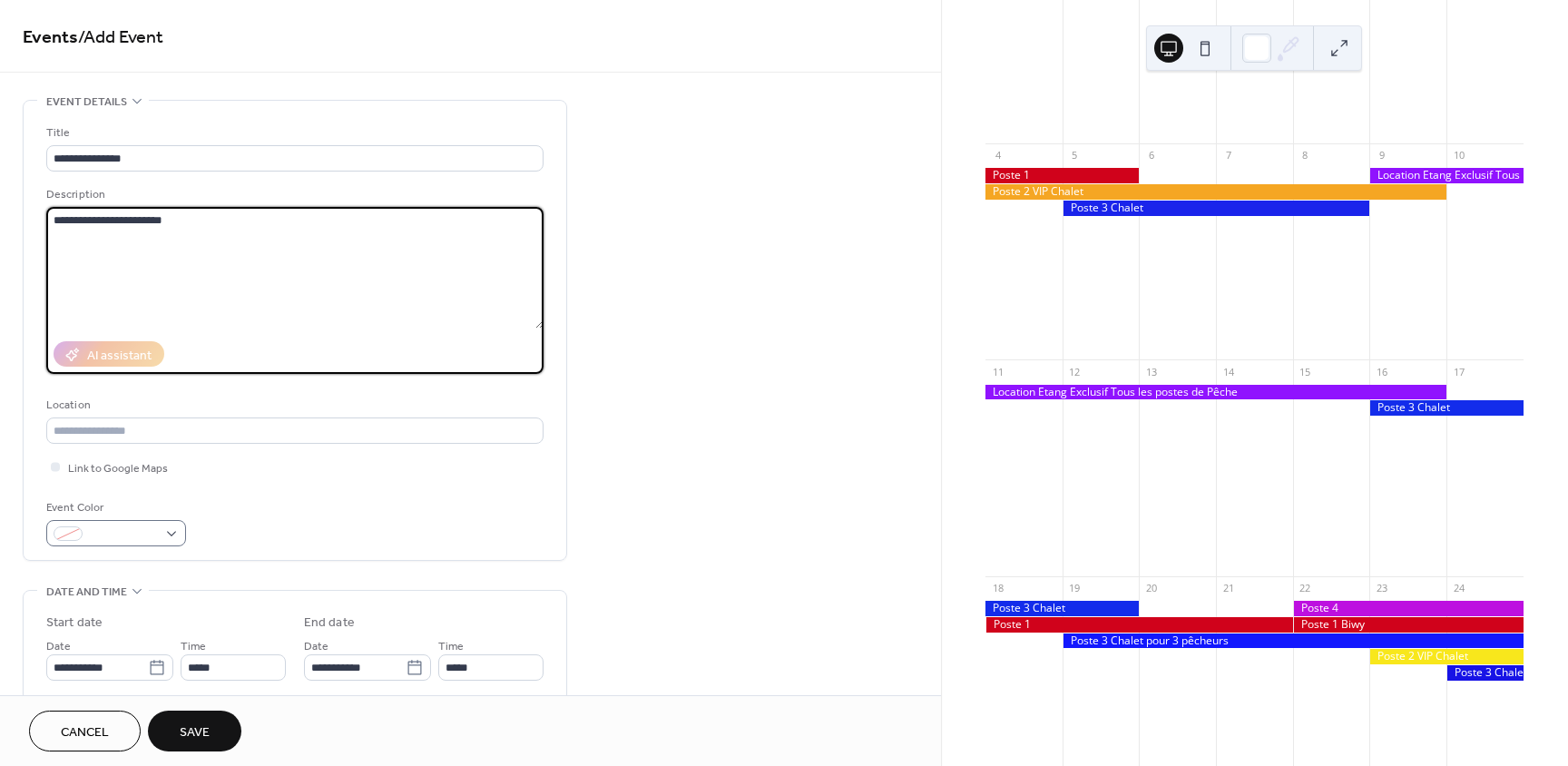 type on "**********" 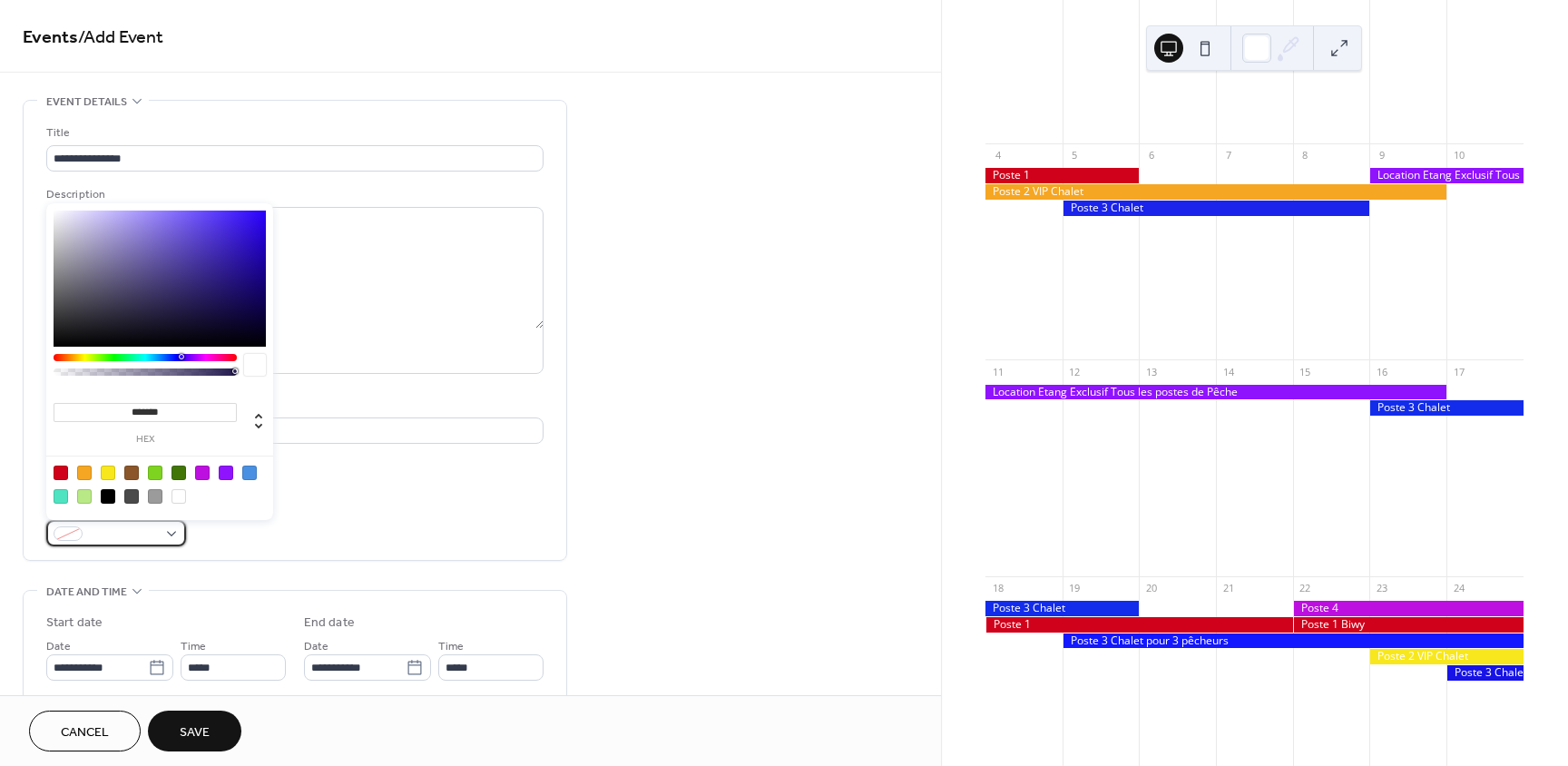 click at bounding box center [116, 533] 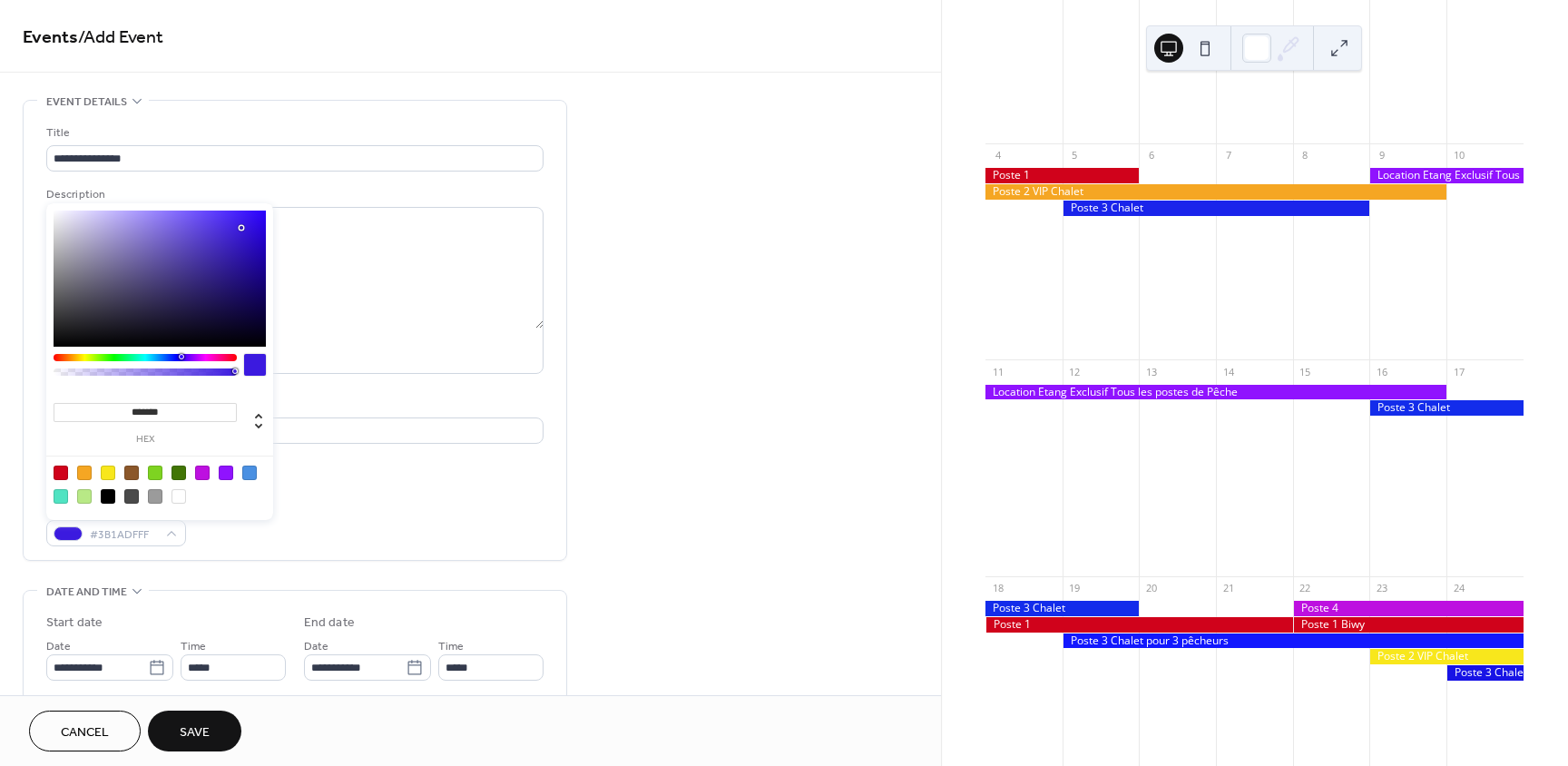 type on "*******" 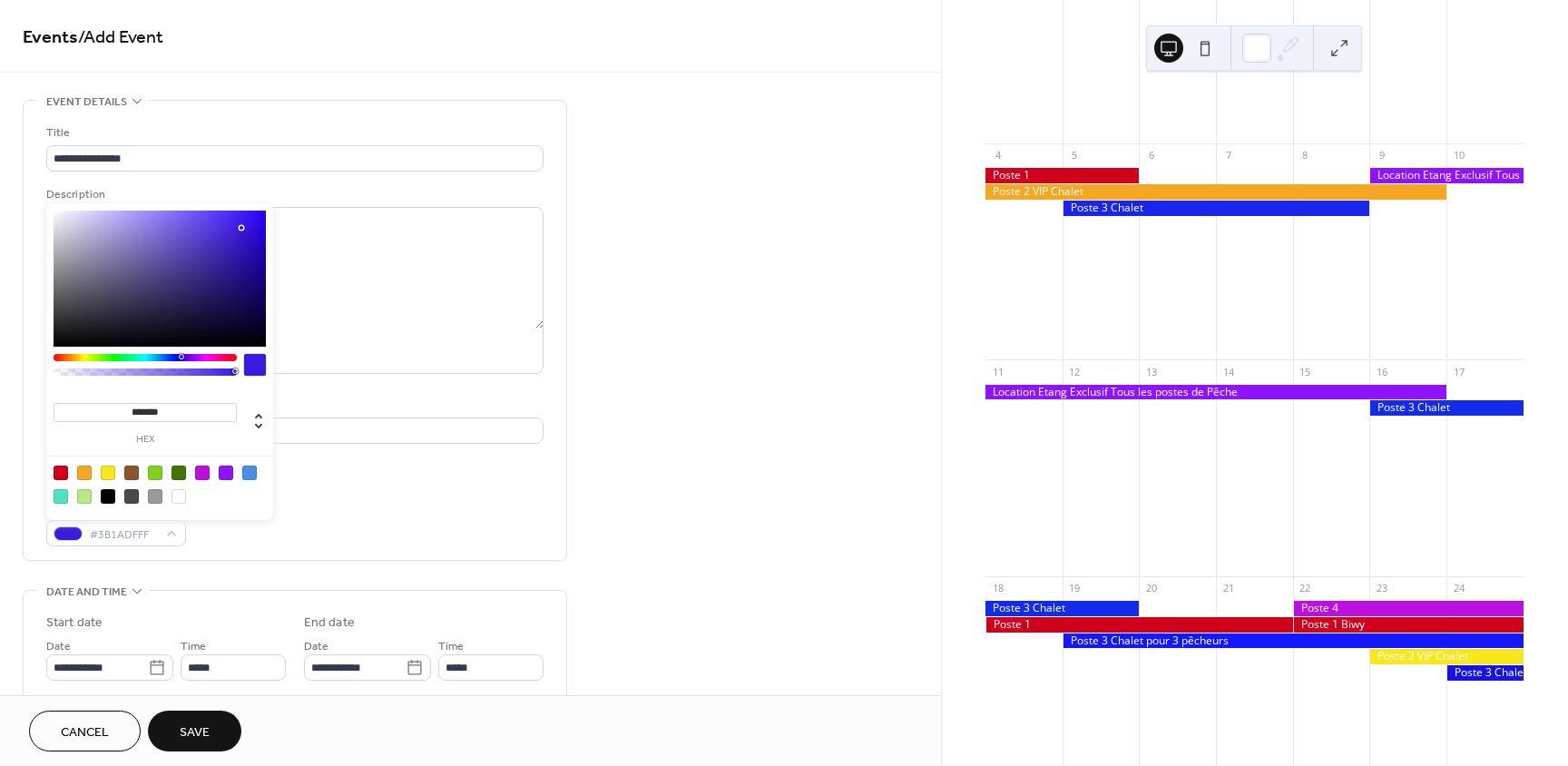 click at bounding box center [160, 279] 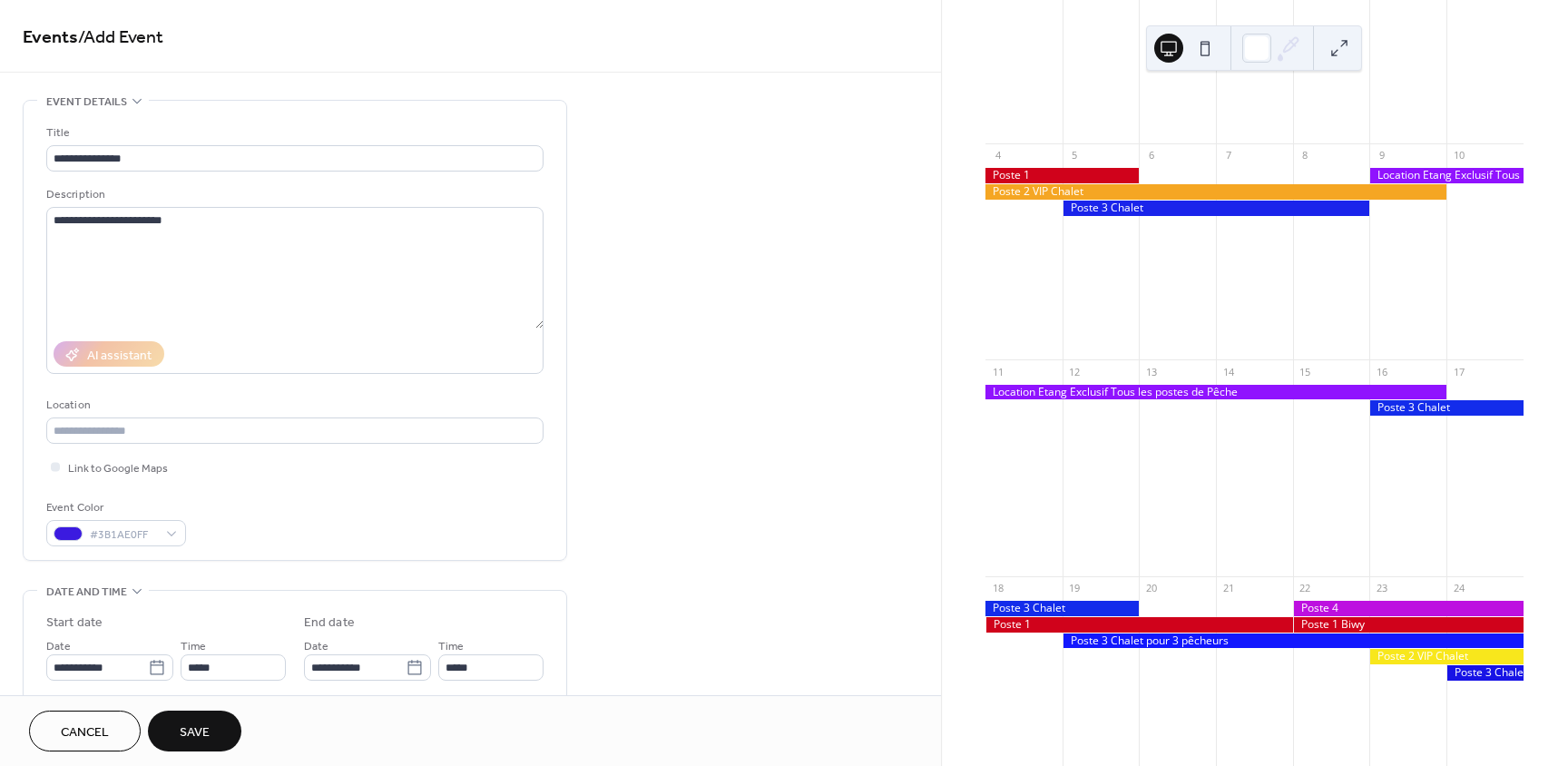 click on "**********" at bounding box center (295, 335) 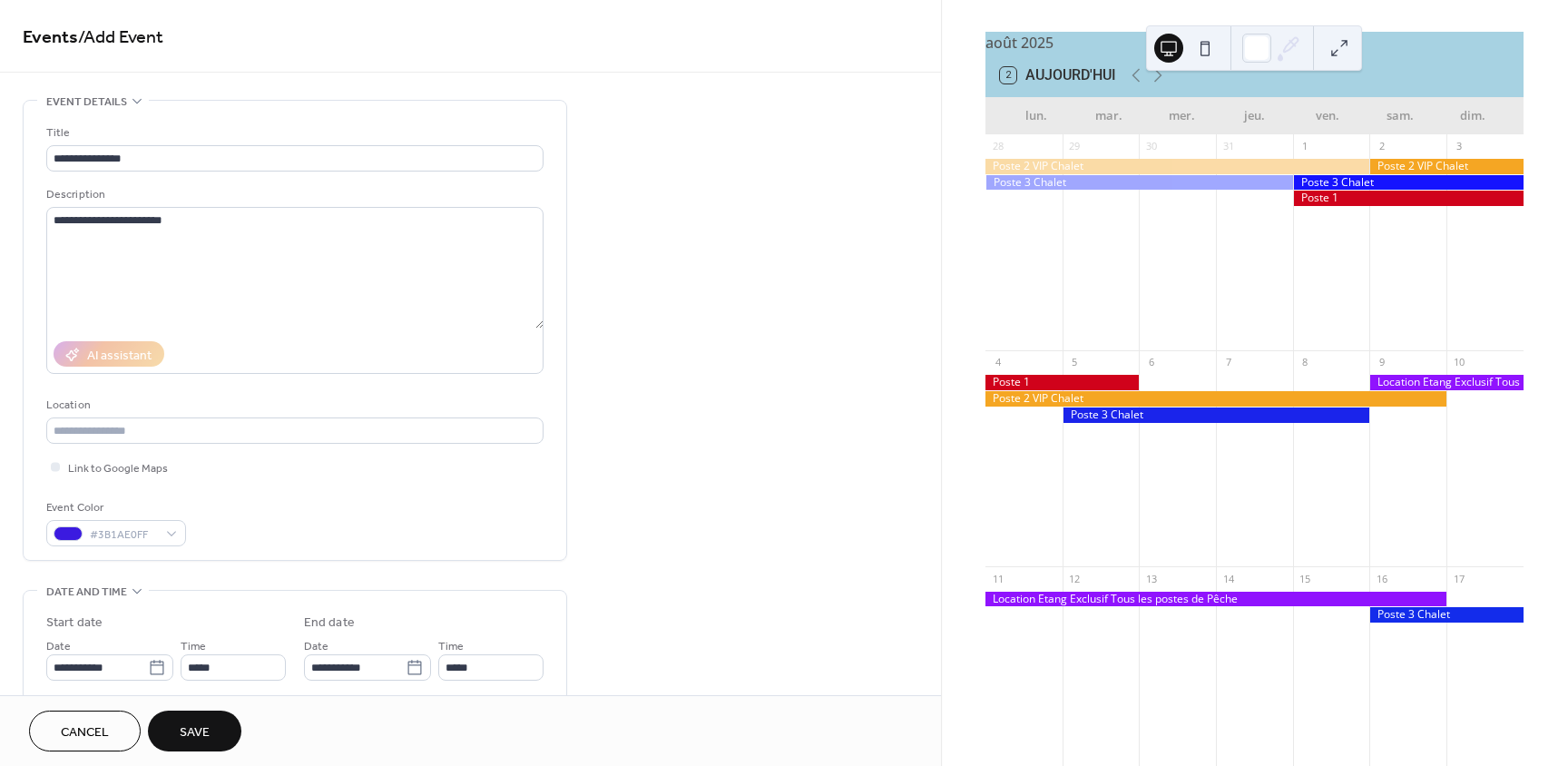 scroll, scrollTop: 0, scrollLeft: 0, axis: both 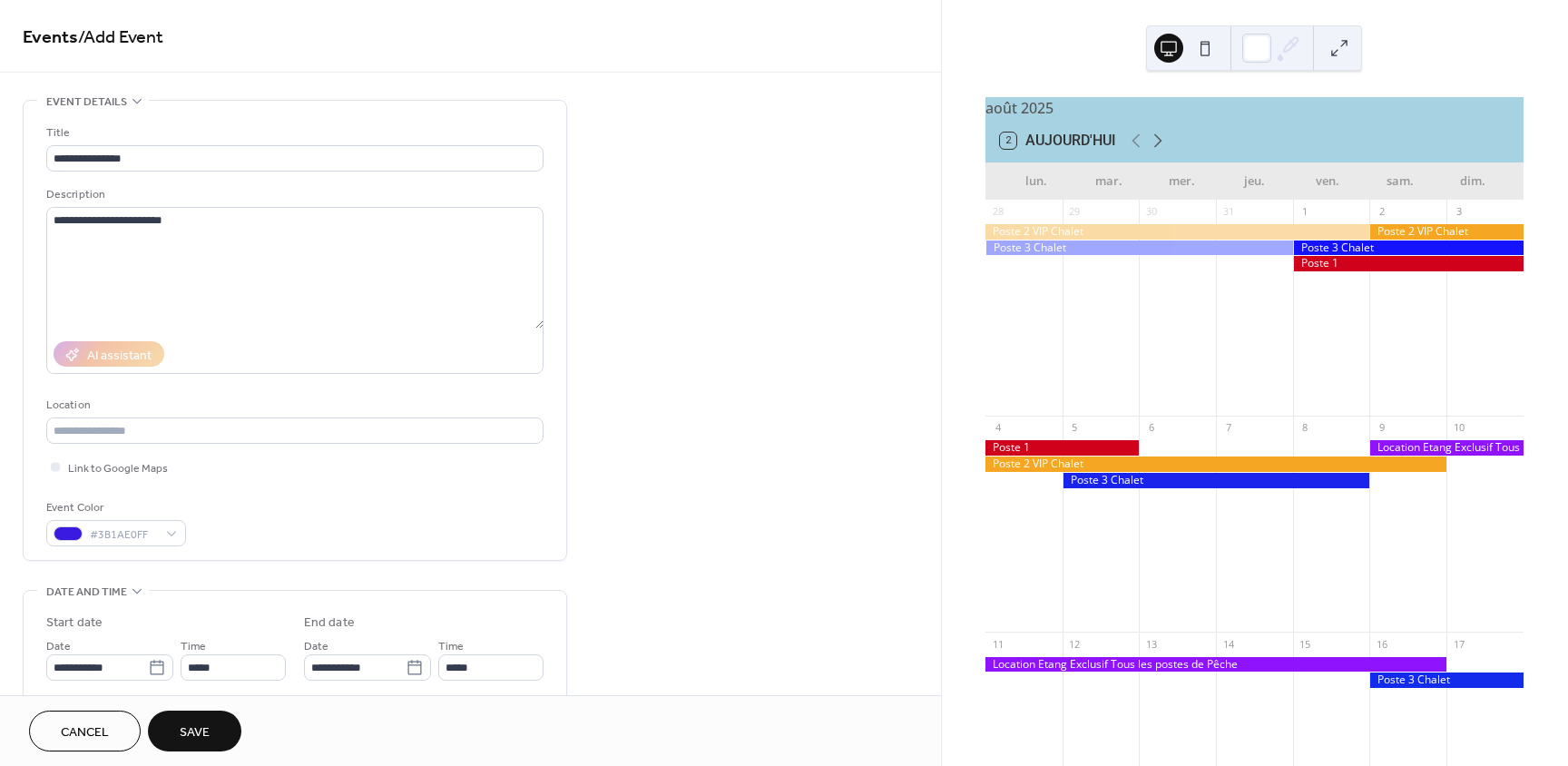 click 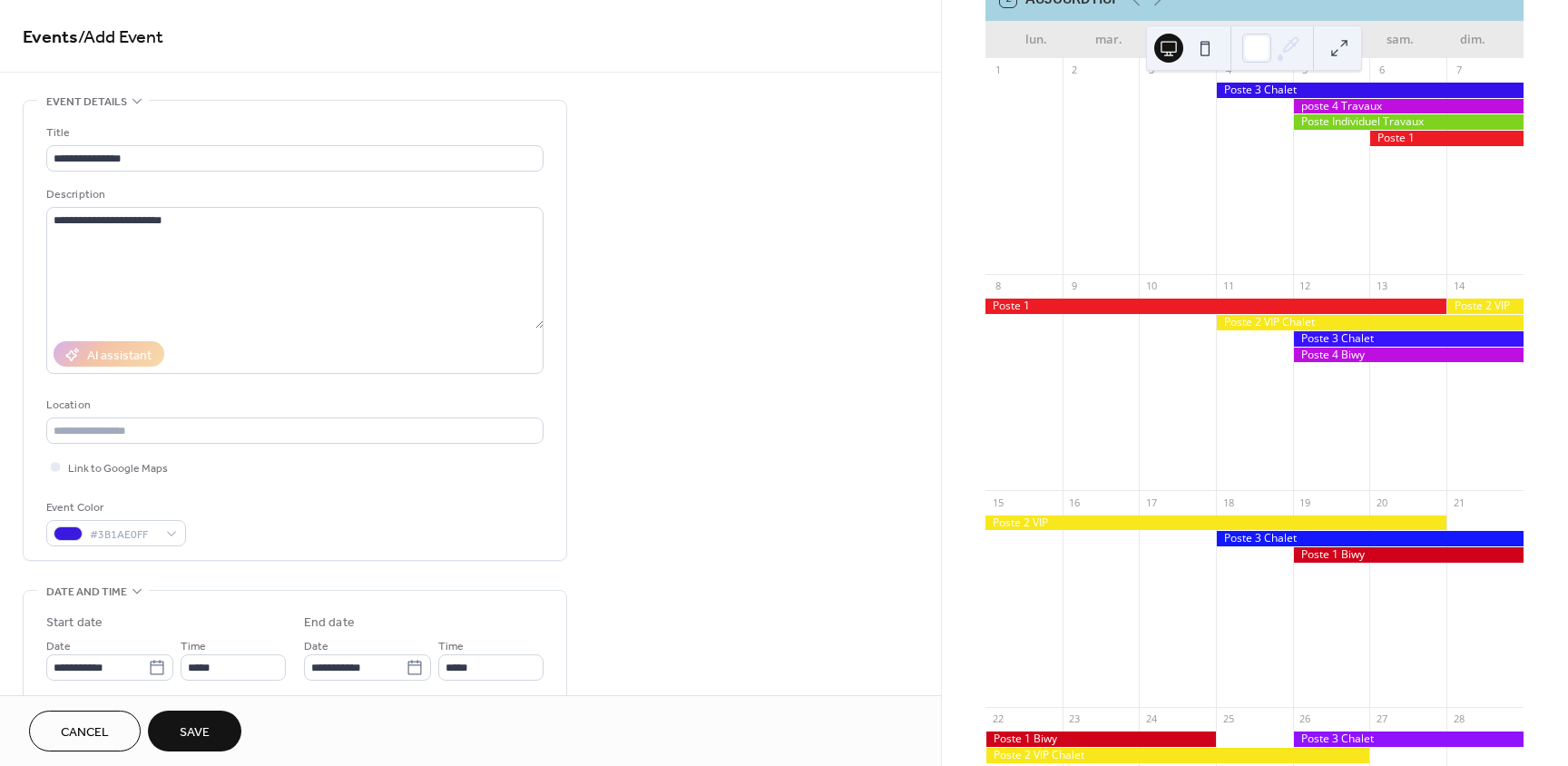 scroll, scrollTop: 182, scrollLeft: 0, axis: vertical 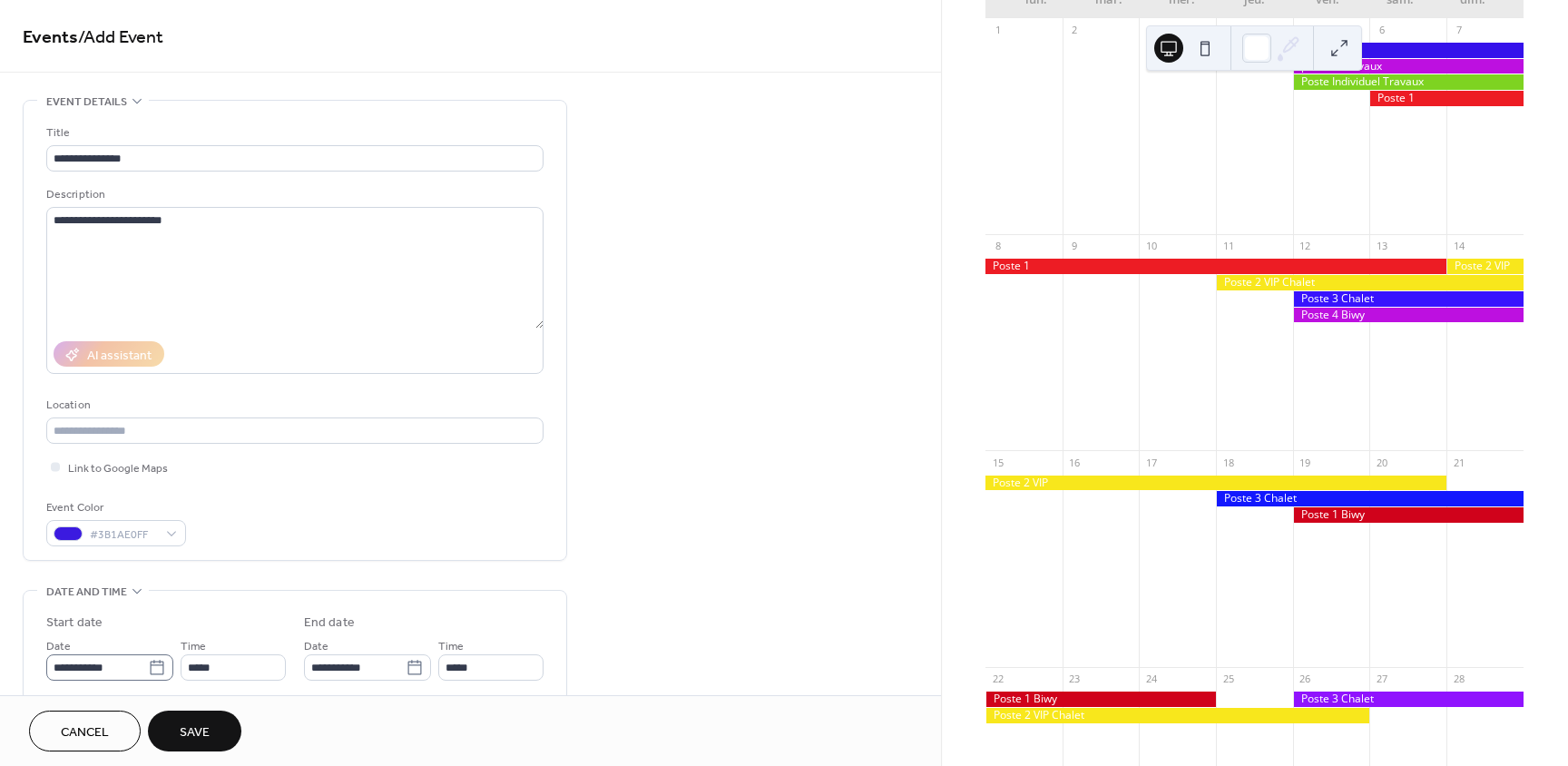 click 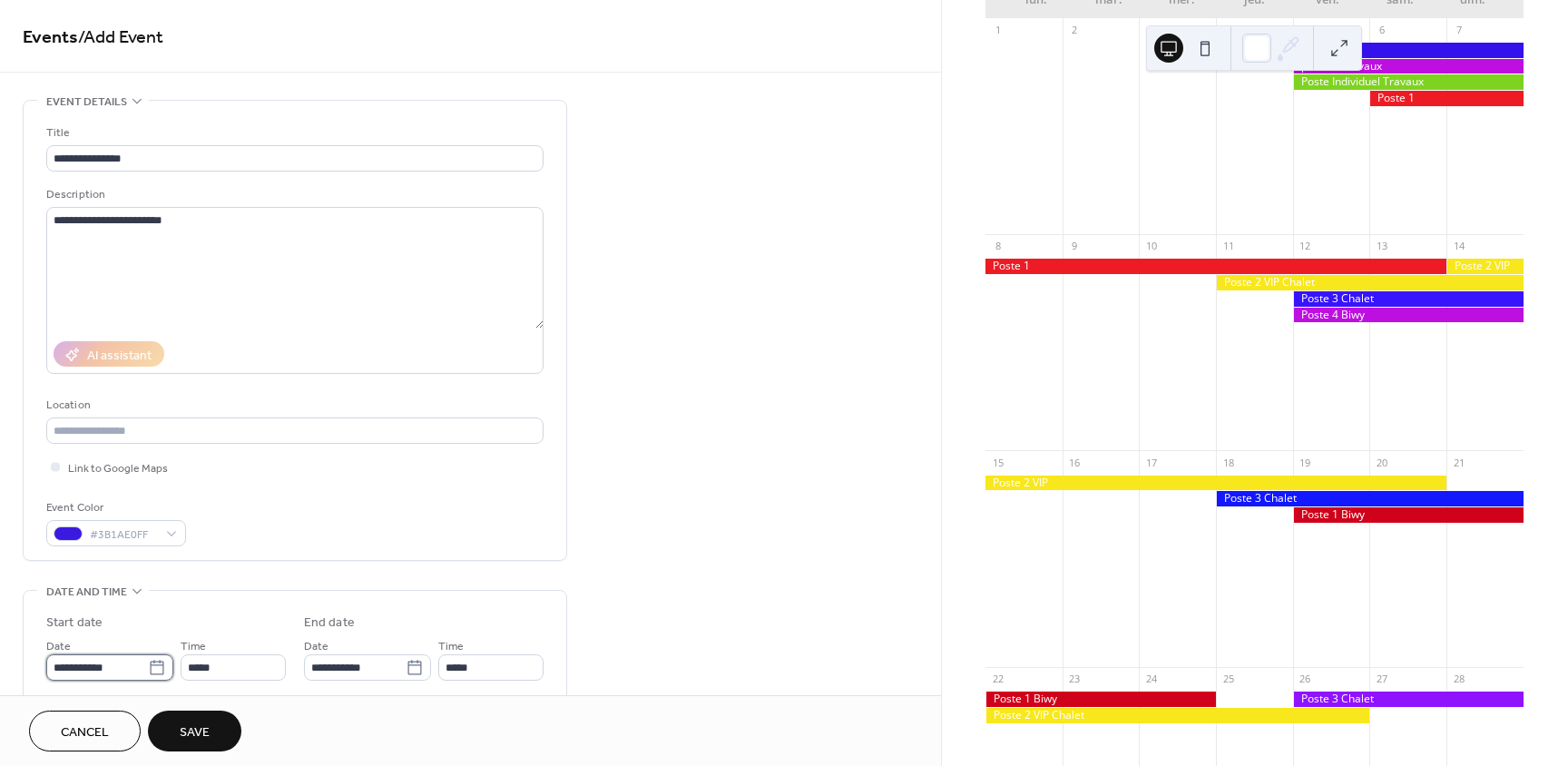 click on "**********" at bounding box center [97, 667] 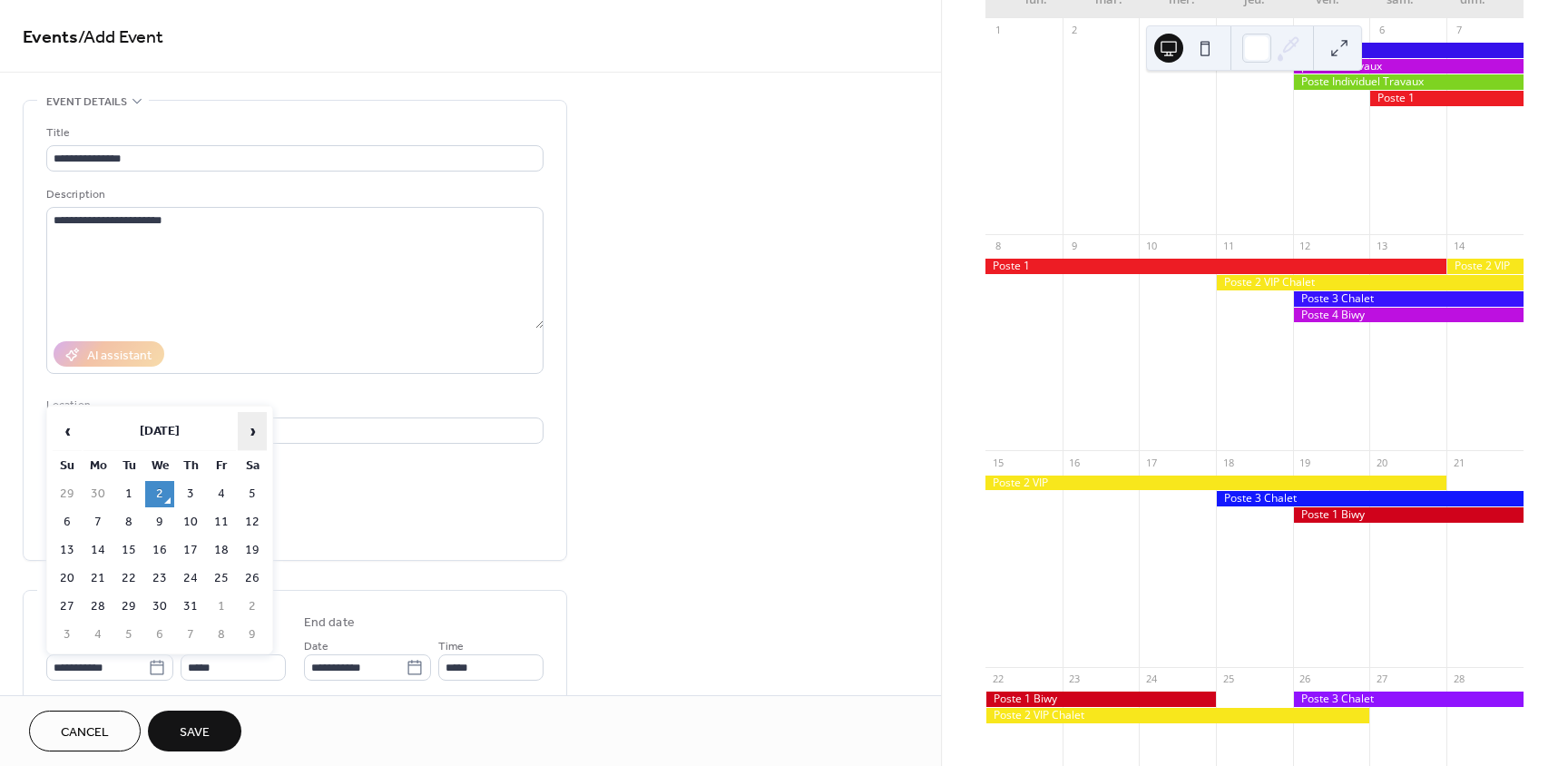 click on "›" at bounding box center (252, 431) 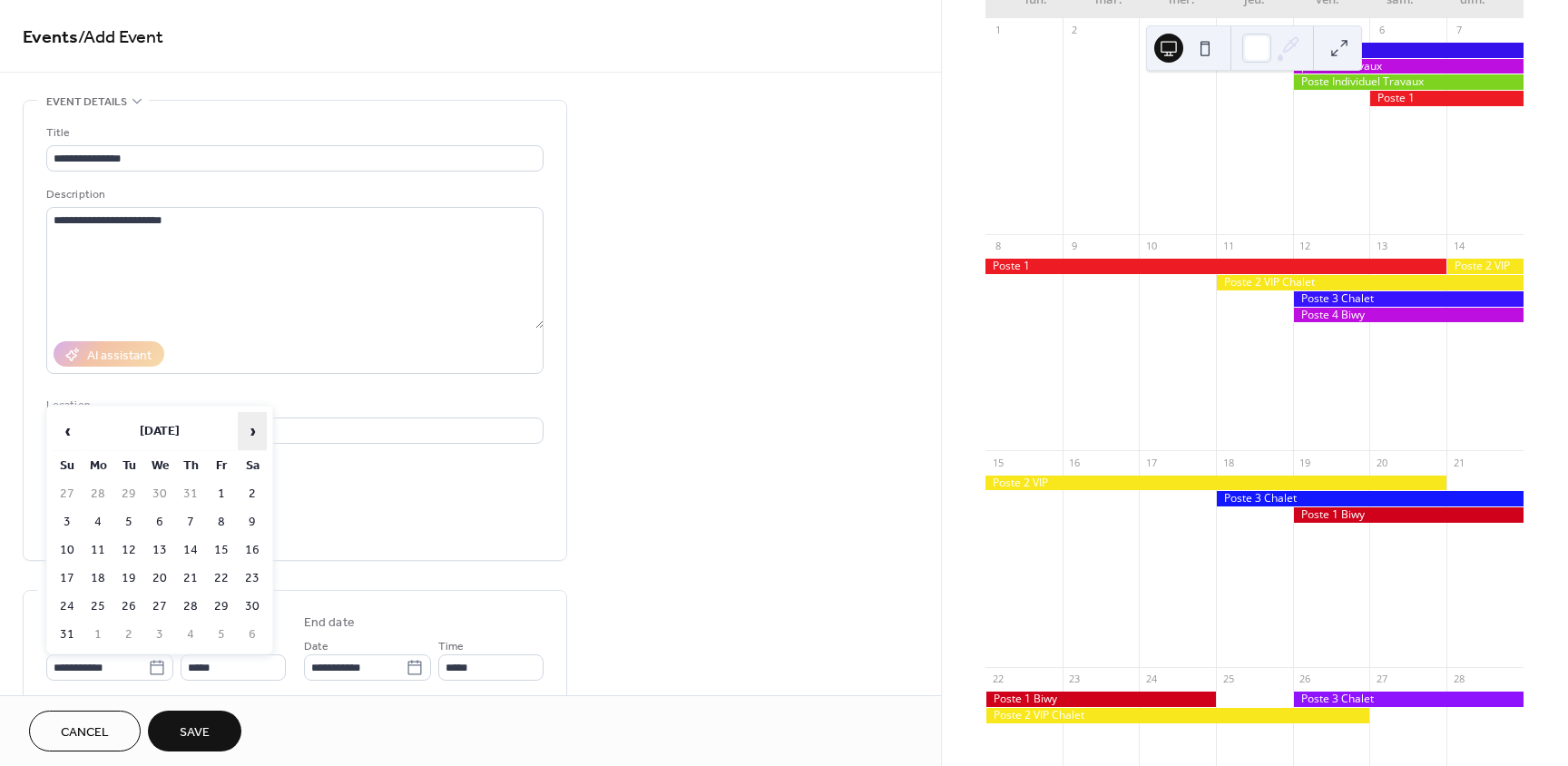click on "›" at bounding box center (252, 431) 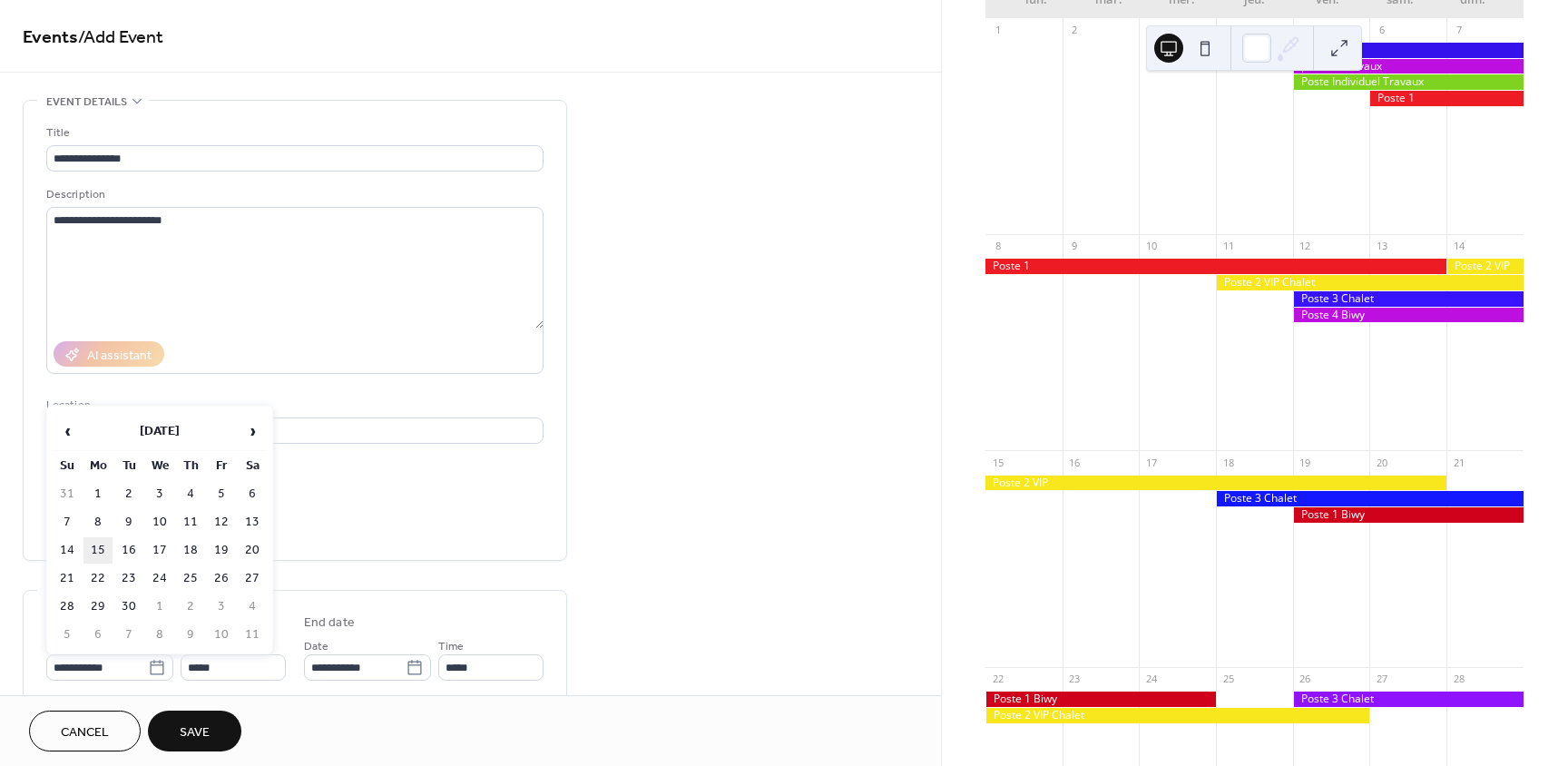 click on "15" at bounding box center (98, 550) 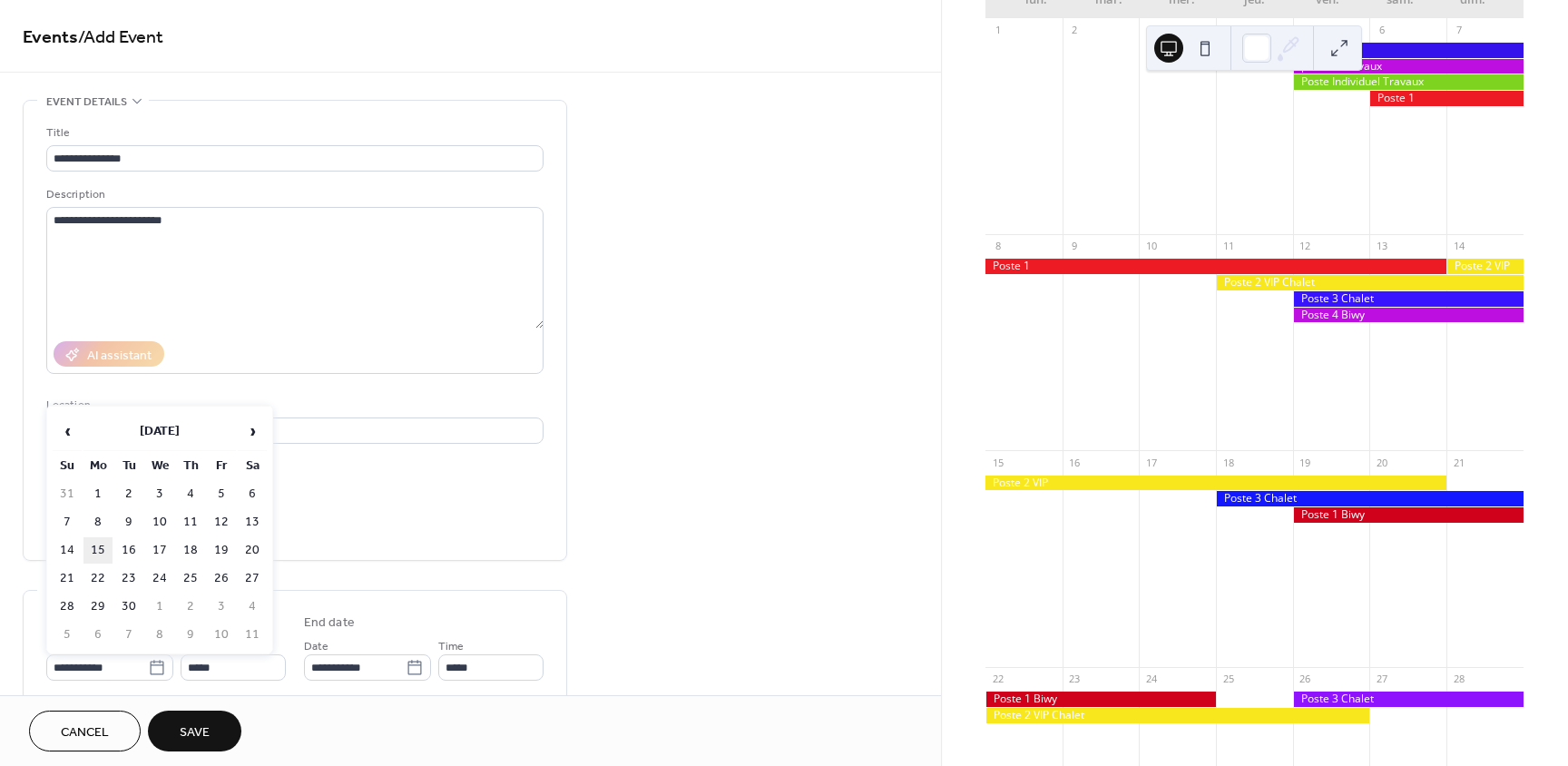 type on "**********" 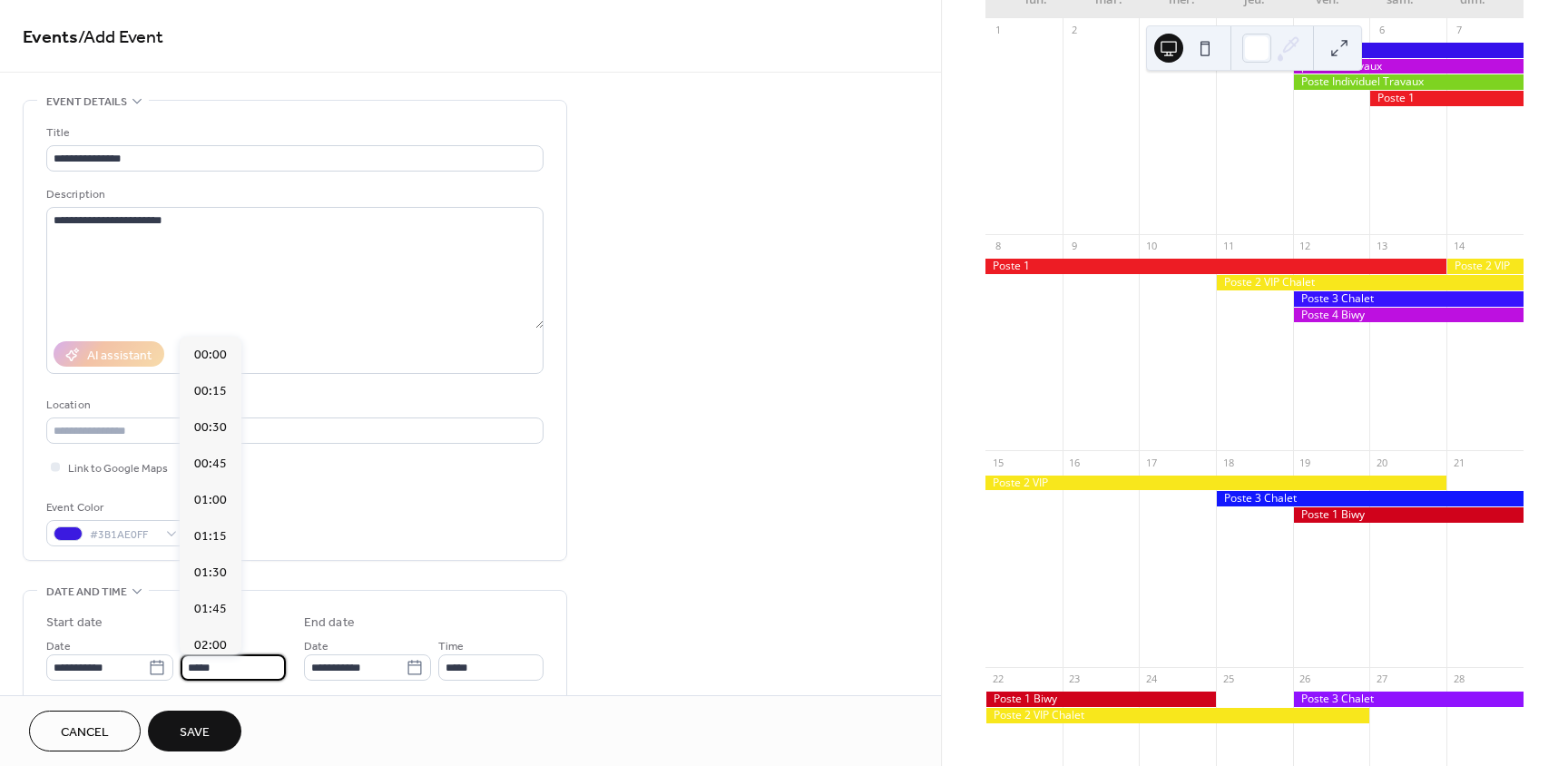 click on "*****" at bounding box center [233, 667] 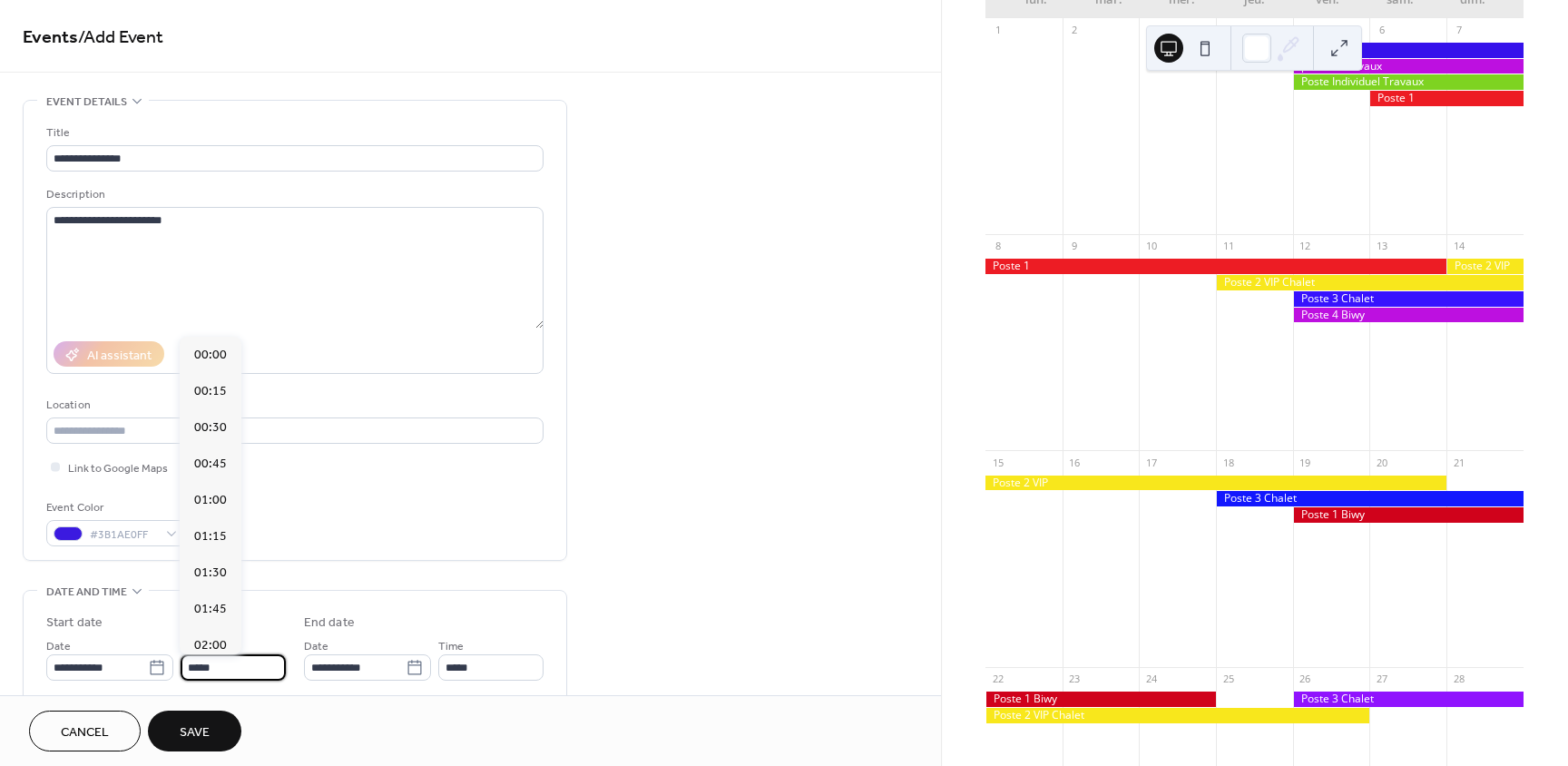 scroll, scrollTop: 1786, scrollLeft: 0, axis: vertical 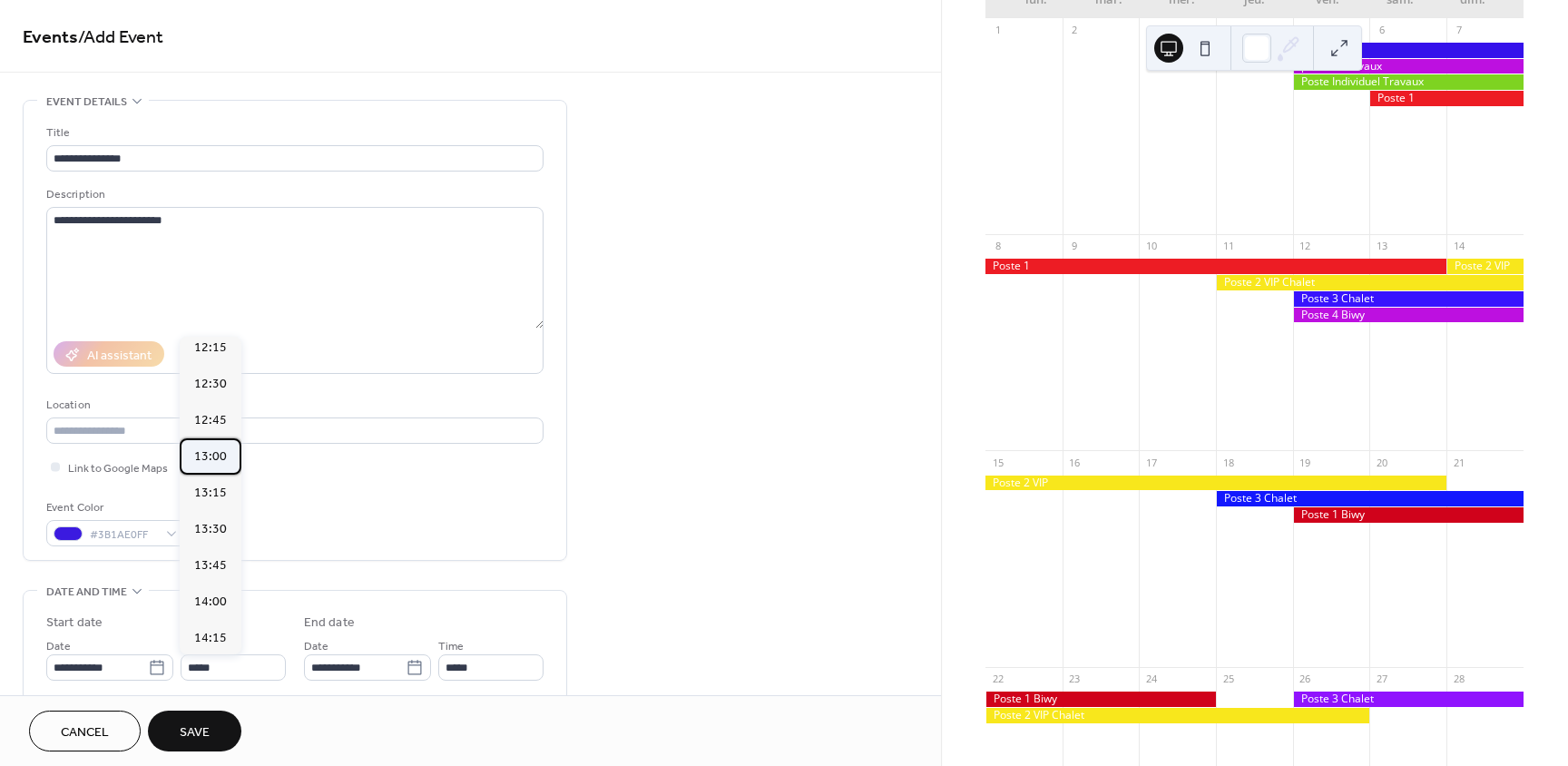 click on "13:00" at bounding box center [211, 457] 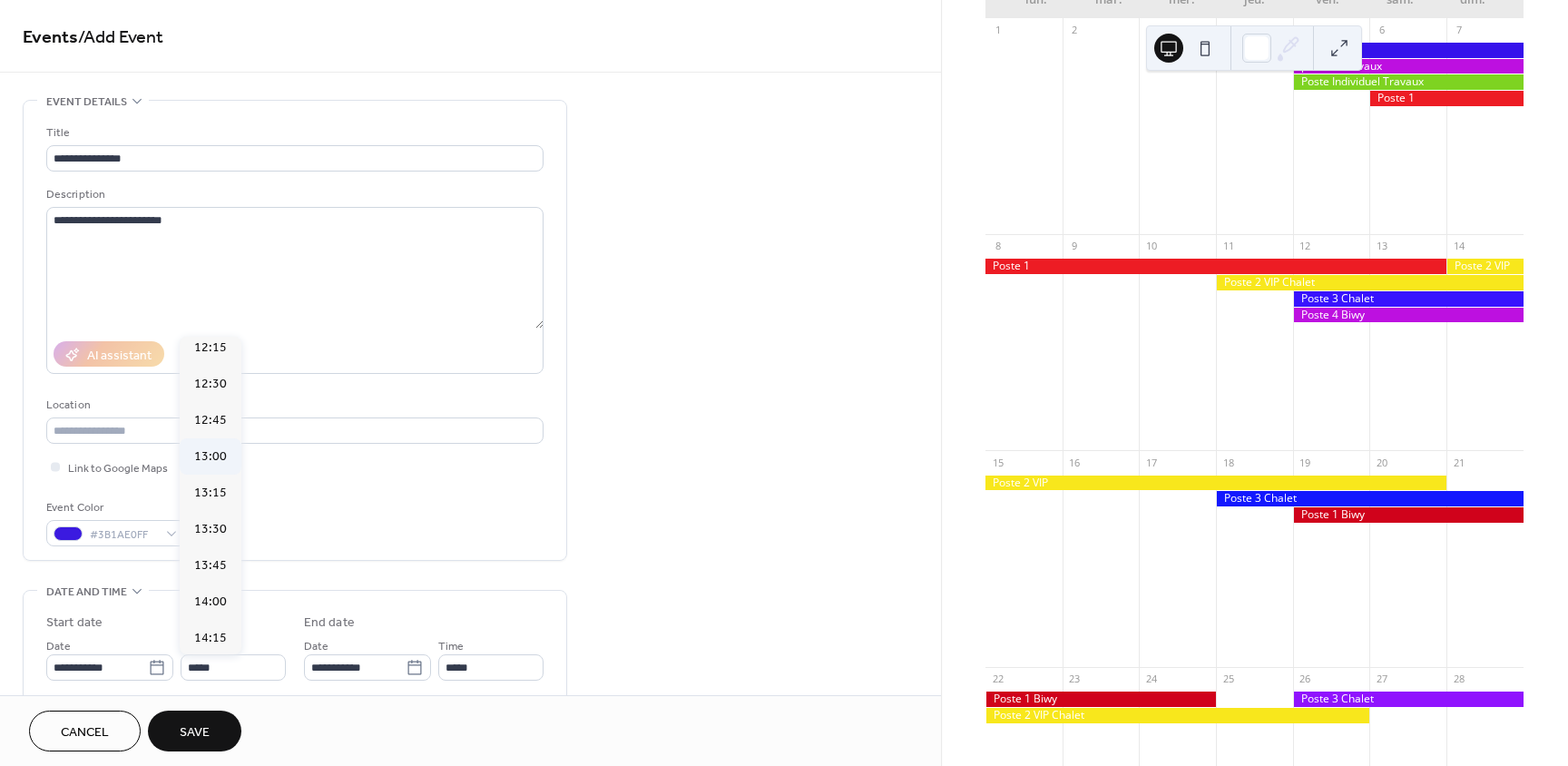 type on "*****" 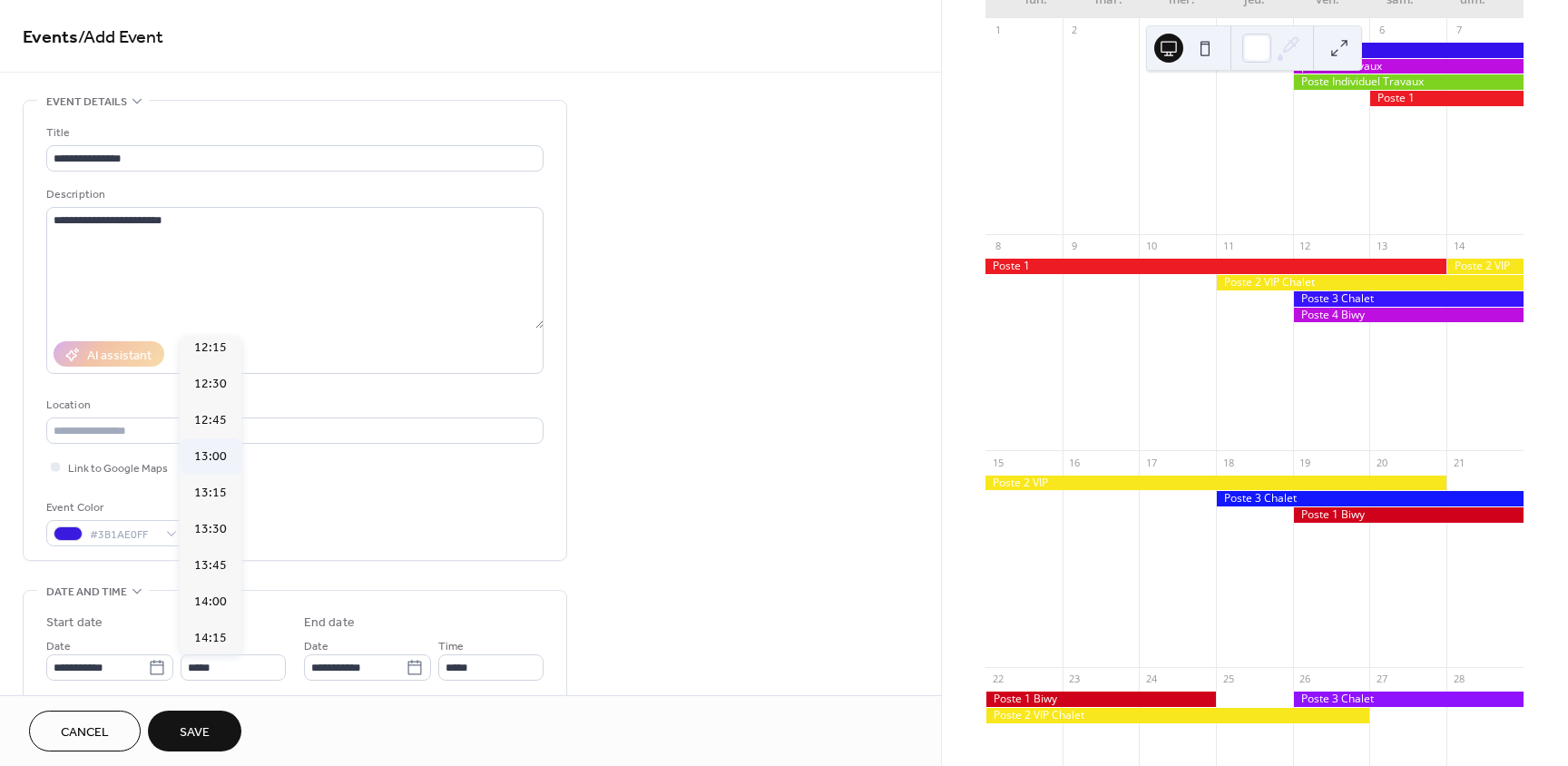 type on "*****" 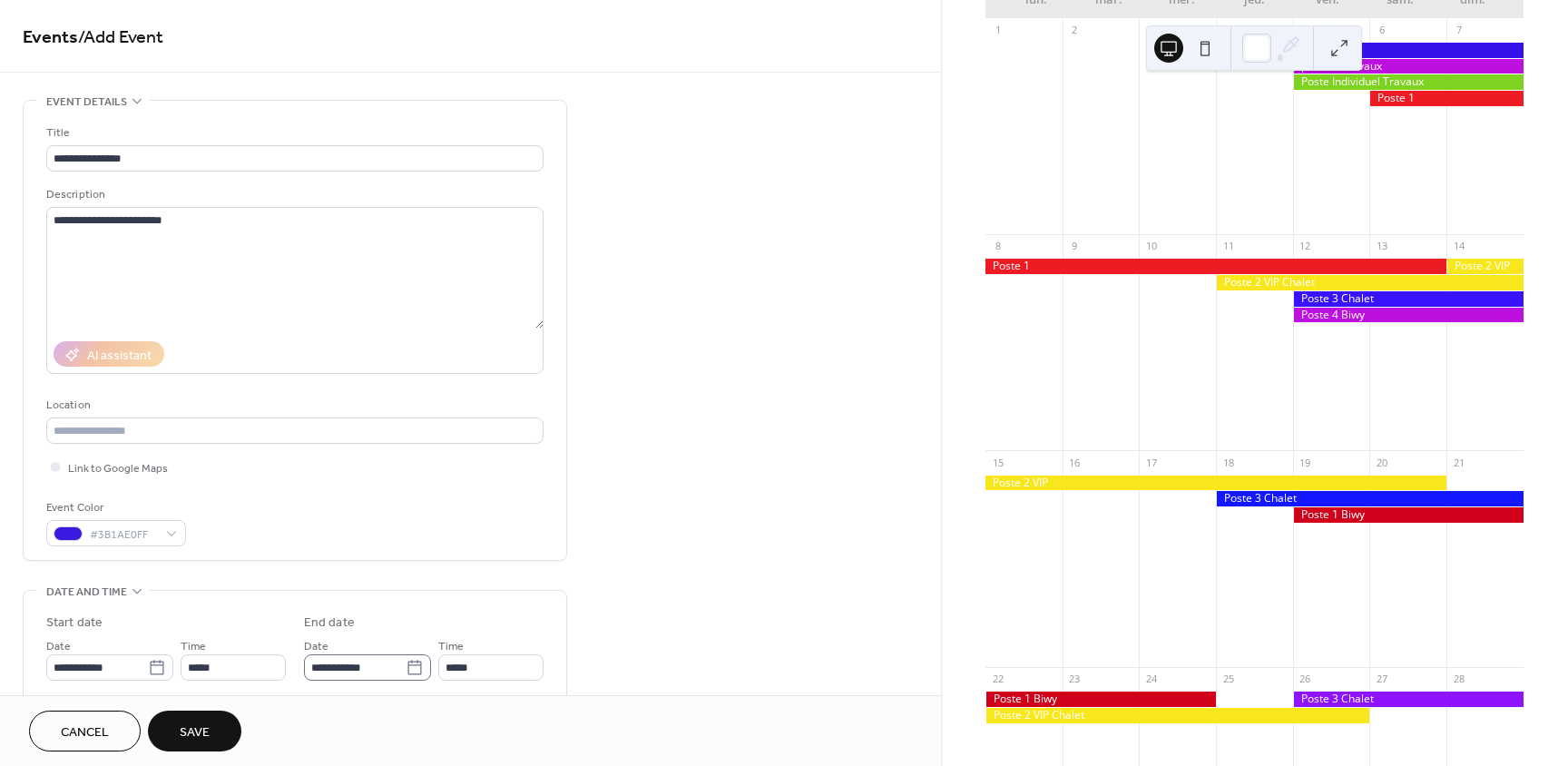 click 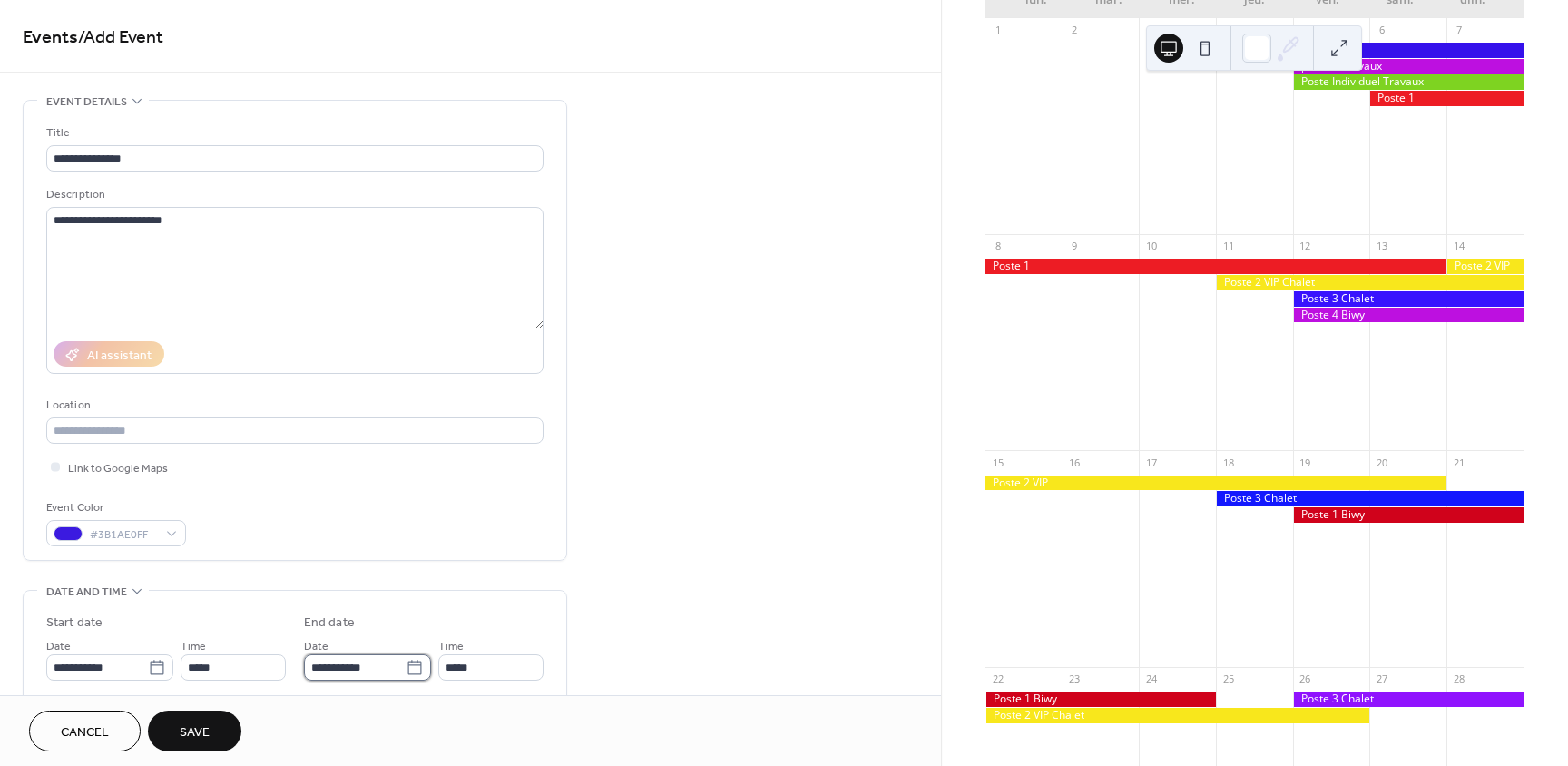 click on "**********" at bounding box center (355, 667) 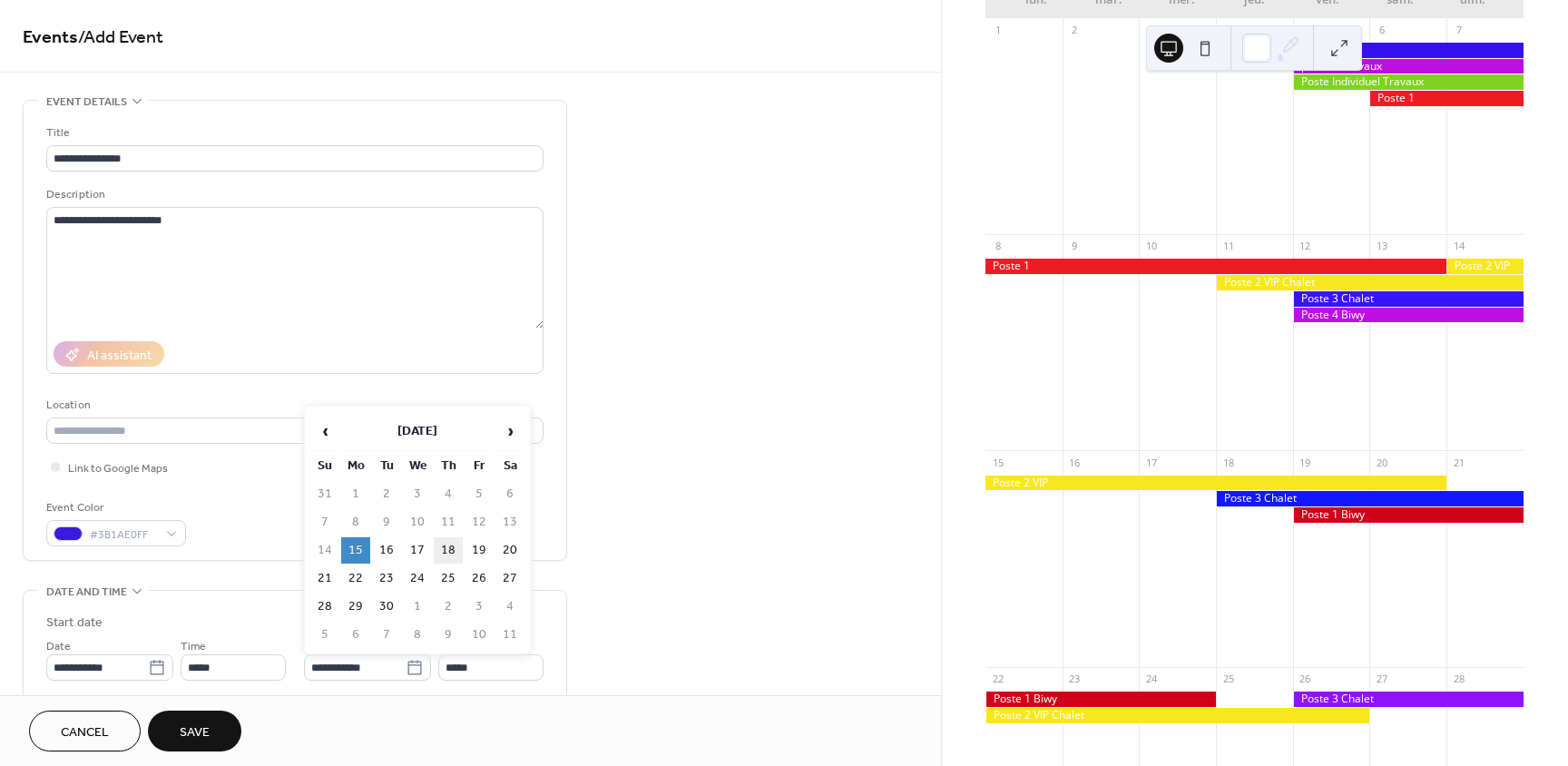 click on "18" at bounding box center (448, 550) 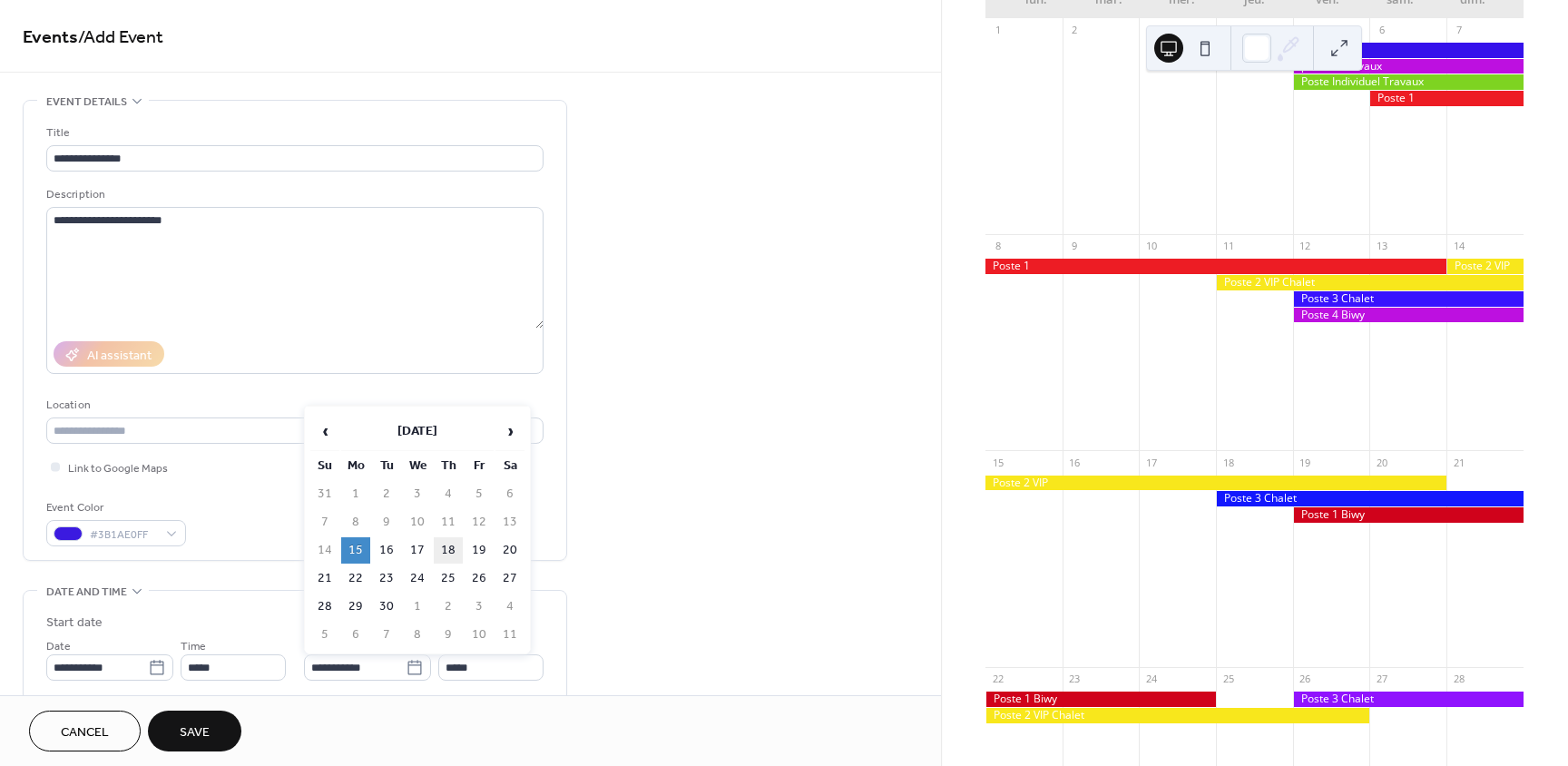 type on "**********" 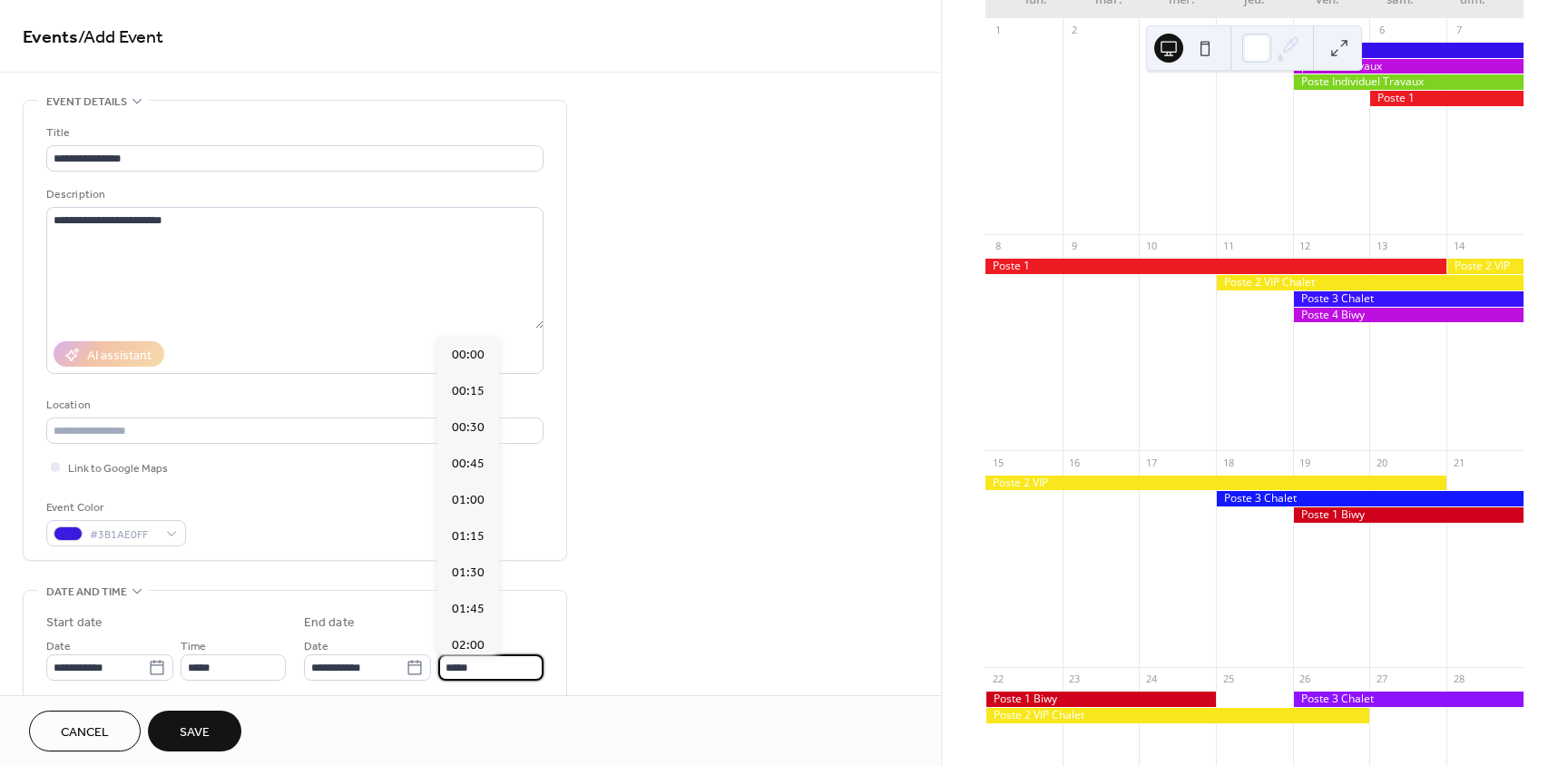 click on "*****" at bounding box center [491, 667] 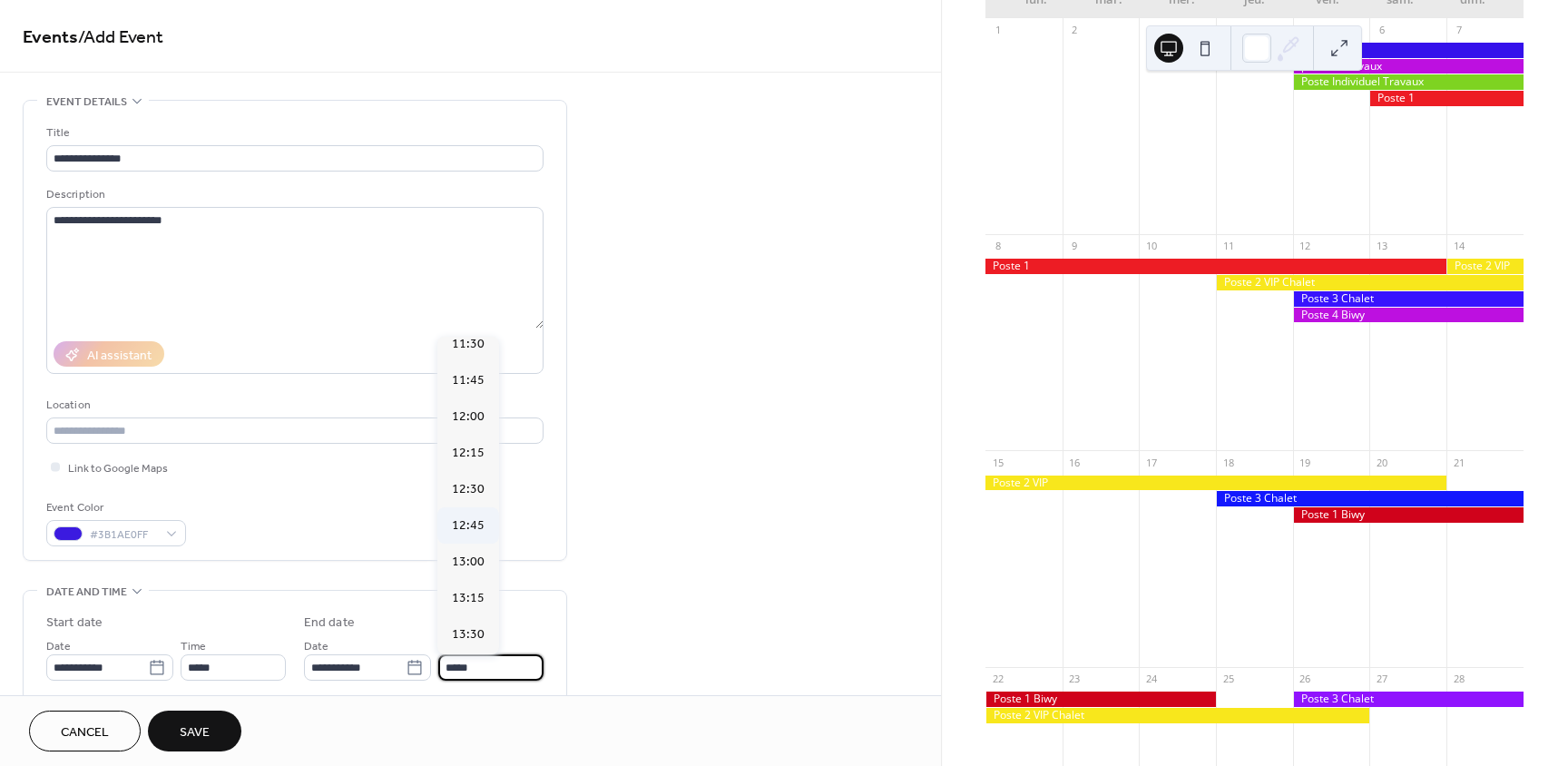 scroll, scrollTop: 1630, scrollLeft: 0, axis: vertical 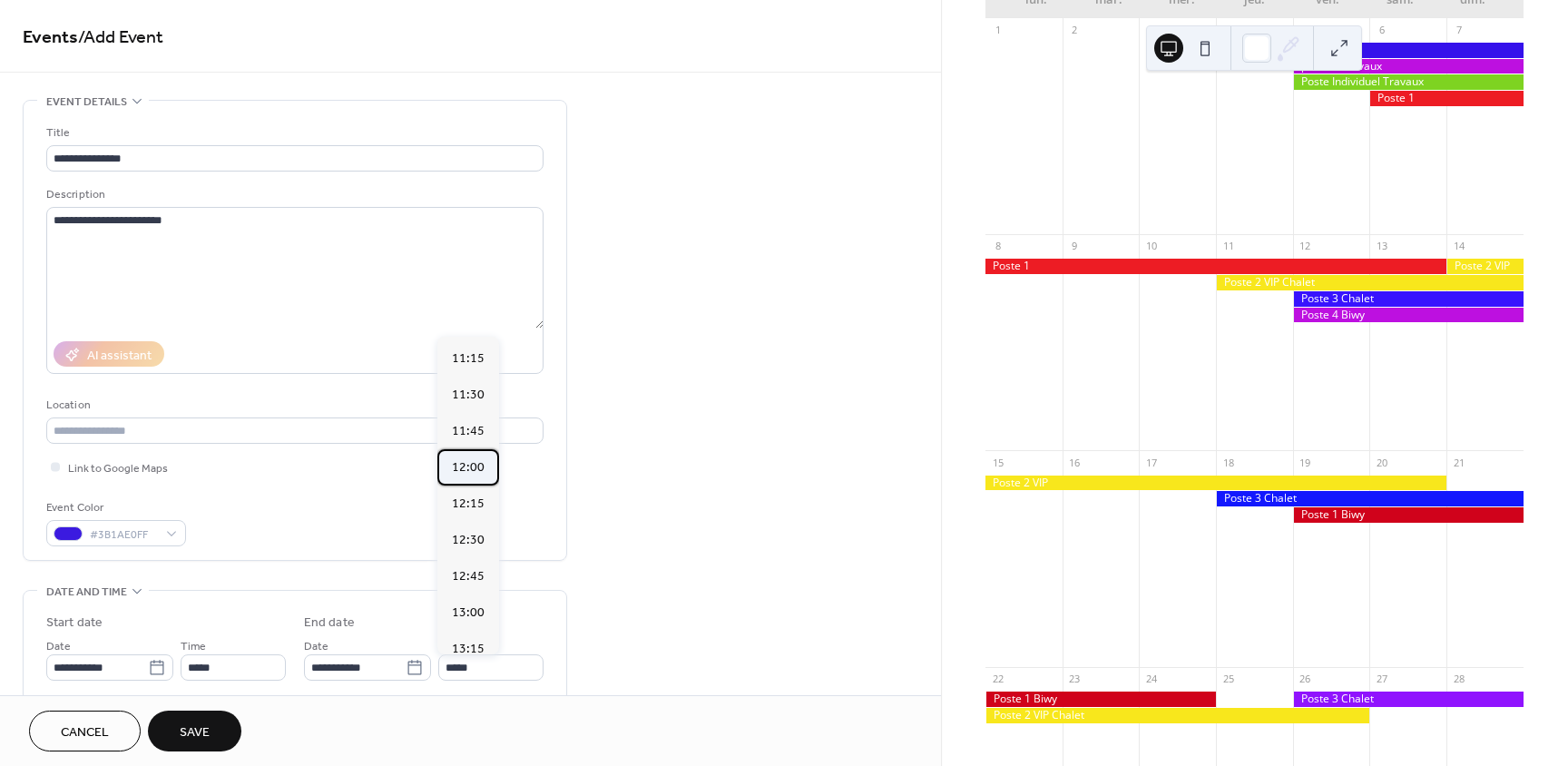 click on "12:00" at bounding box center (468, 467) 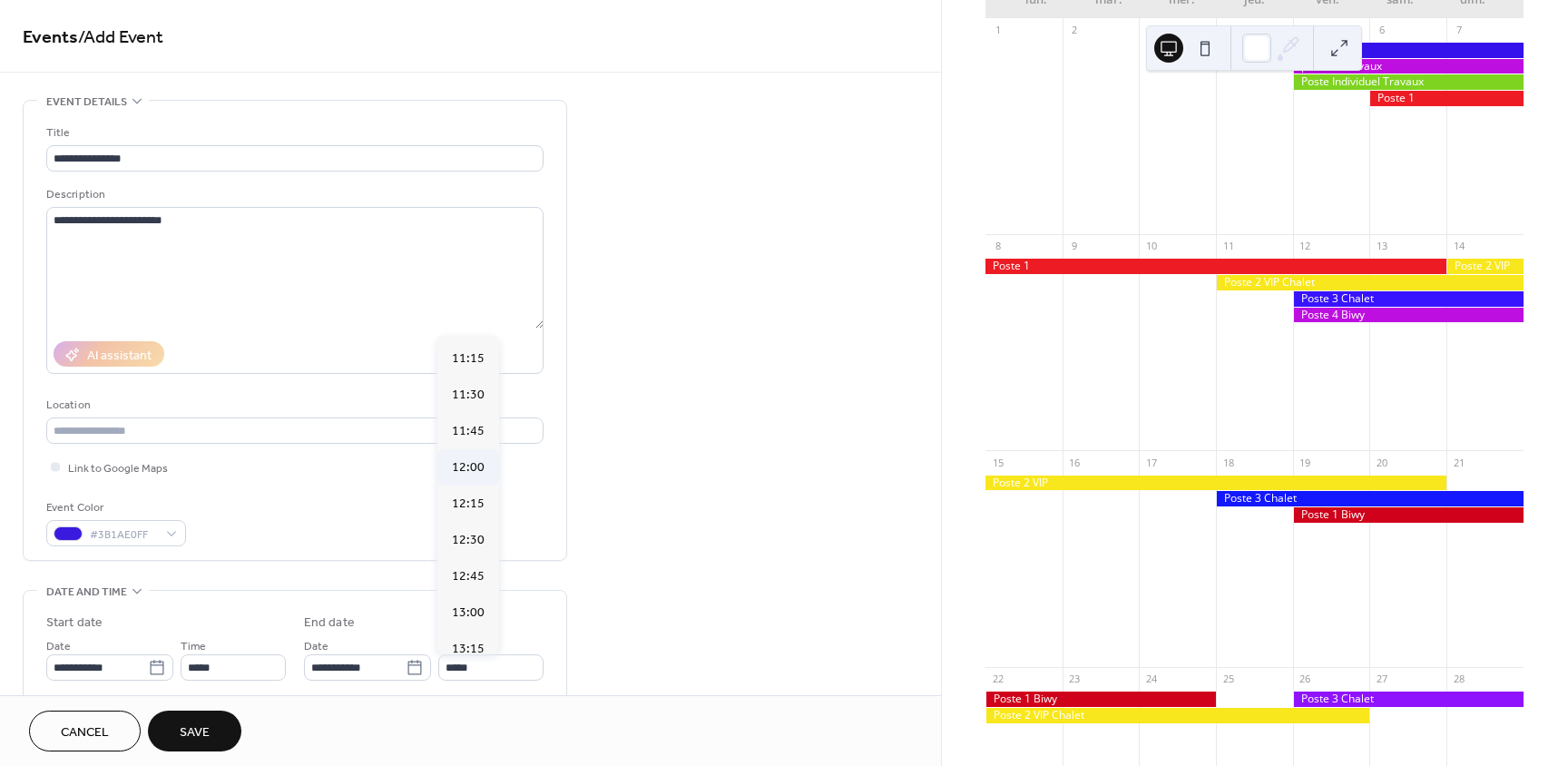 type on "*****" 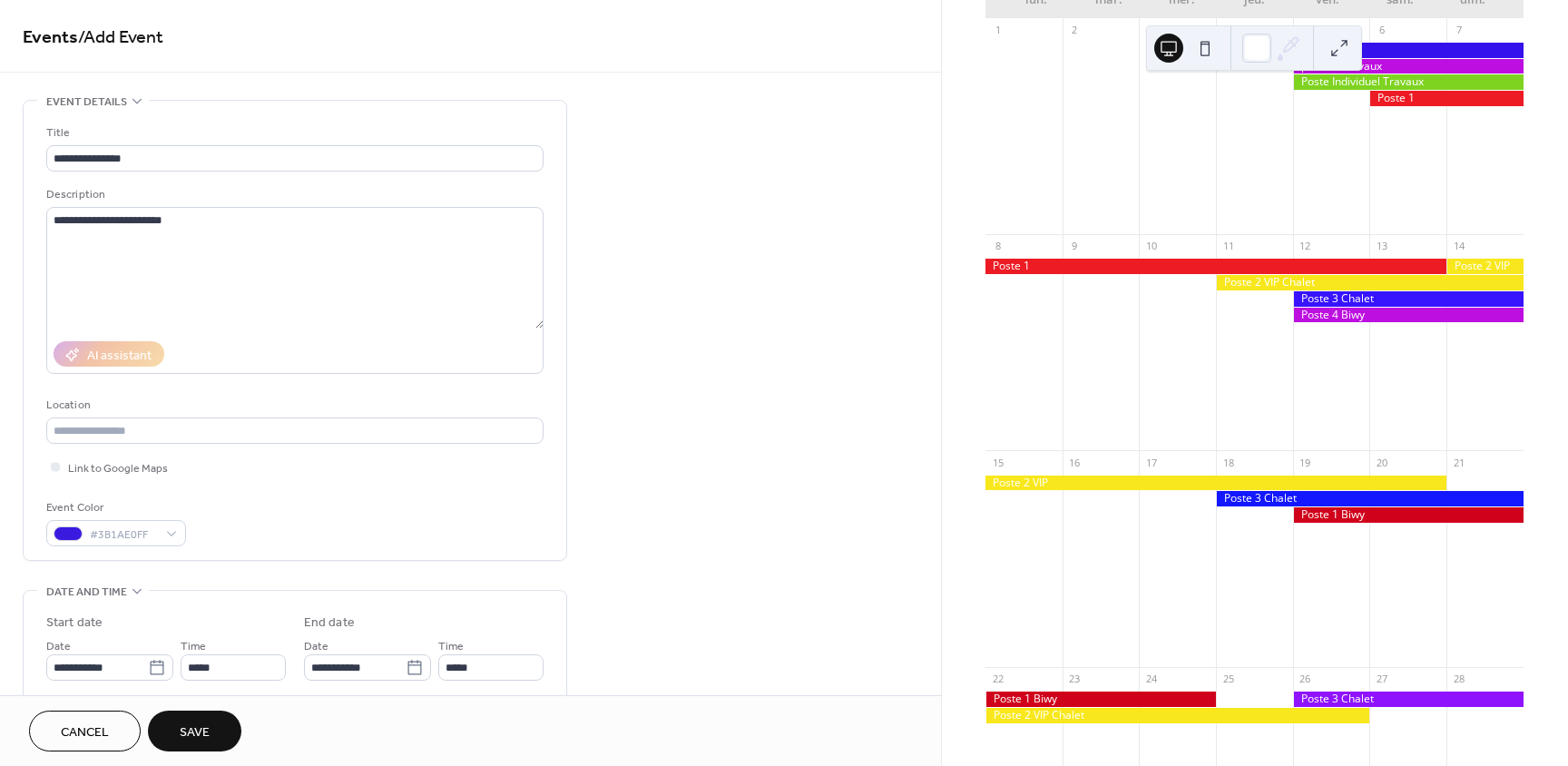 click on "Save" at bounding box center [194, 732] 